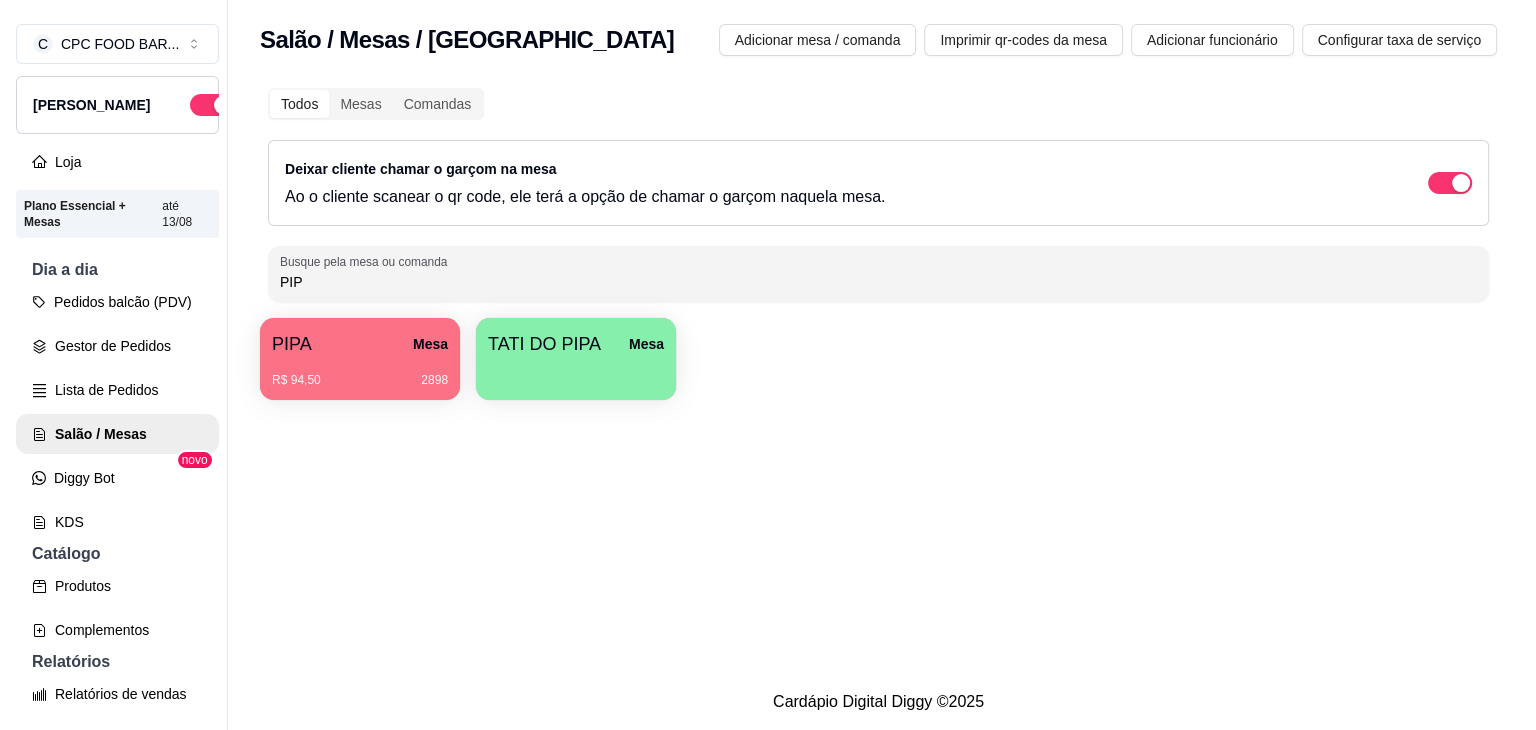 scroll, scrollTop: 0, scrollLeft: 0, axis: both 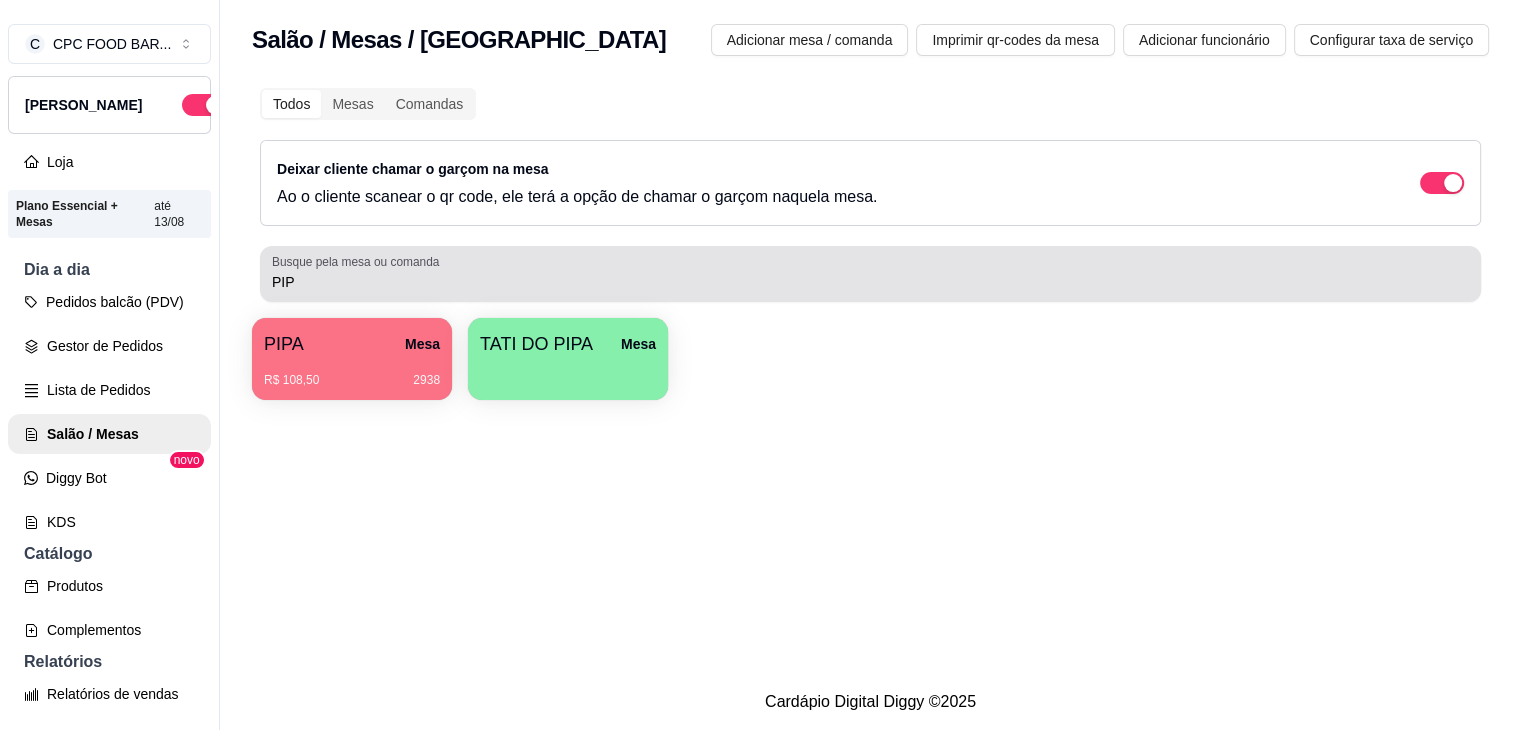 click on "PIP" at bounding box center [870, 274] 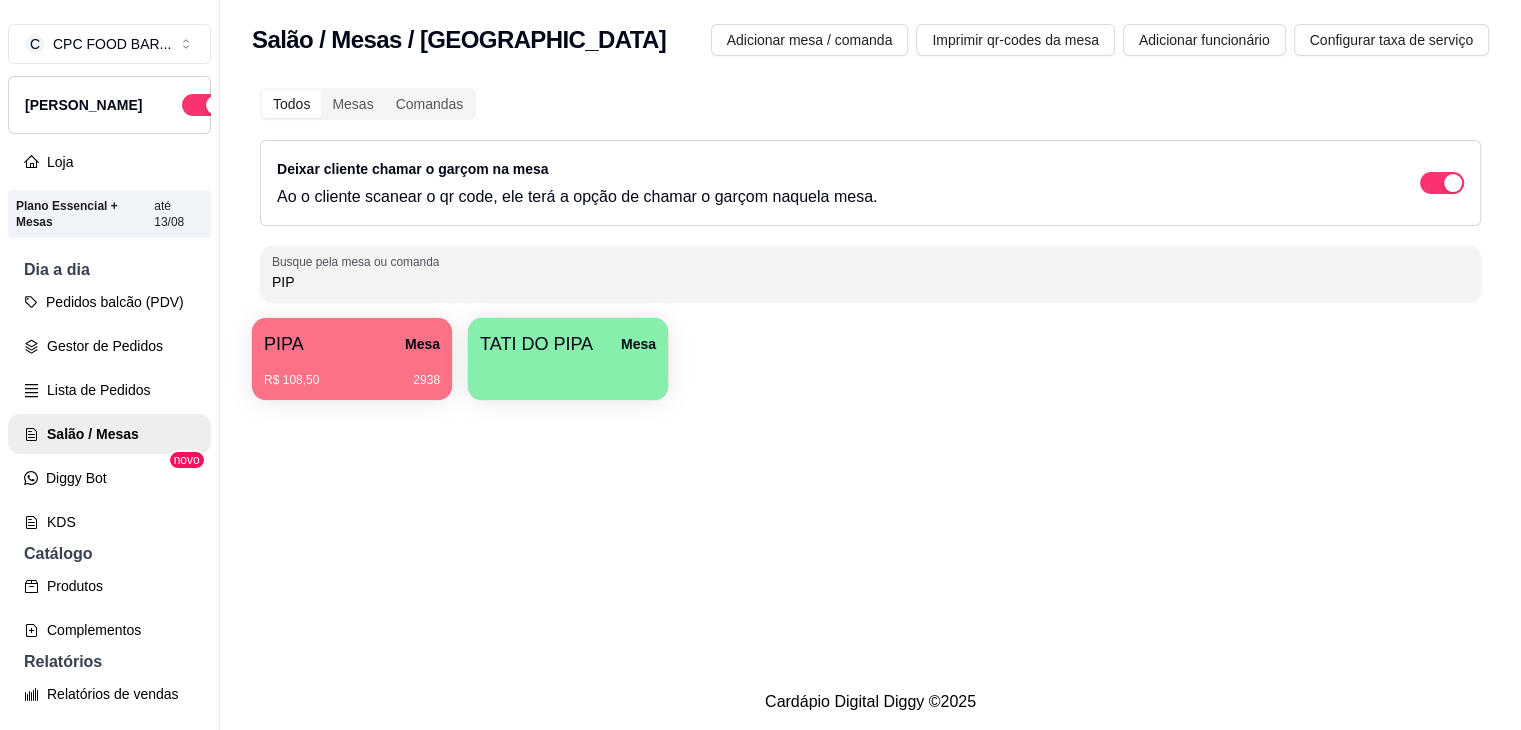 click on "PIP" at bounding box center (870, 282) 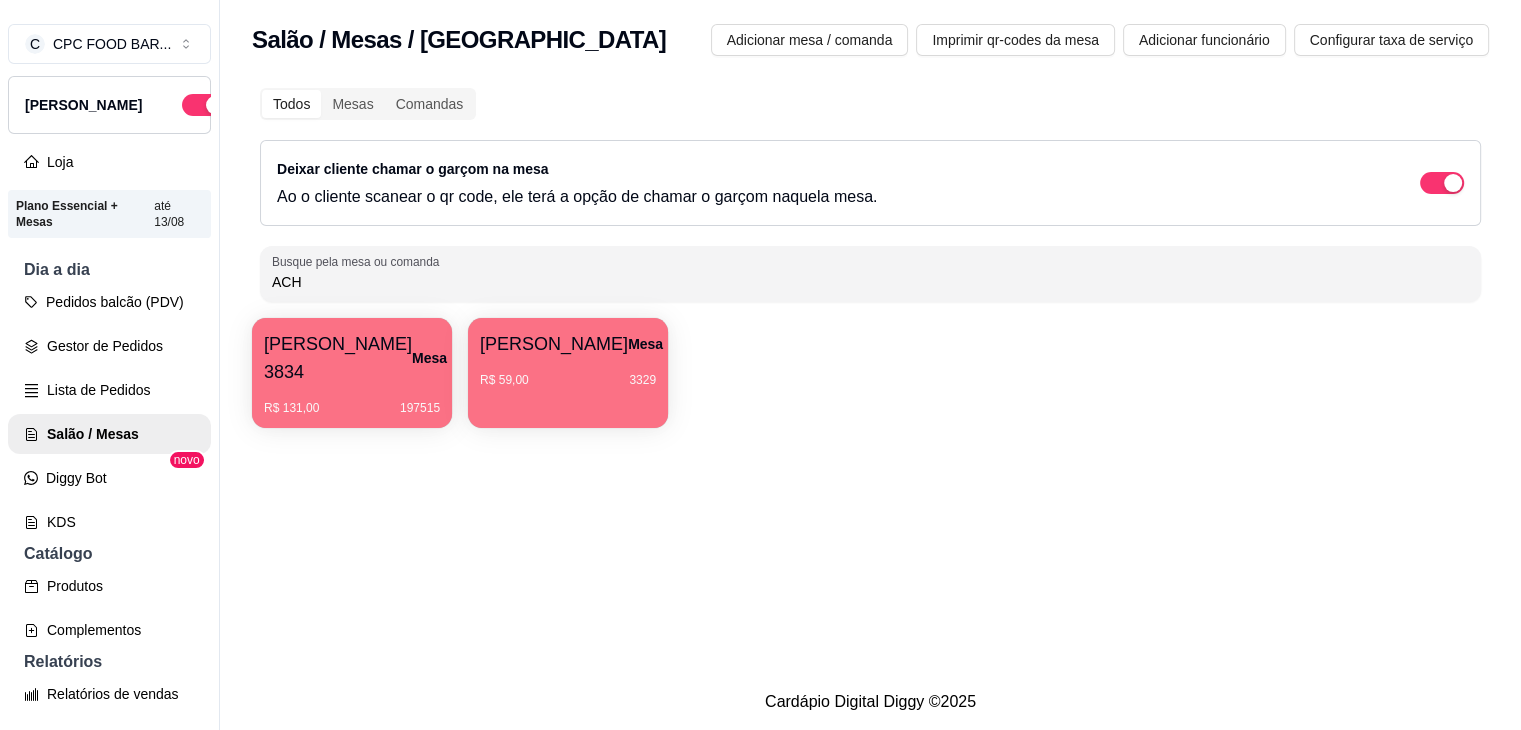 type on "ACH" 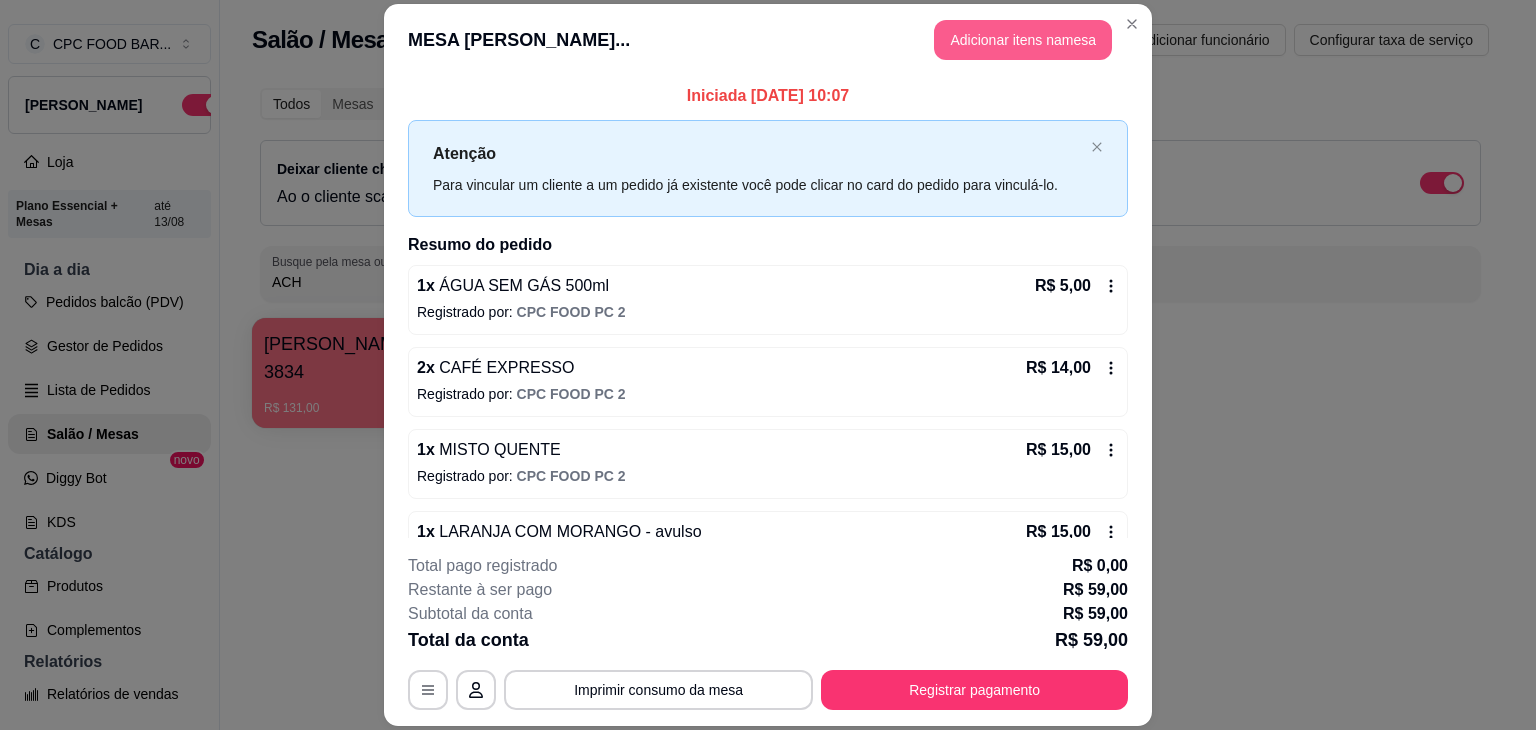 click on "Adicionar itens na  mesa" at bounding box center (1023, 40) 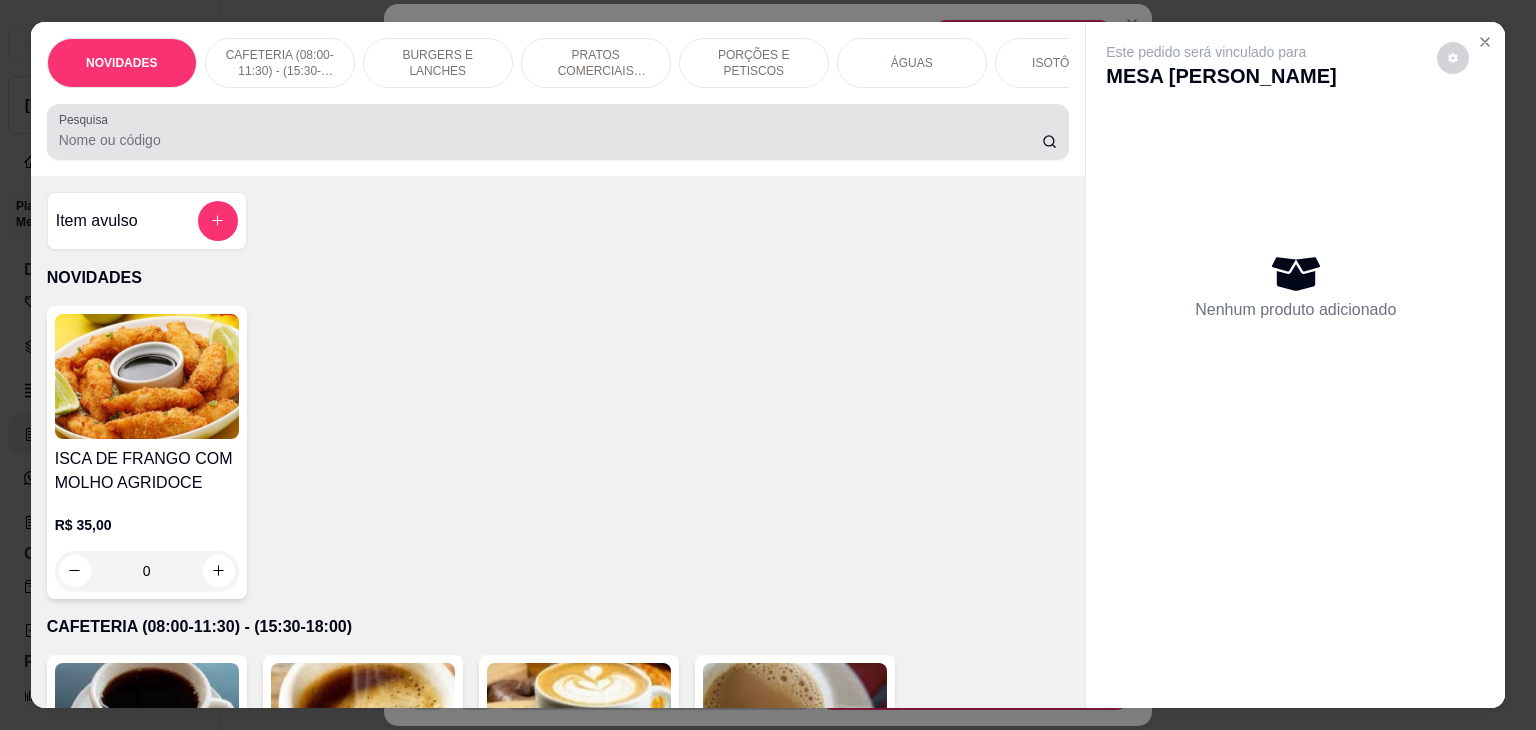 click at bounding box center (558, 132) 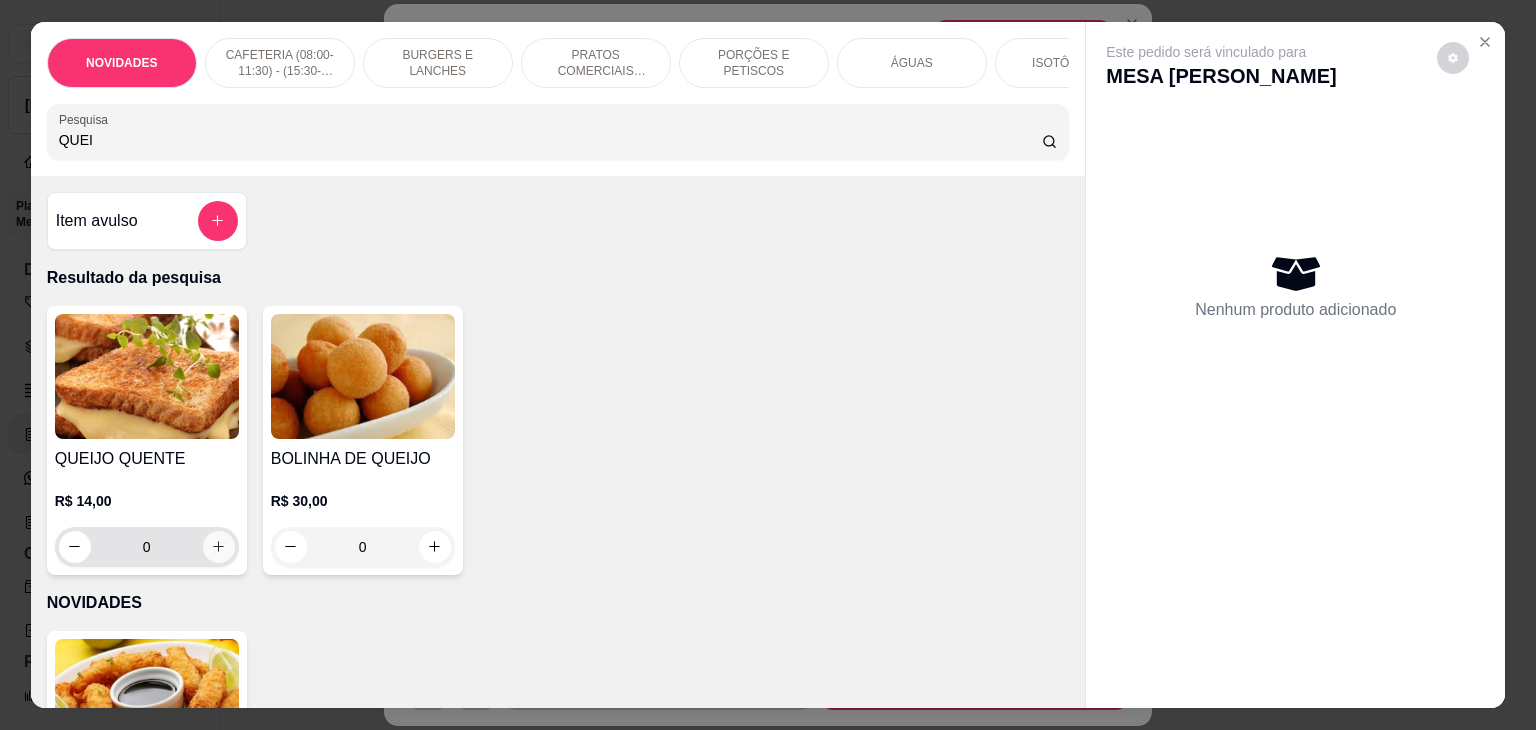 type on "QUEI" 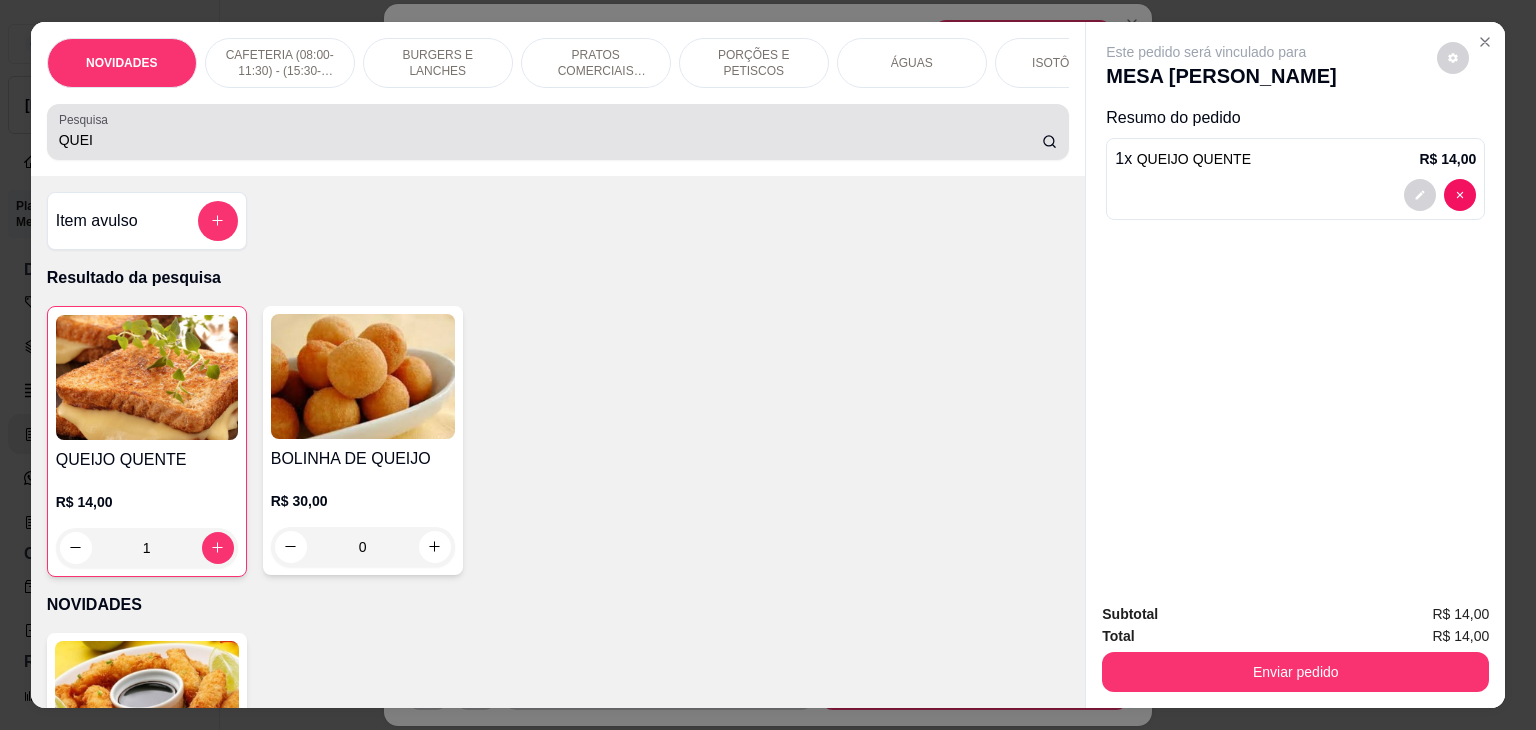 click on "QUEI" at bounding box center (550, 140) 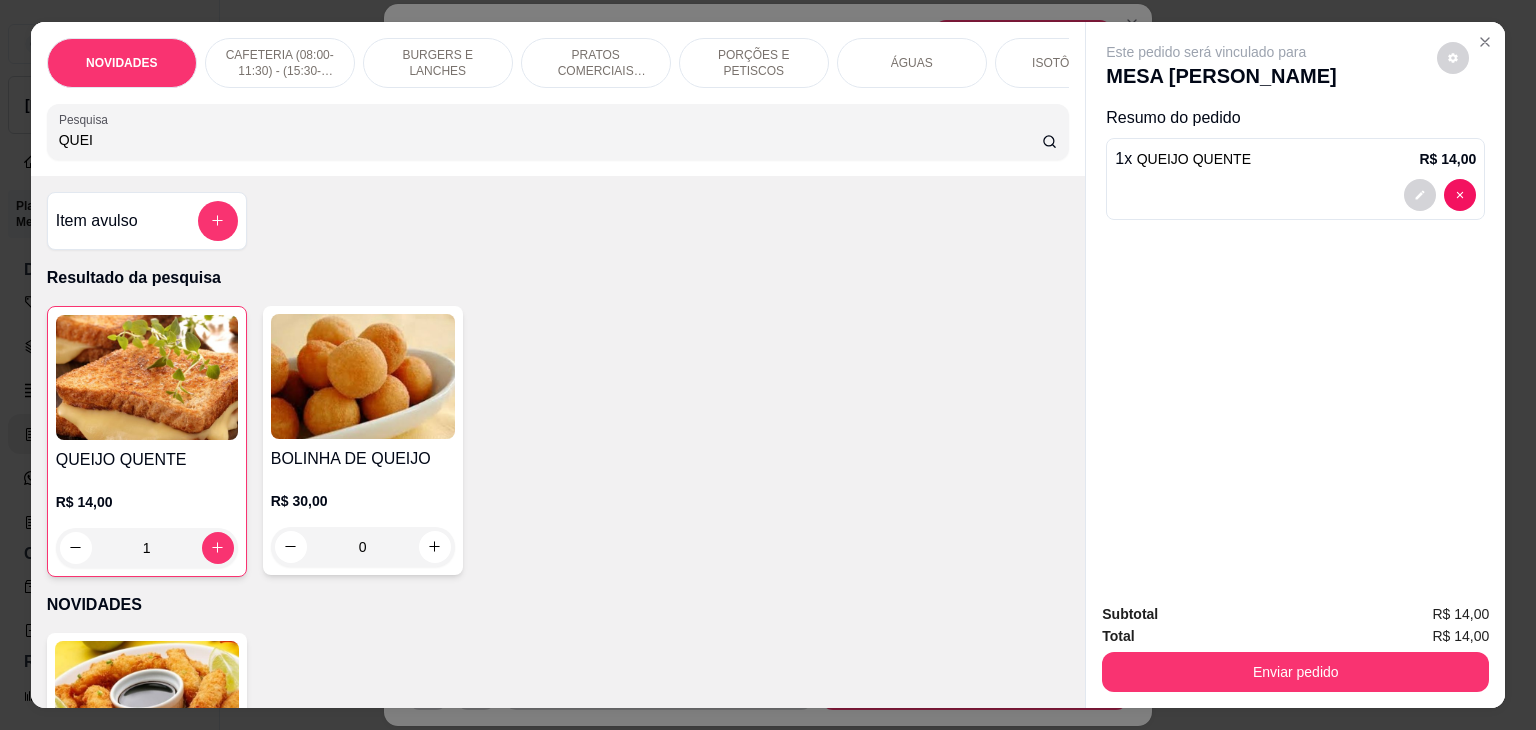 click on "QUEI" at bounding box center (550, 140) 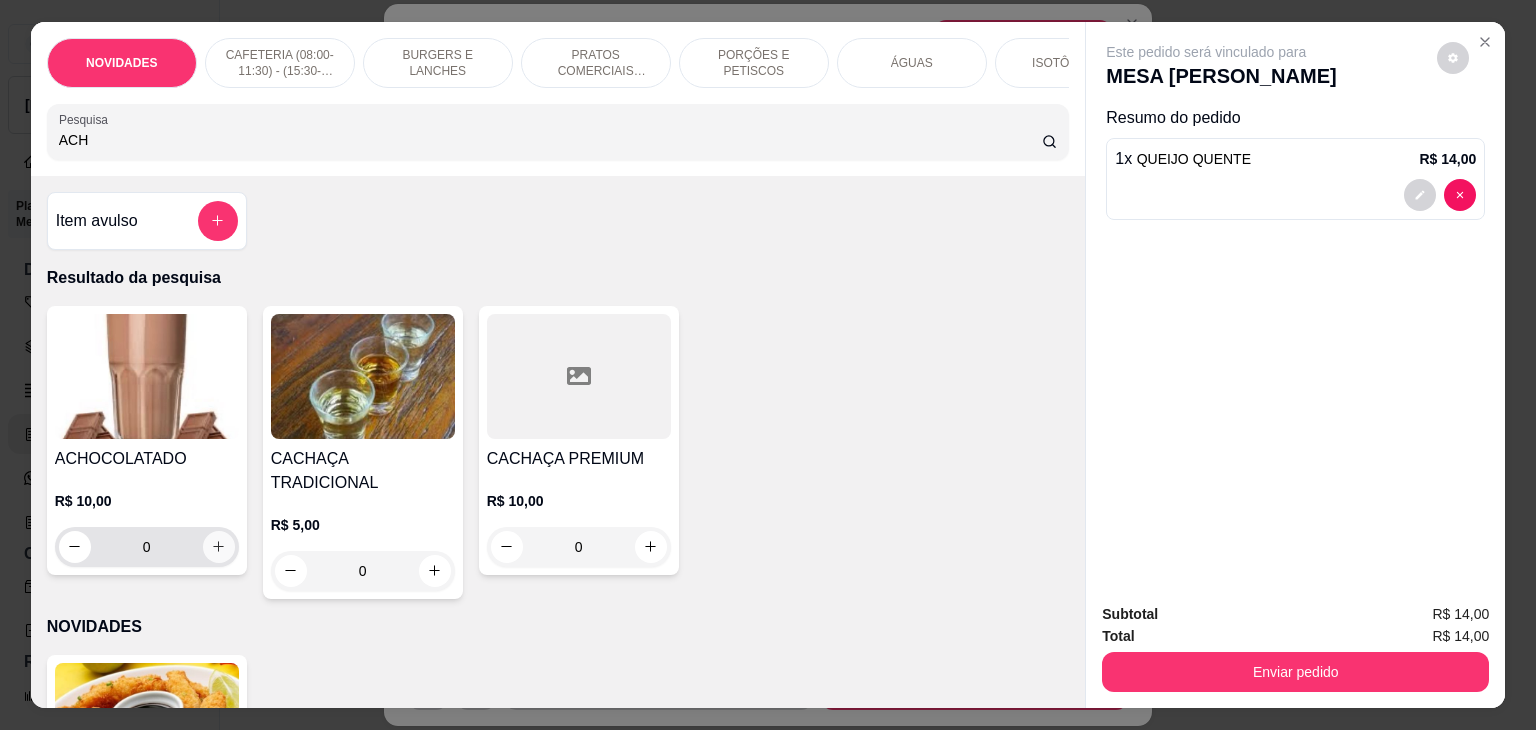 type on "ACH" 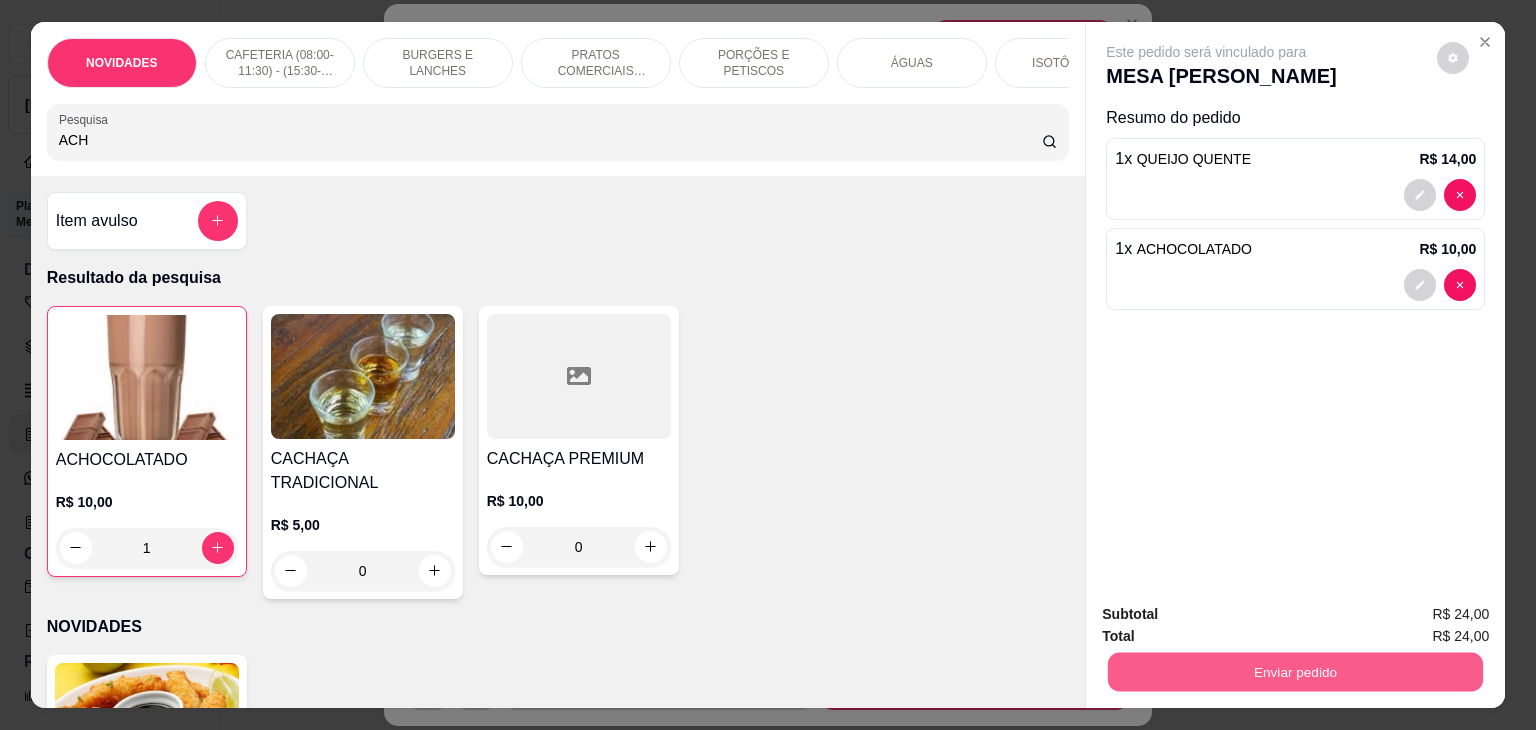 click on "Enviar pedido" at bounding box center [1295, 672] 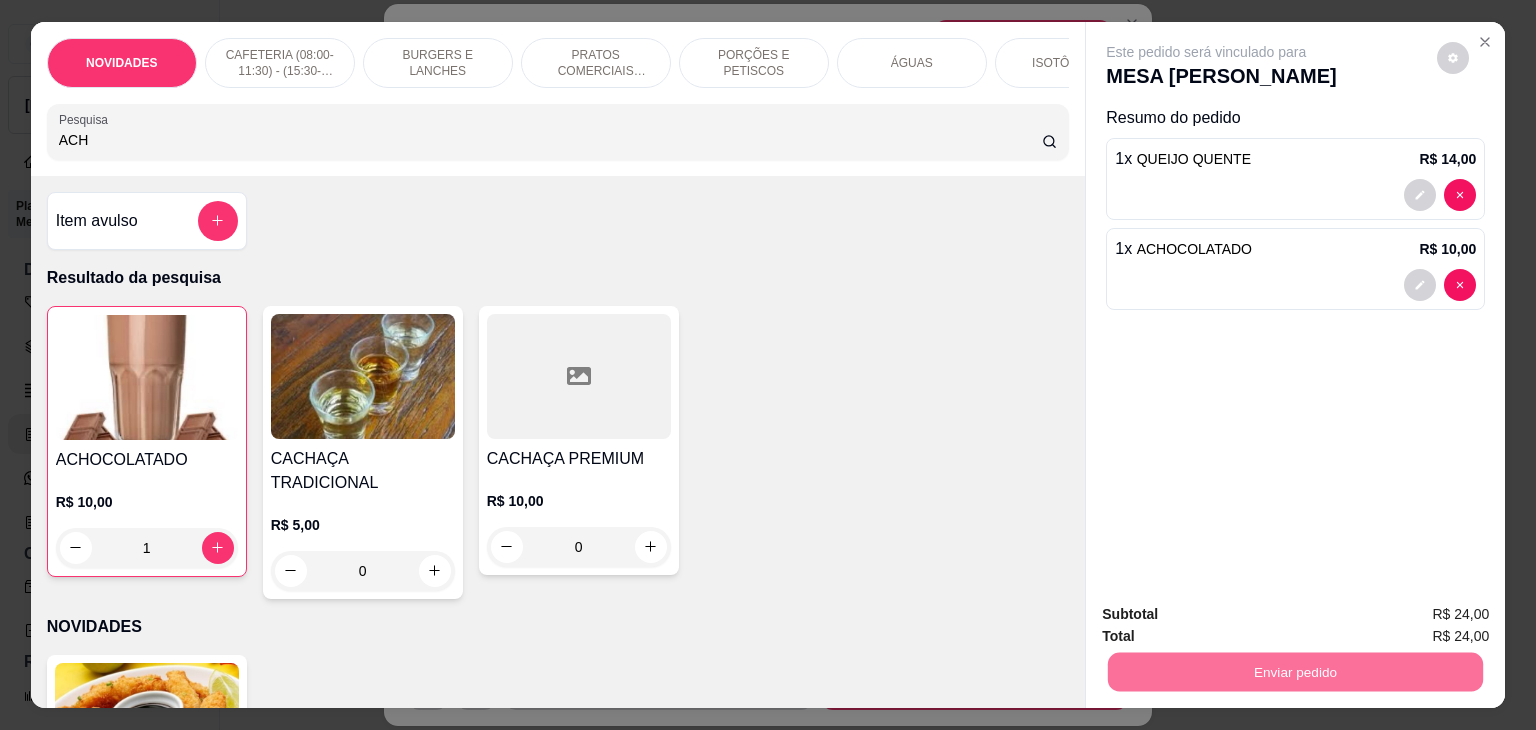 click on "Não registrar e enviar pedido" at bounding box center [1229, 615] 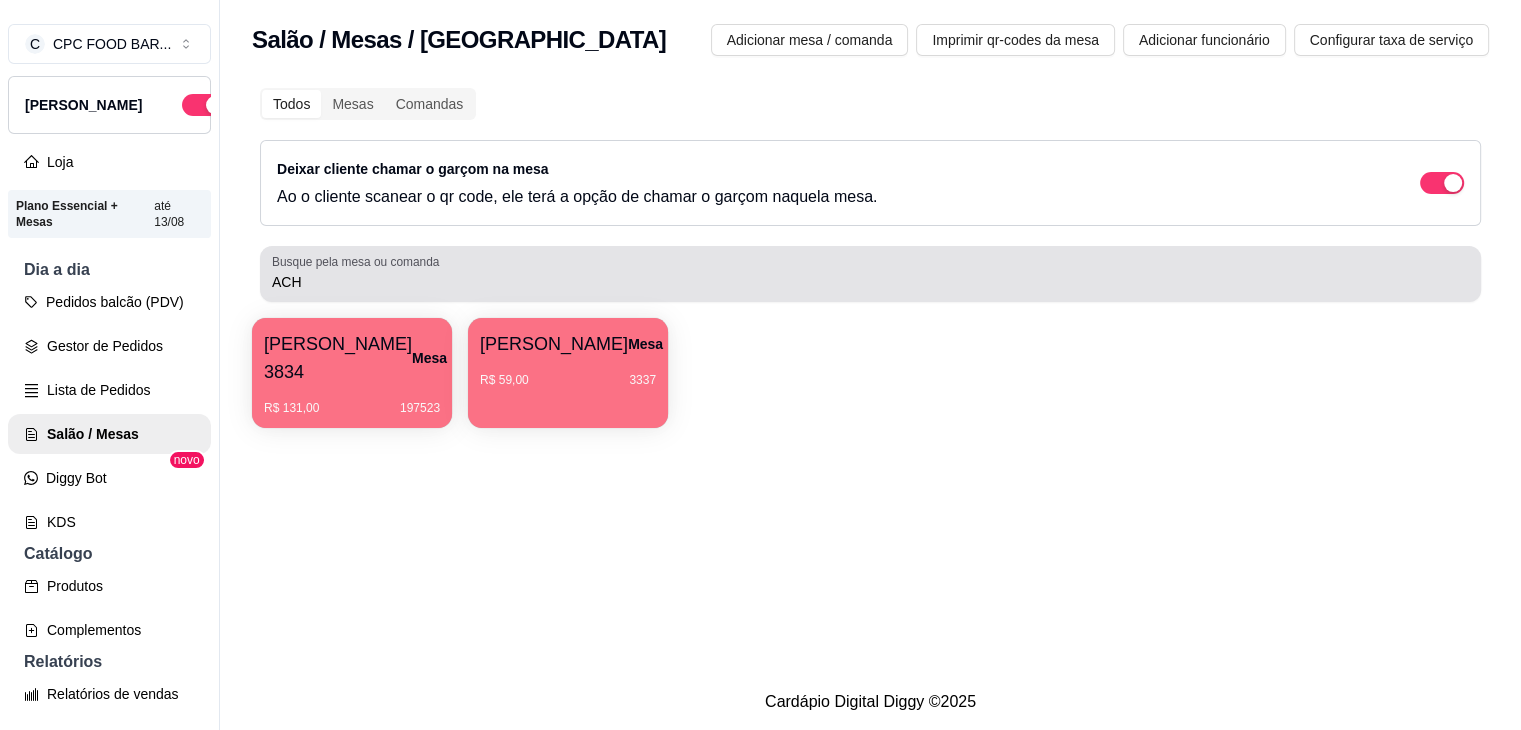 click on "ACH" at bounding box center [870, 282] 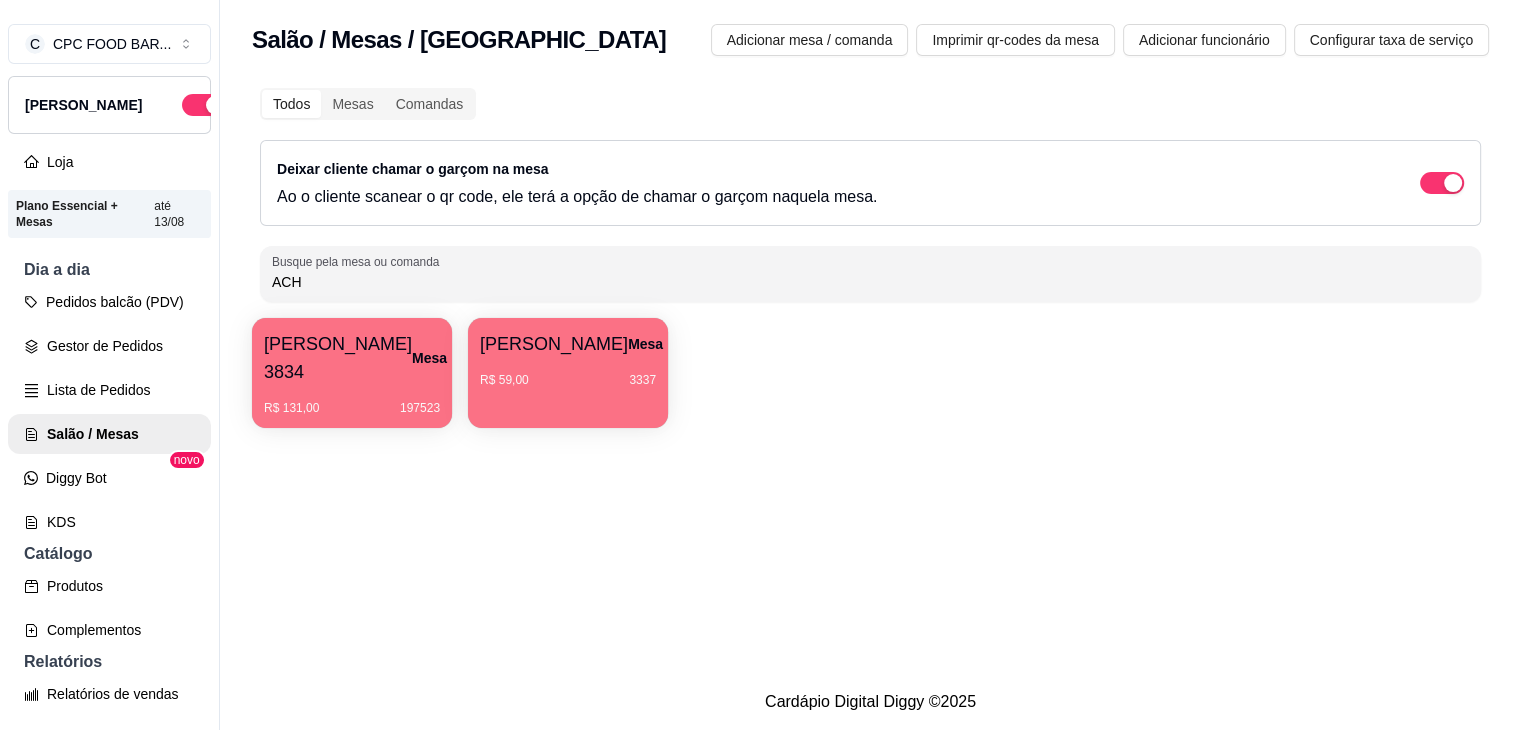click on "ACH" at bounding box center (870, 282) 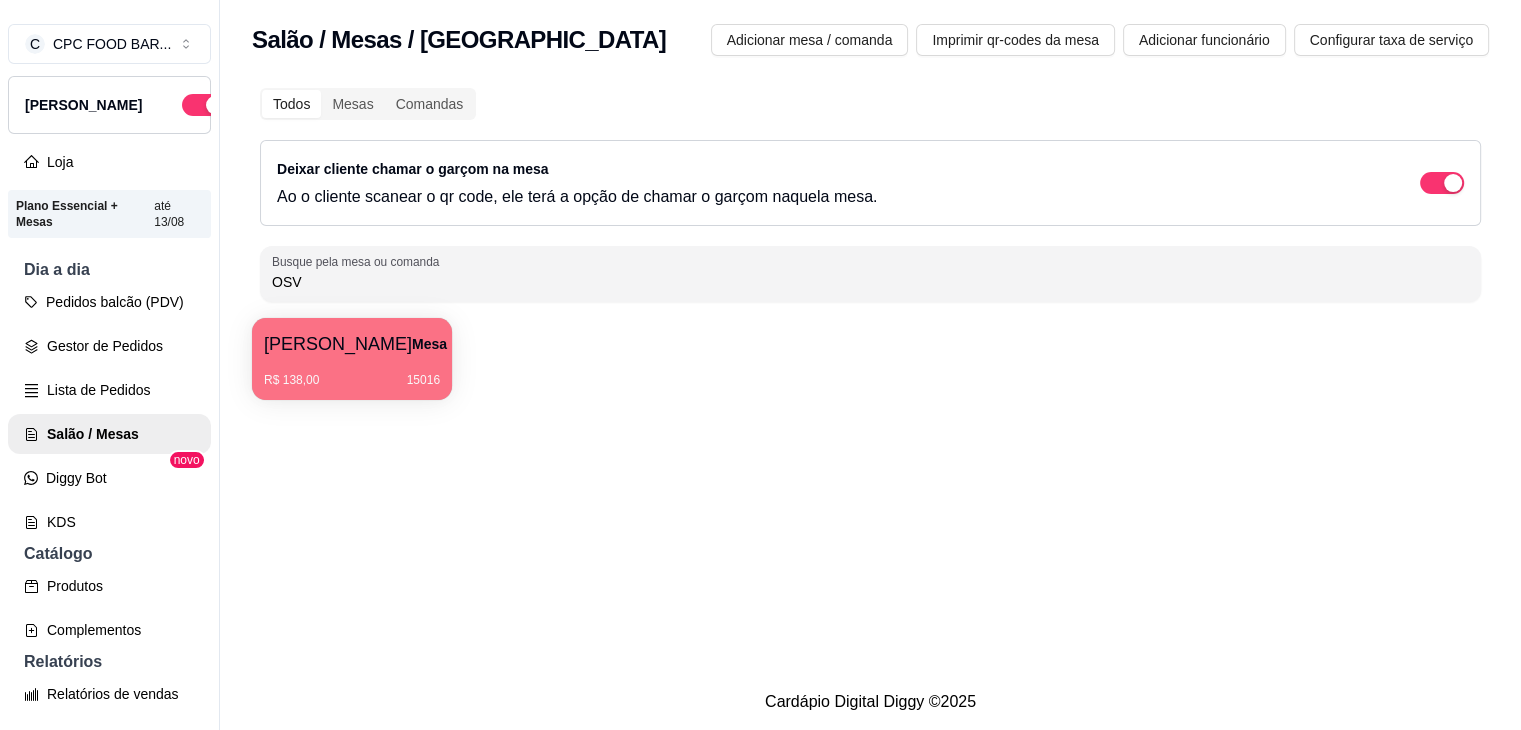 type on "OSV" 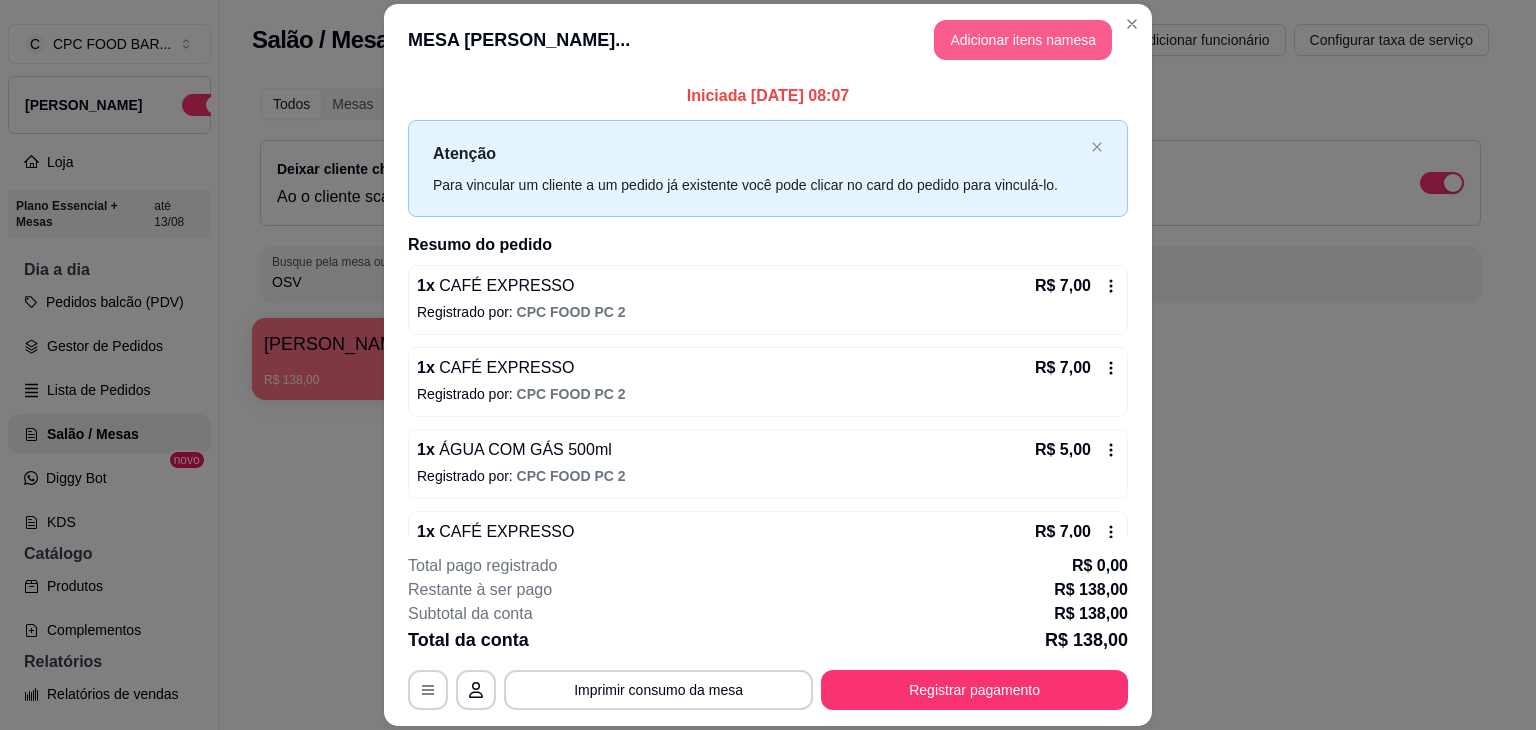 click on "Adicionar itens na  mesa" at bounding box center (1023, 40) 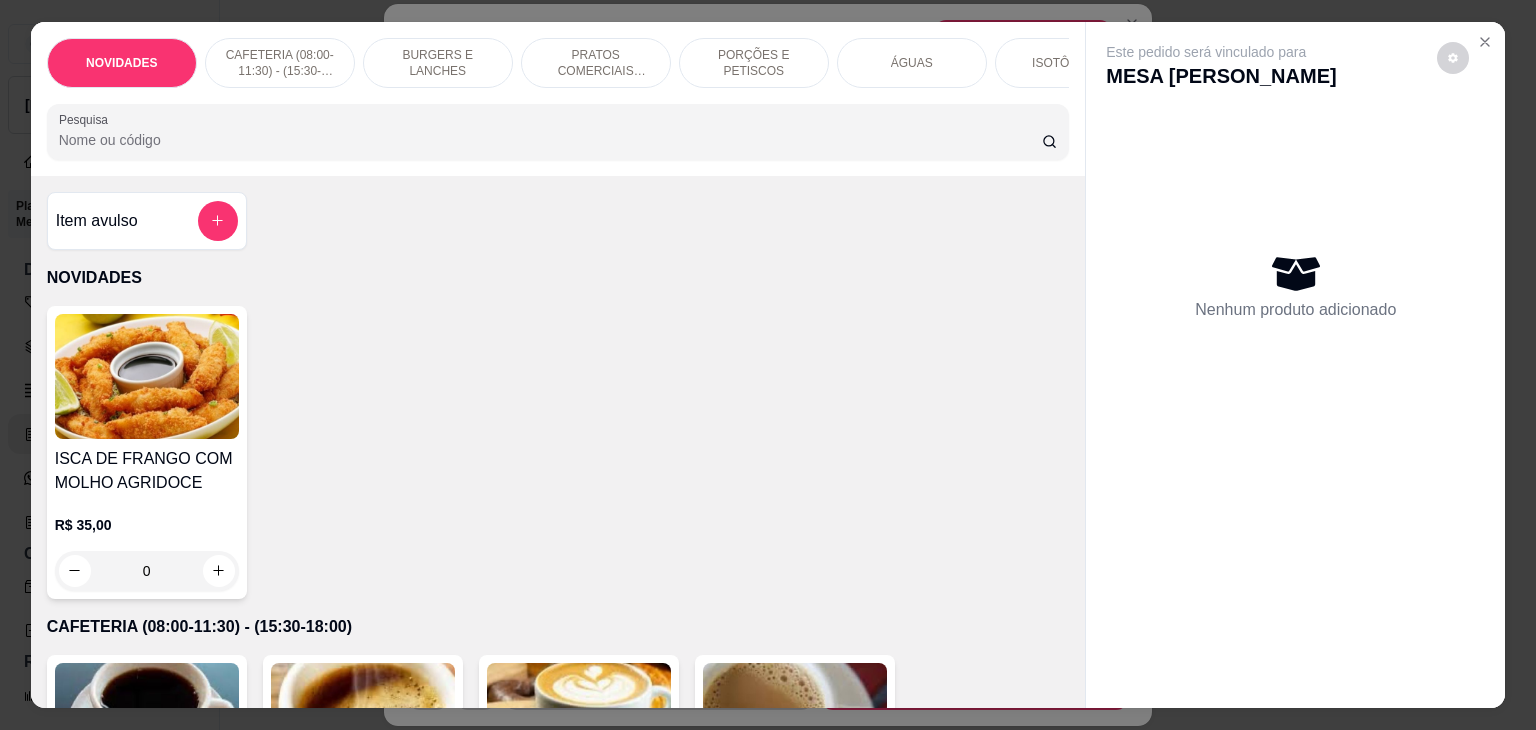 click on "ÁGUAS" at bounding box center (912, 63) 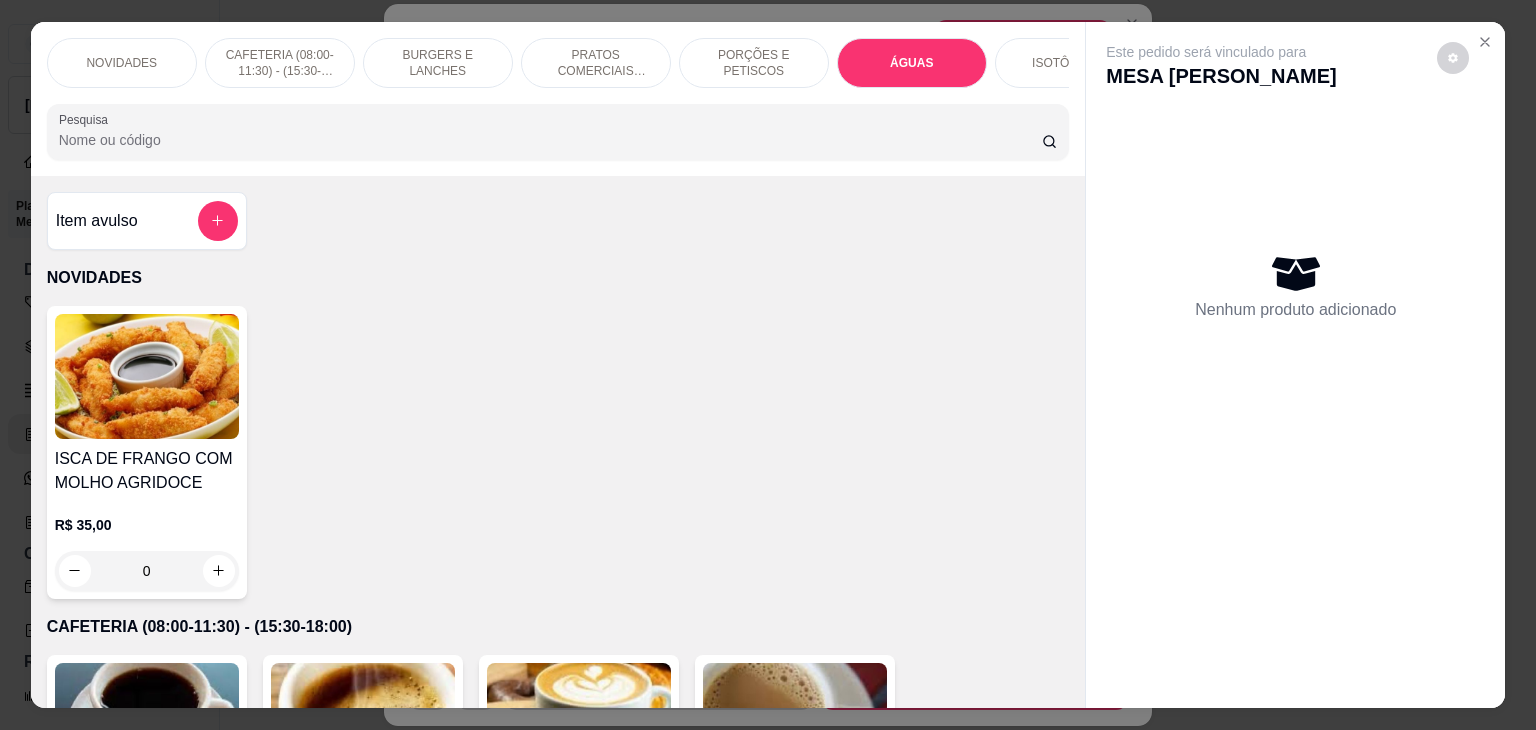 scroll, scrollTop: 3212, scrollLeft: 0, axis: vertical 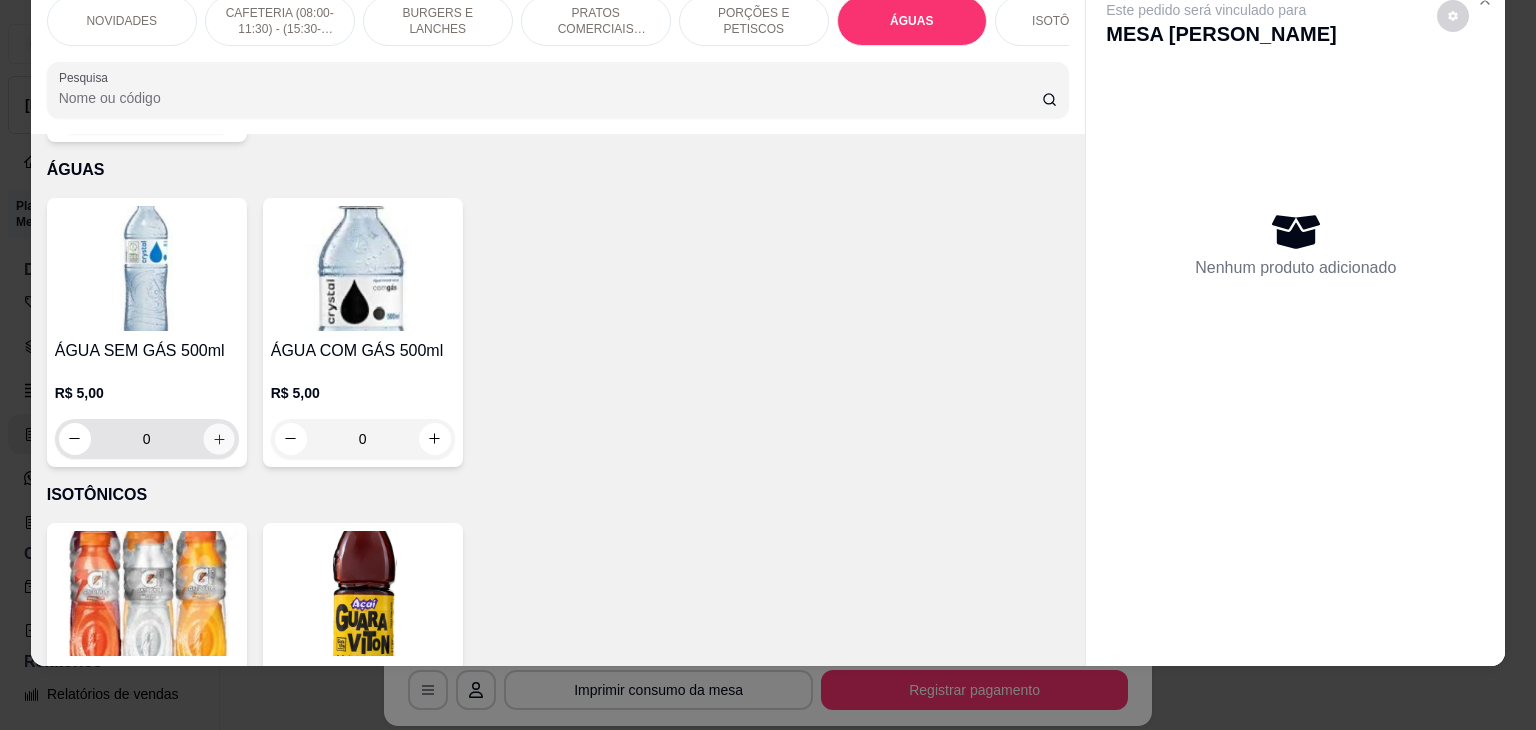 click at bounding box center (218, 438) 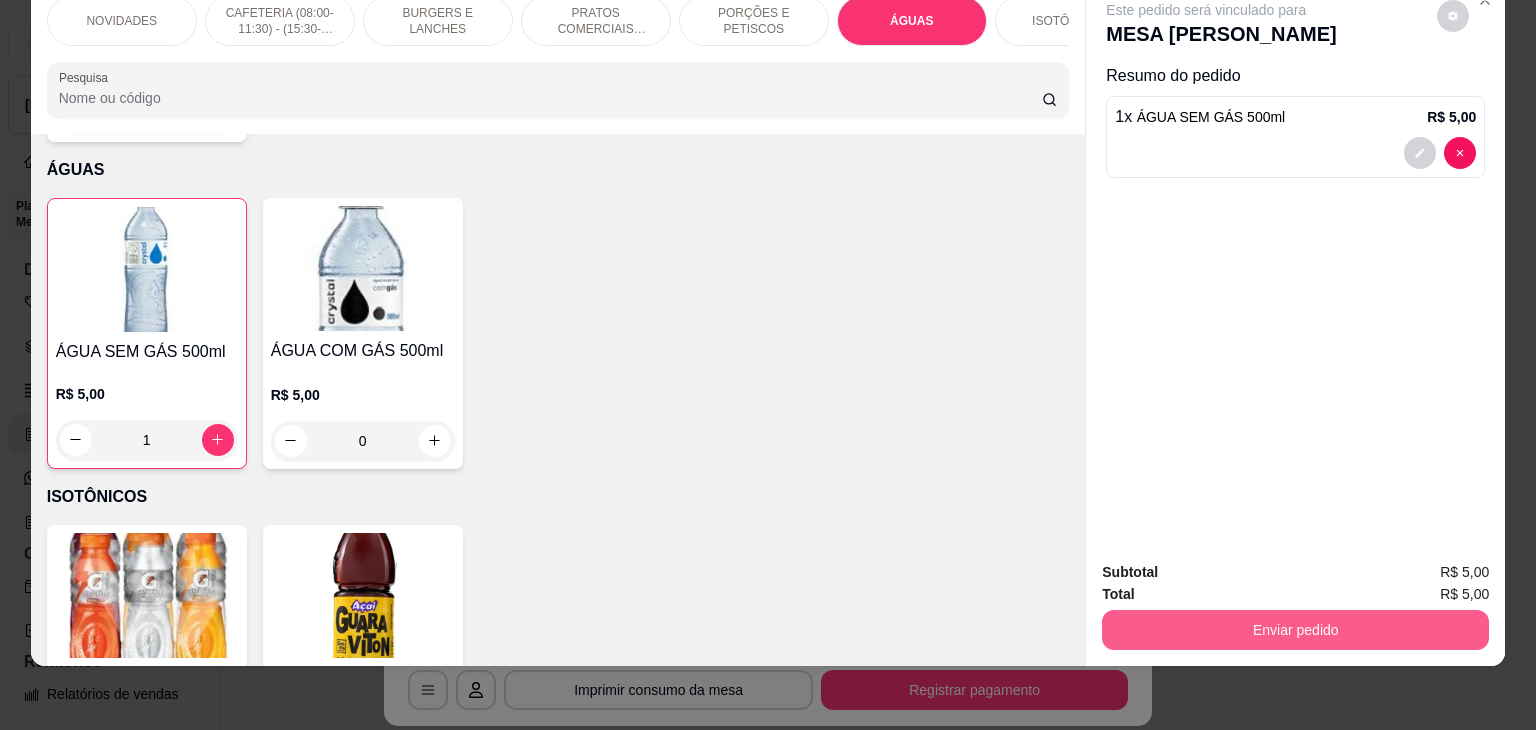 click on "Enviar pedido" at bounding box center (1295, 630) 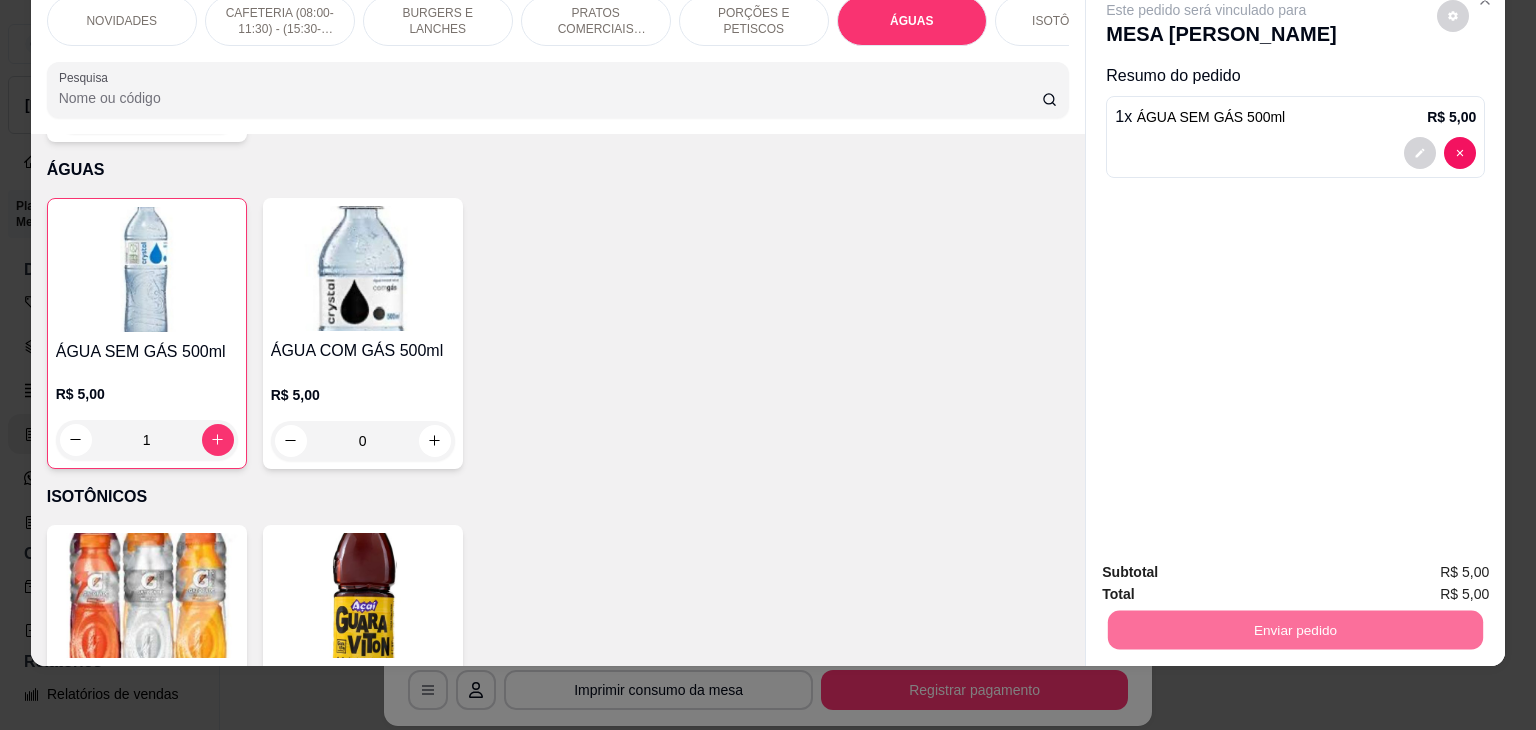 click on "Não registrar e enviar pedido" at bounding box center (1229, 565) 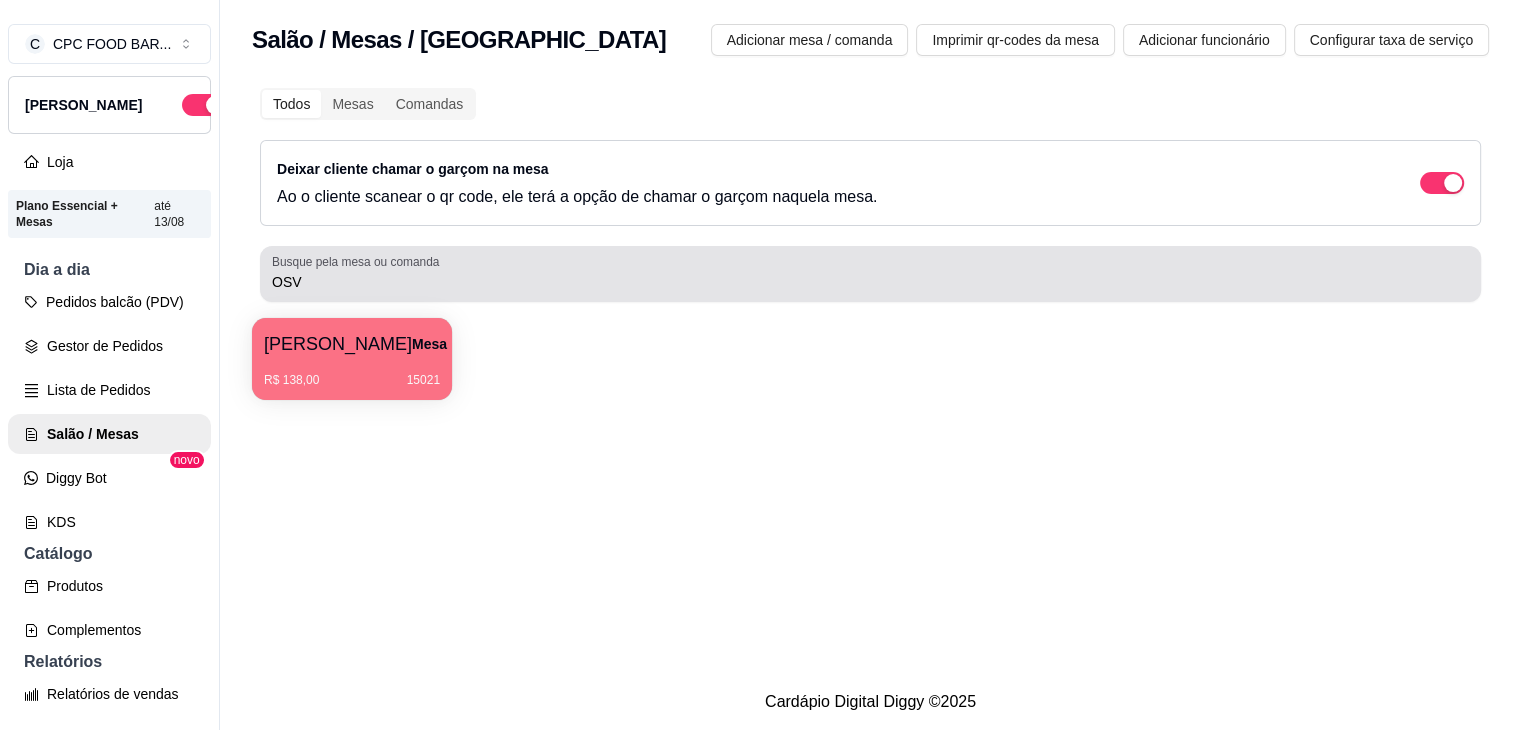 click on "OSV" at bounding box center [870, 282] 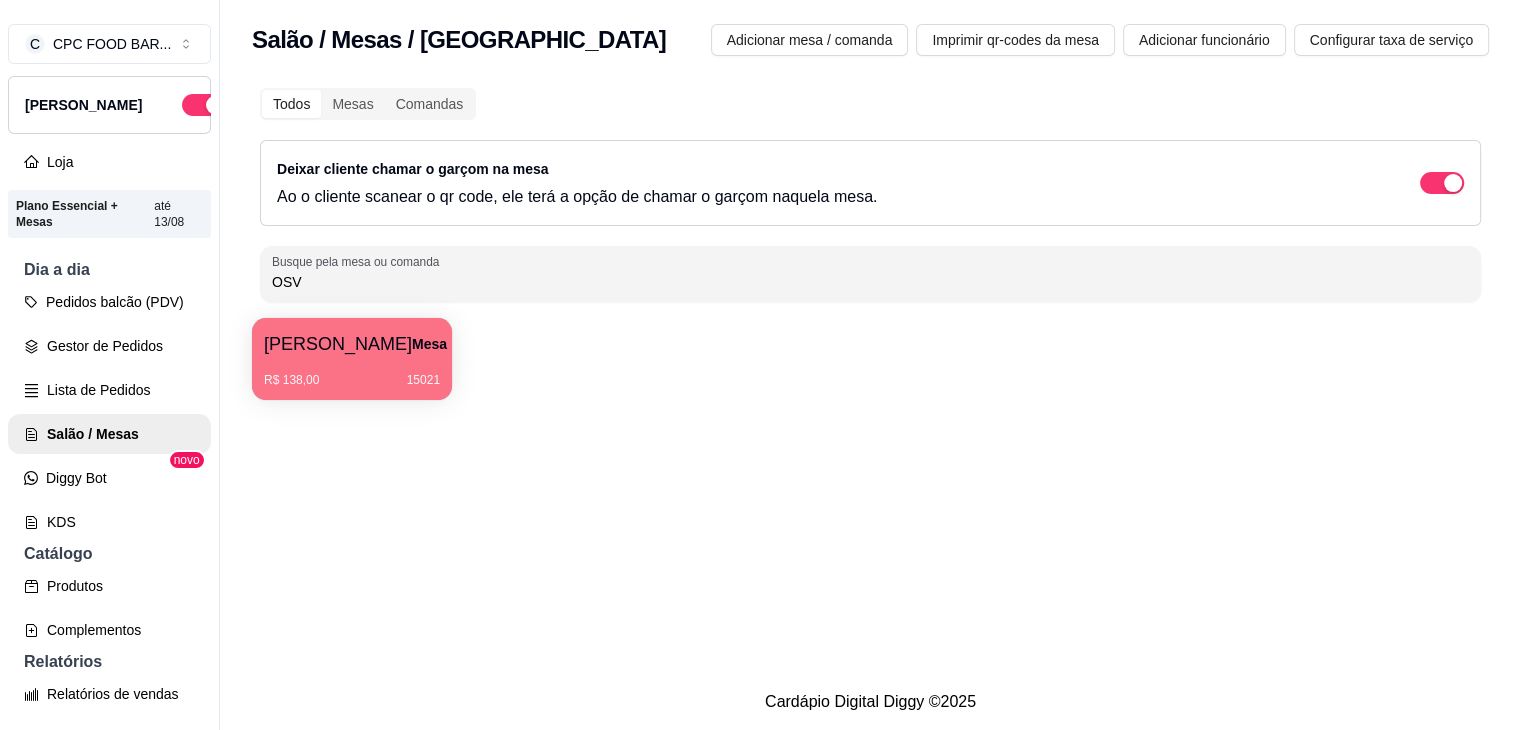 click on "OSV" at bounding box center (870, 282) 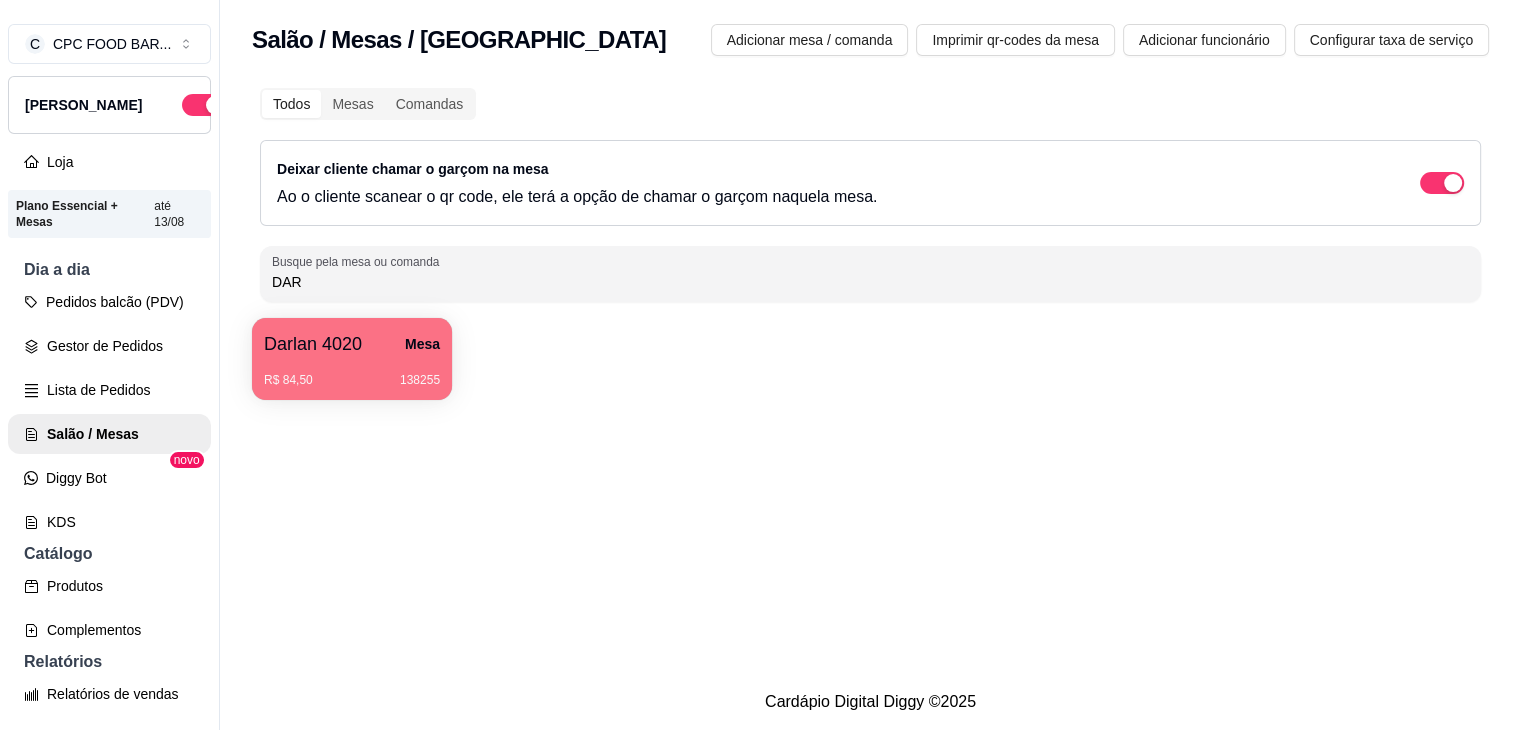 type on "DAR" 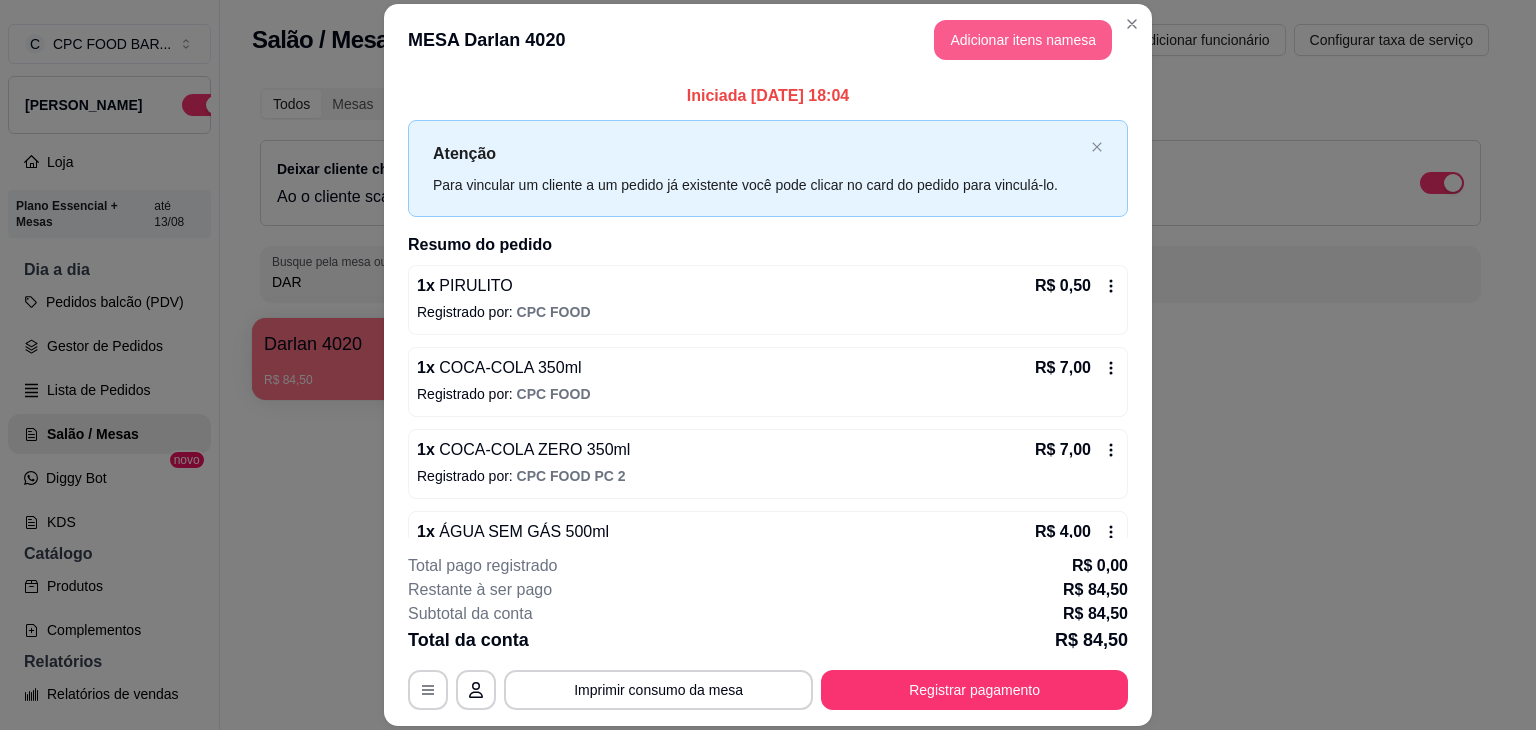 click on "Adicionar itens na  mesa" at bounding box center [1023, 40] 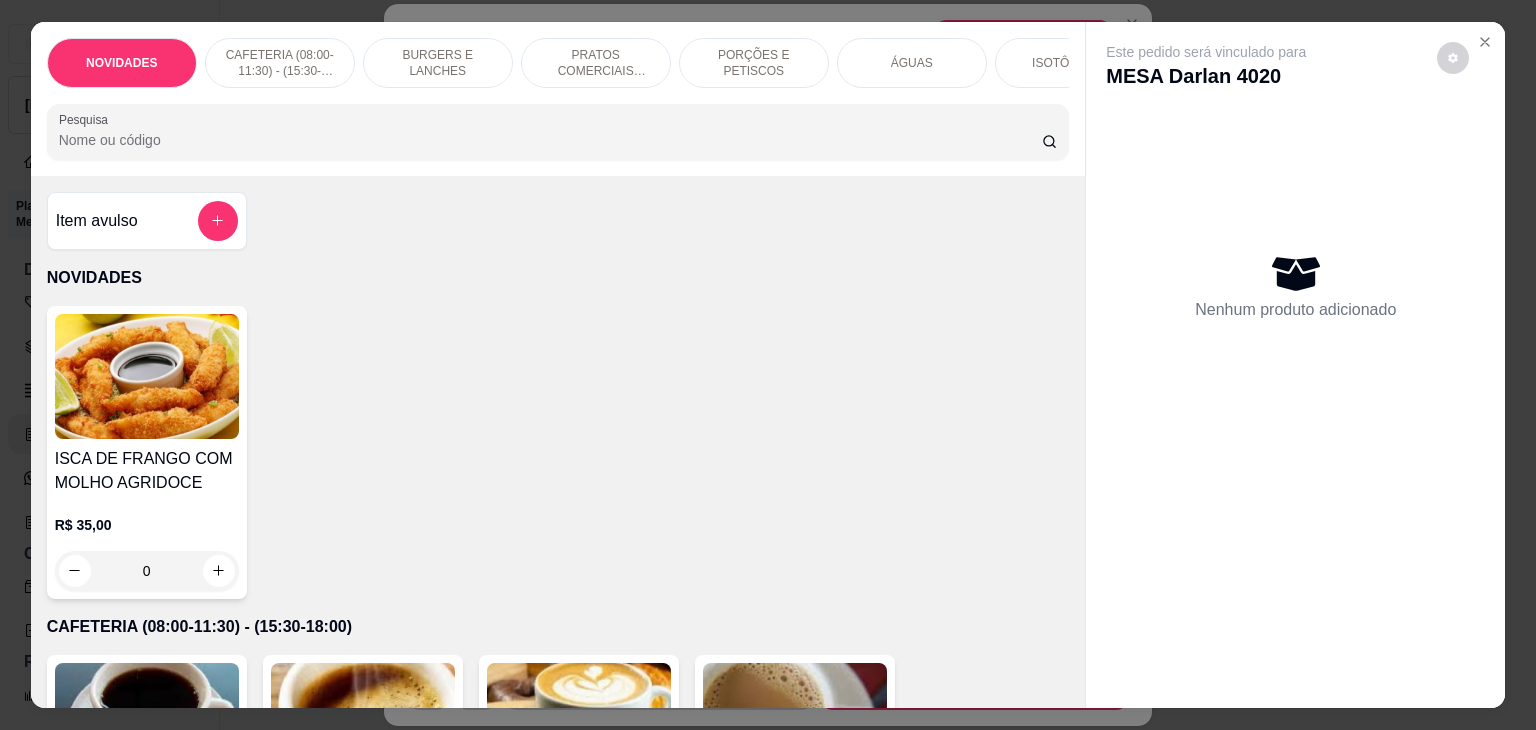 click on "Pesquisa" at bounding box center [550, 140] 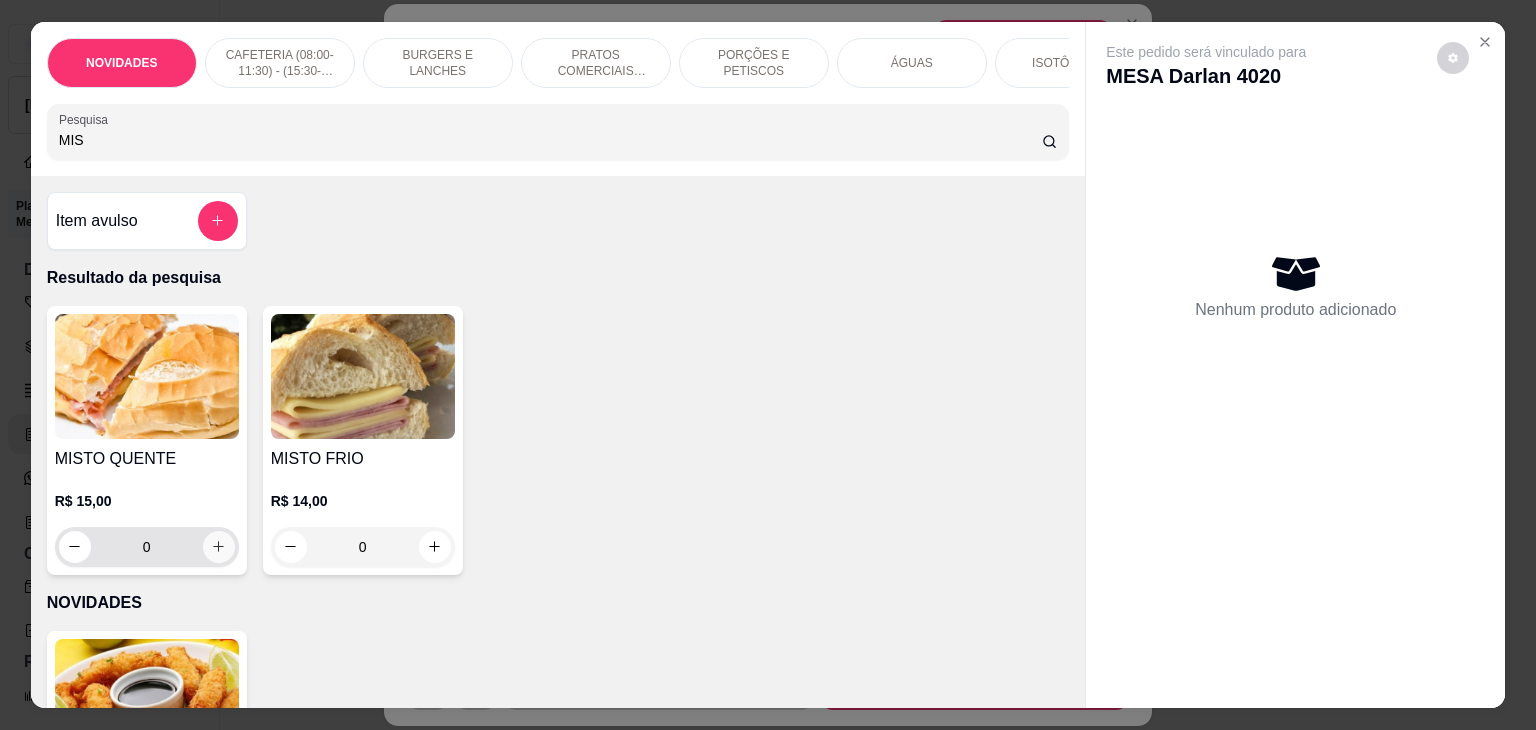 type on "MIS" 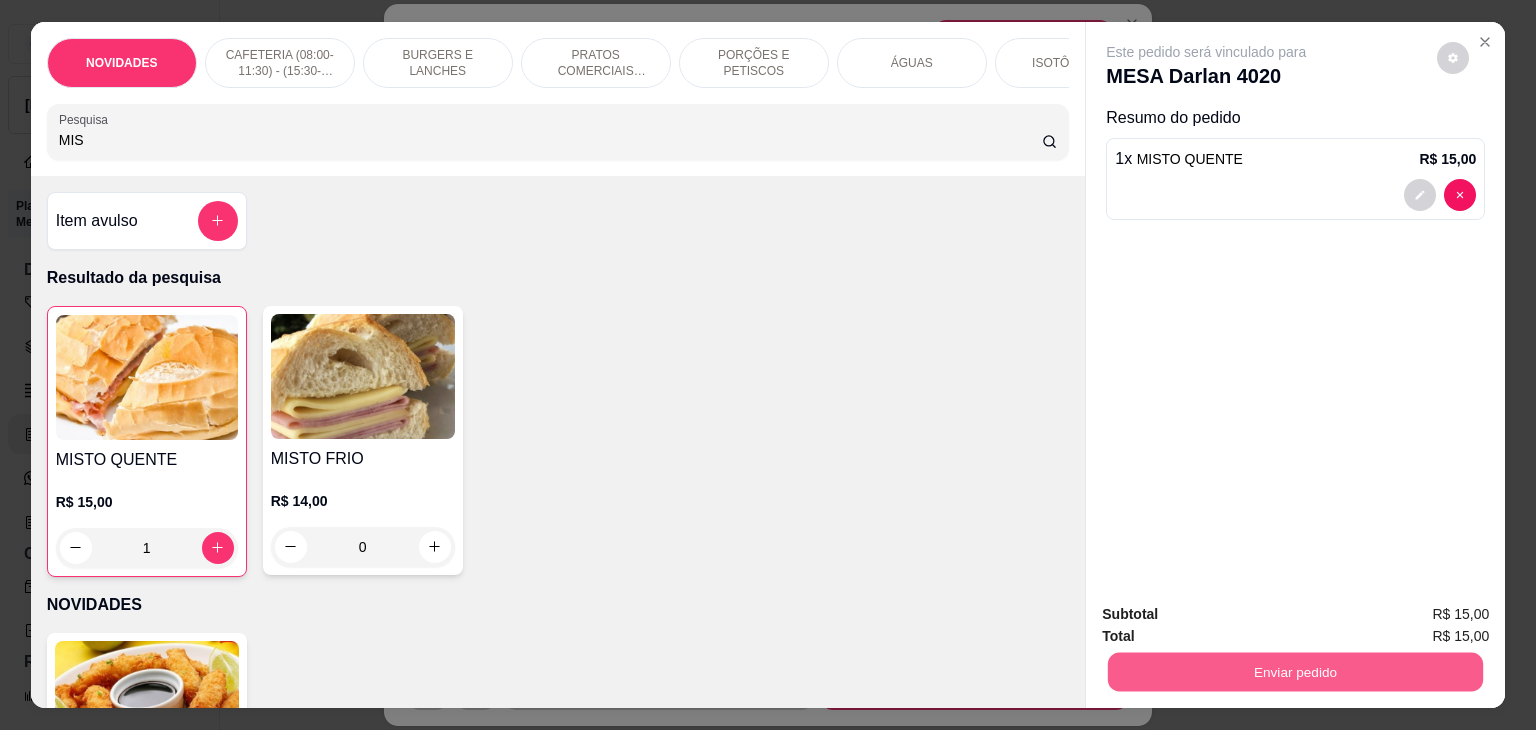click on "Enviar pedido" at bounding box center [1295, 672] 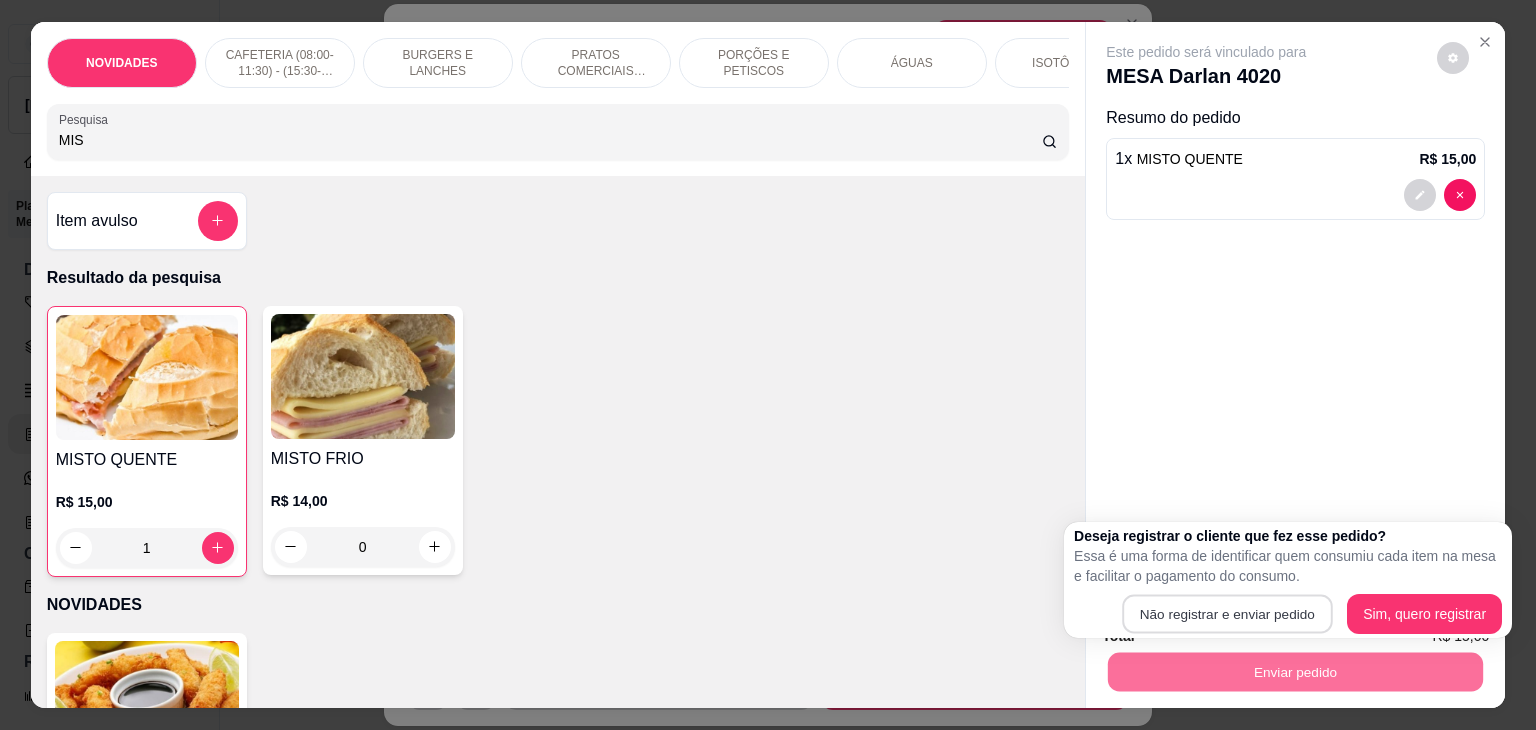 click on "Não registrar e enviar pedido" at bounding box center (1227, 614) 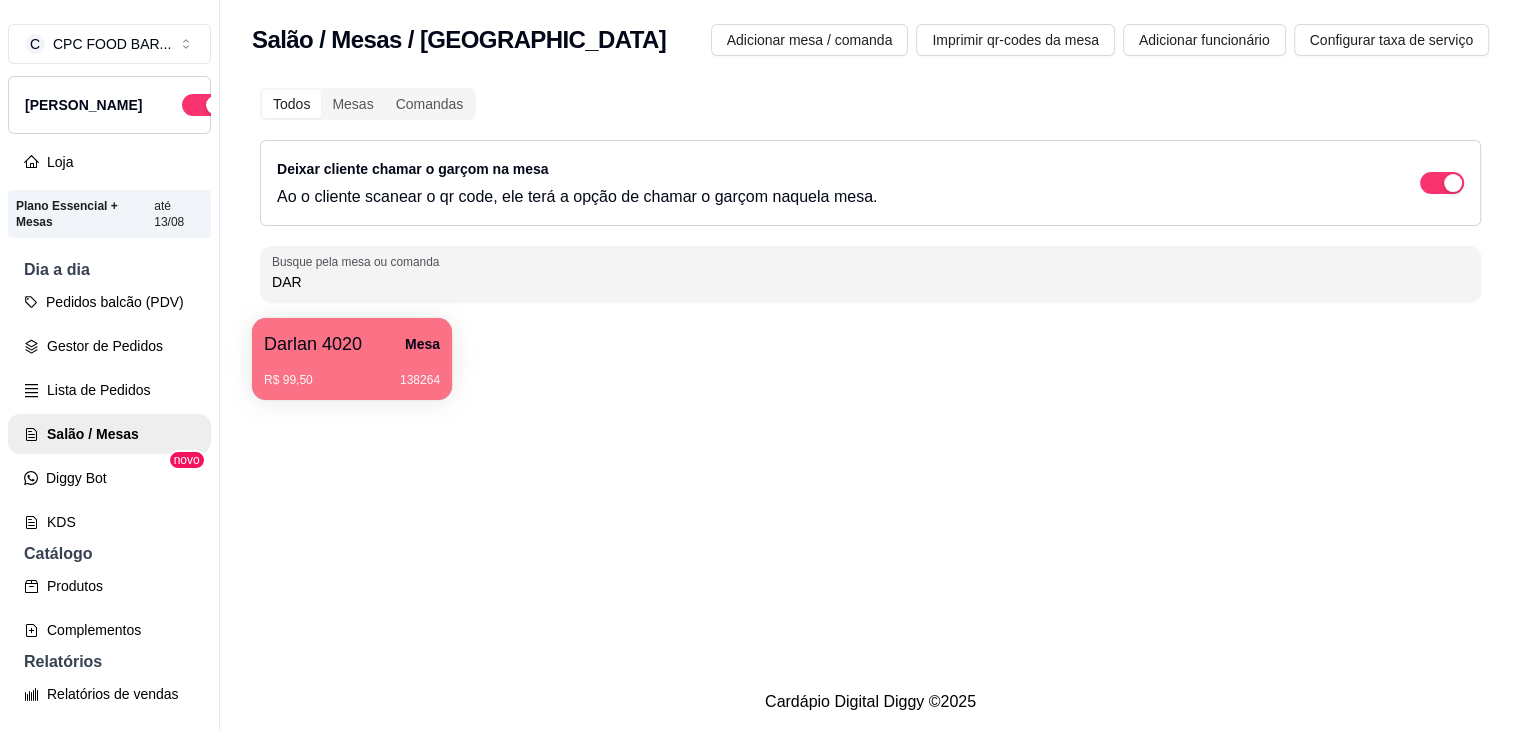 drag, startPoint x: 284, startPoint y: 280, endPoint x: 178, endPoint y: 297, distance: 107.35455 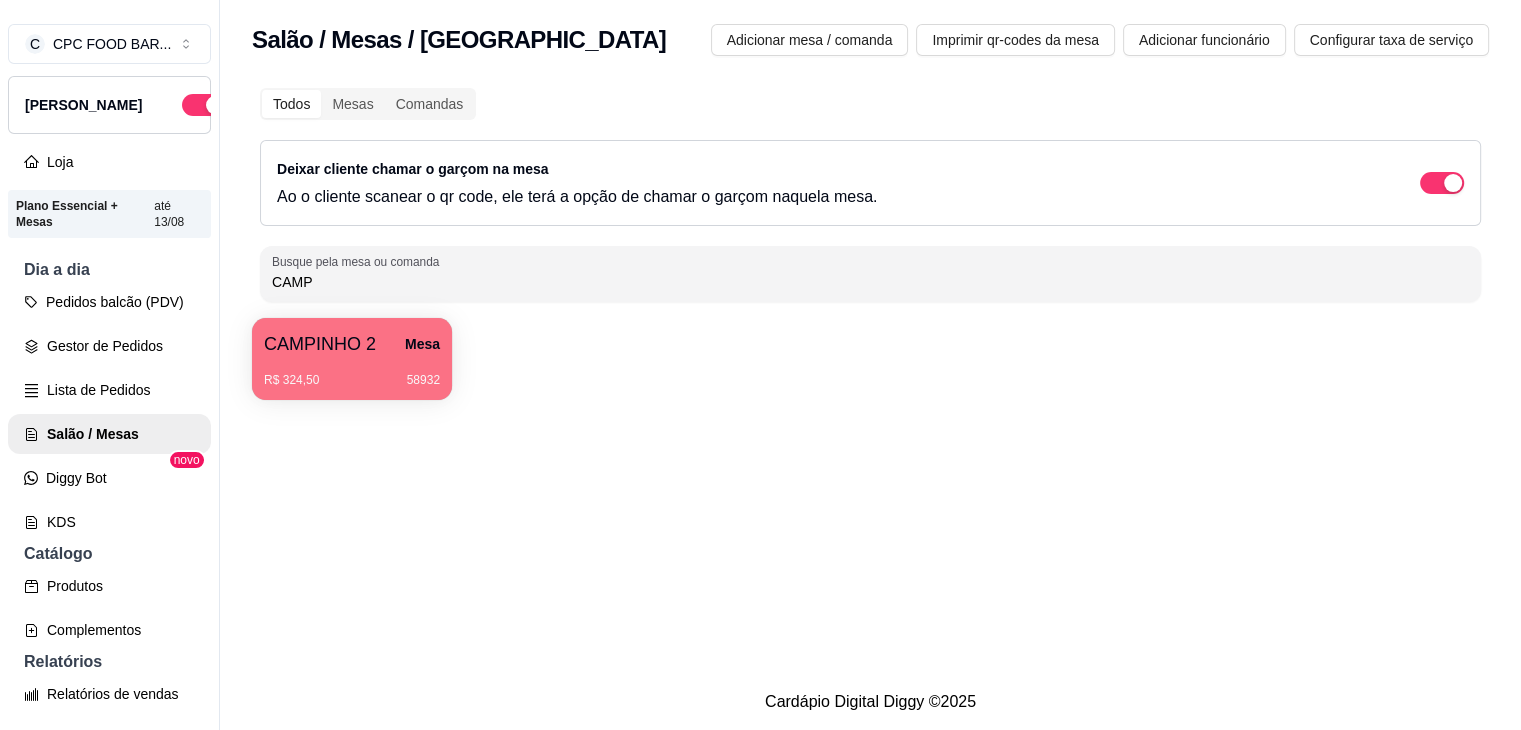 type on "CAMP" 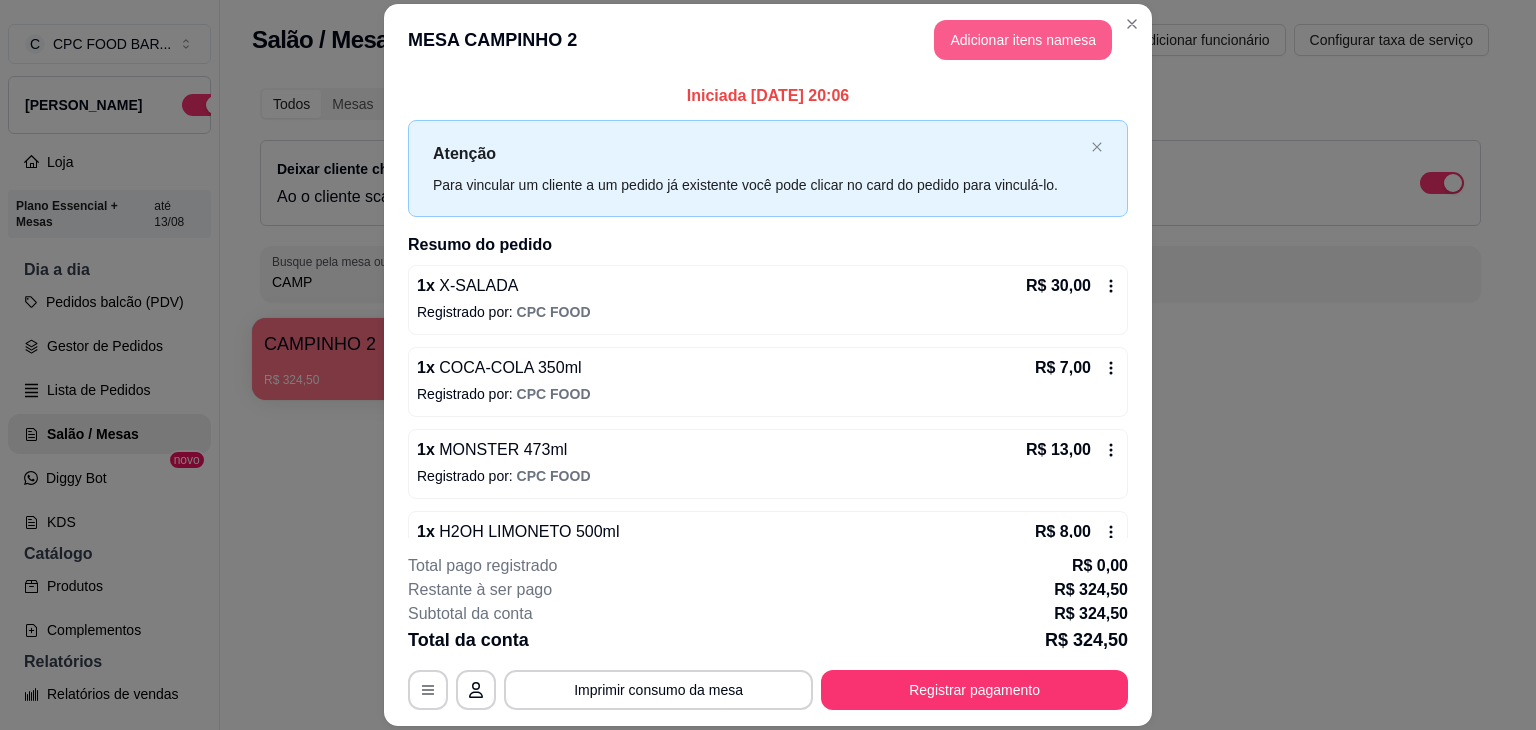 click on "Adicionar itens na  mesa" at bounding box center (1023, 40) 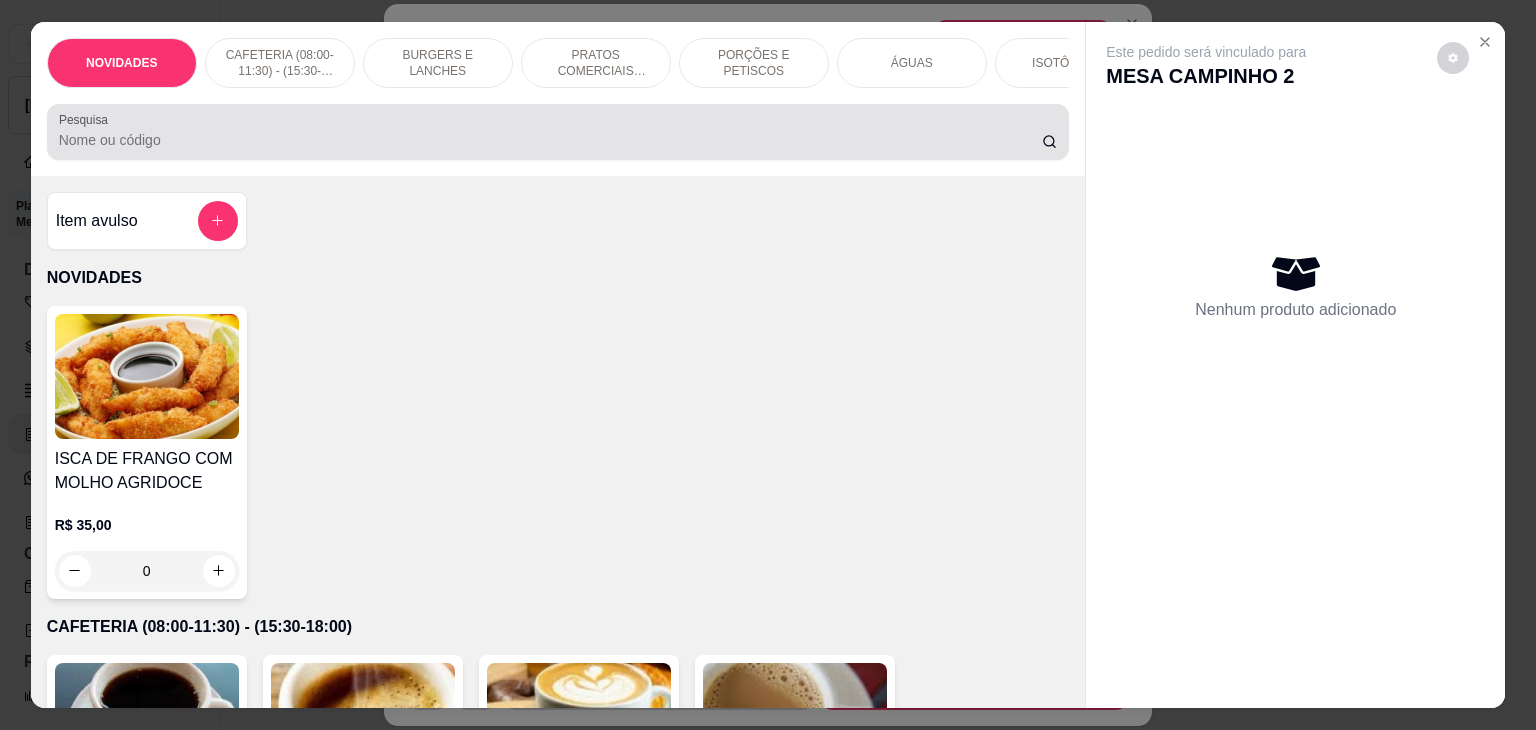 click at bounding box center (558, 132) 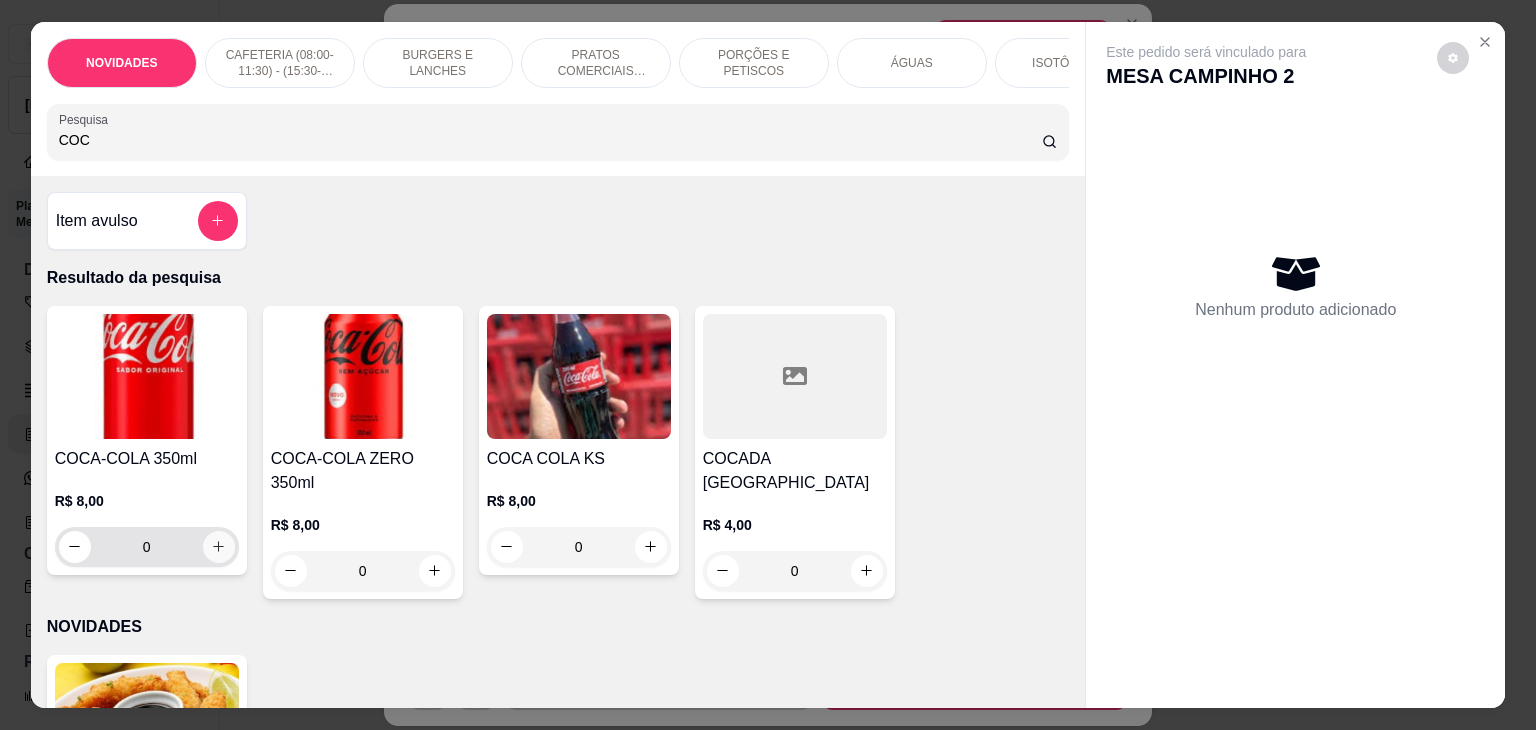 type on "COC" 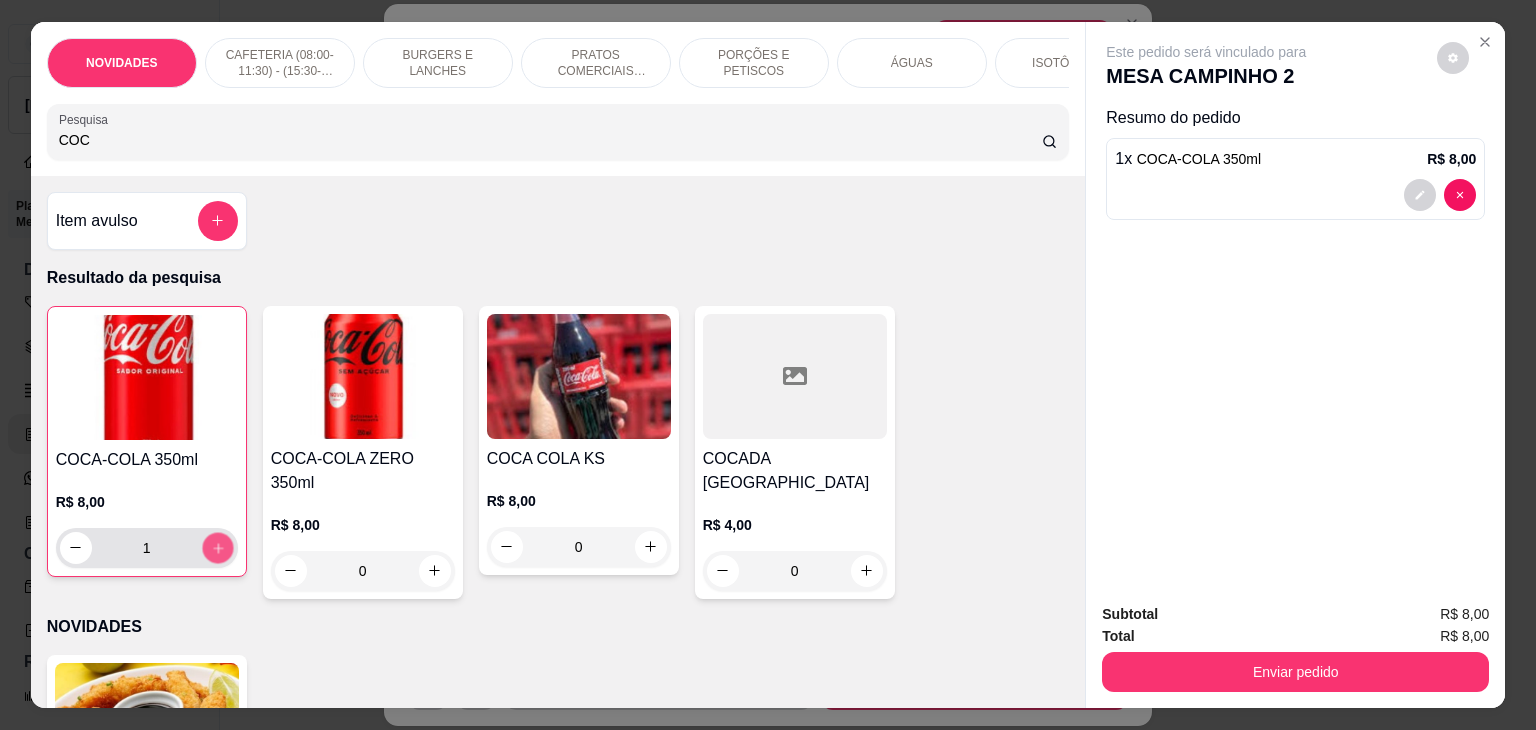 click 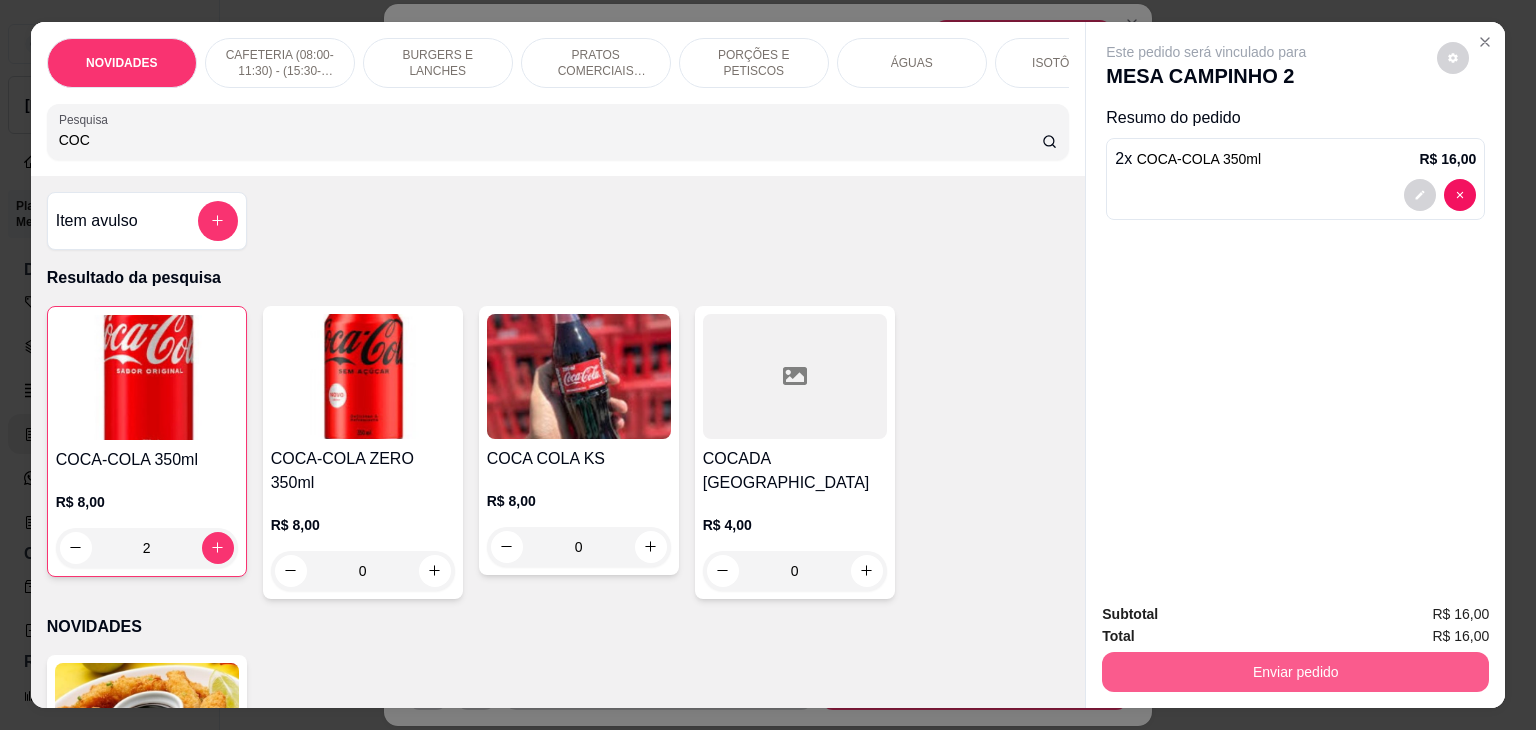 click on "Enviar pedido" at bounding box center (1295, 672) 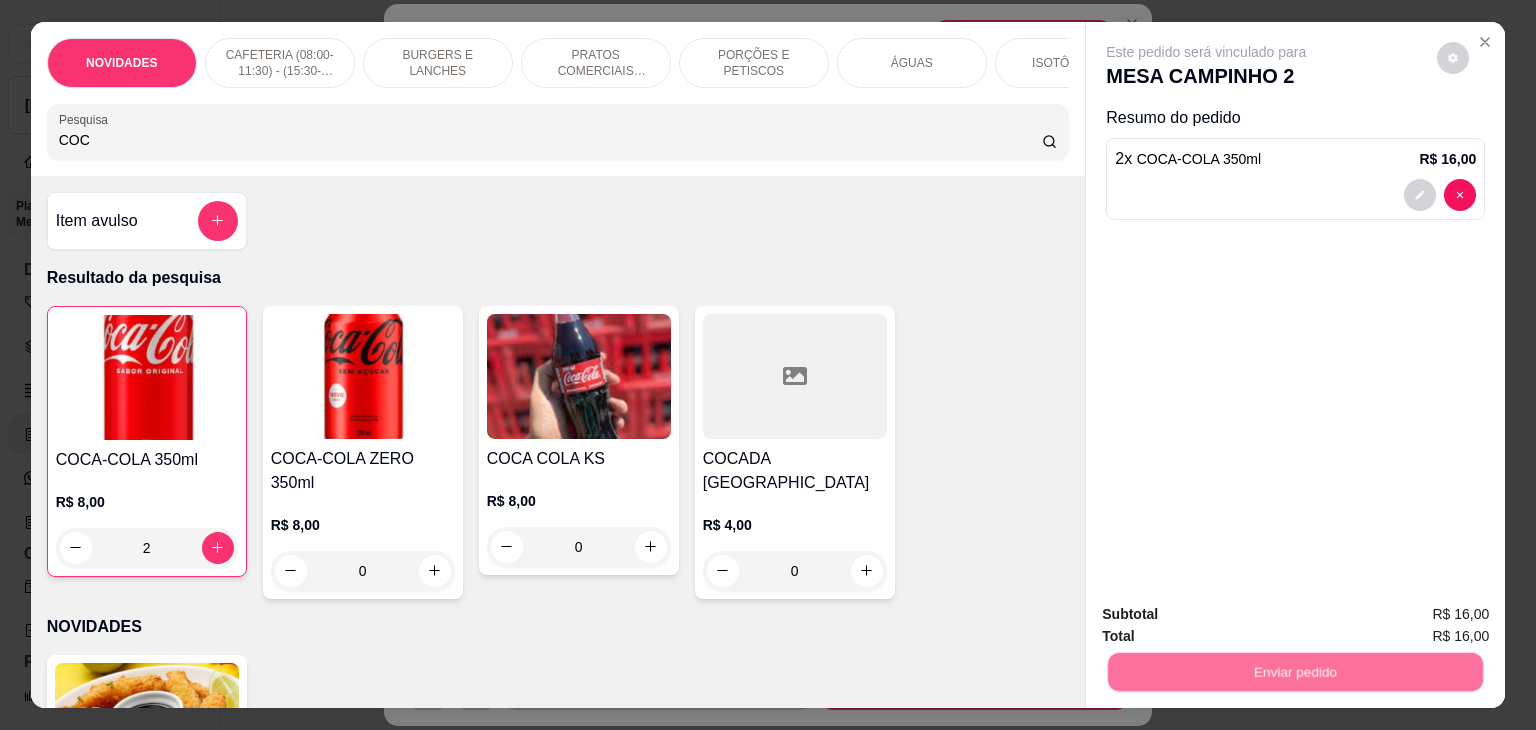 click on "Não registrar e enviar pedido" at bounding box center (1229, 614) 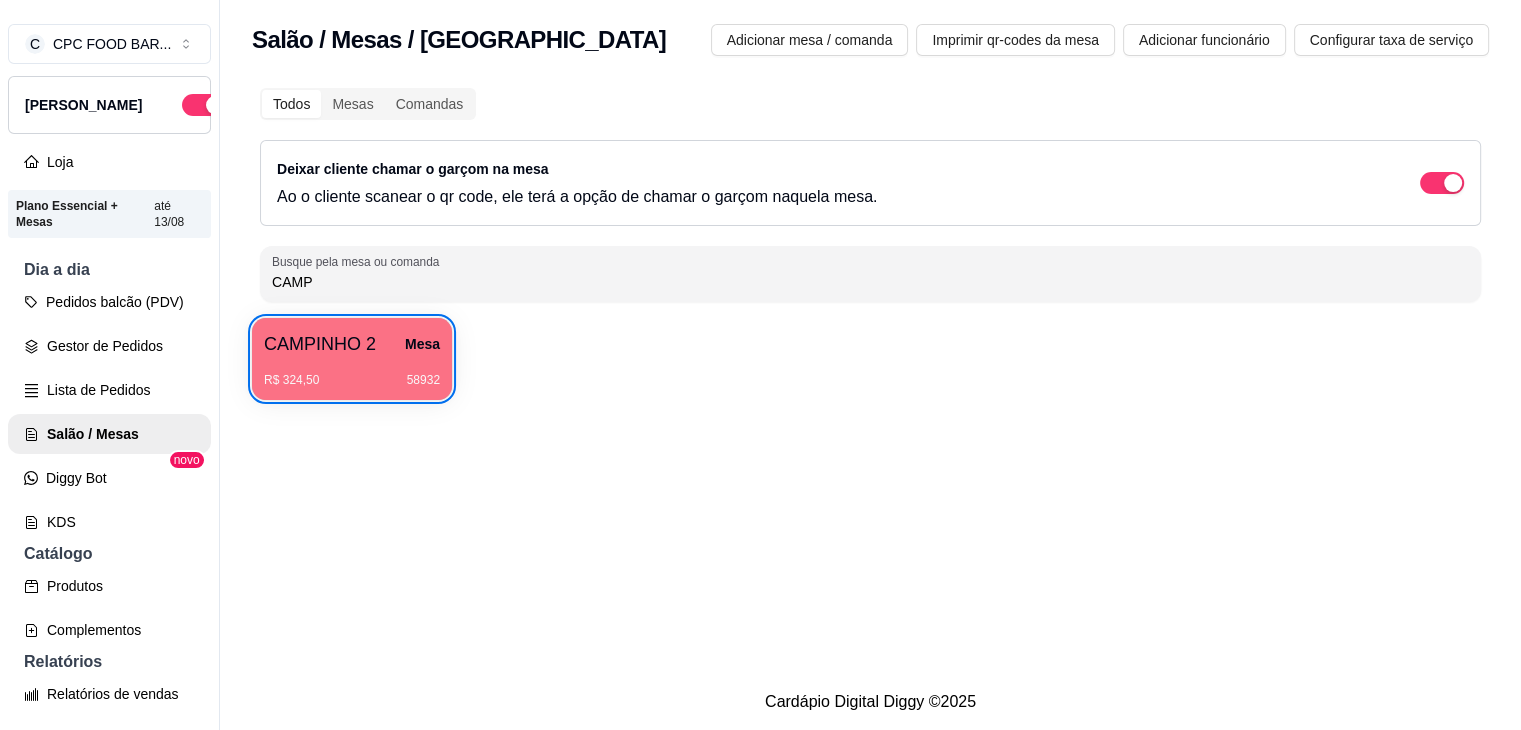 type 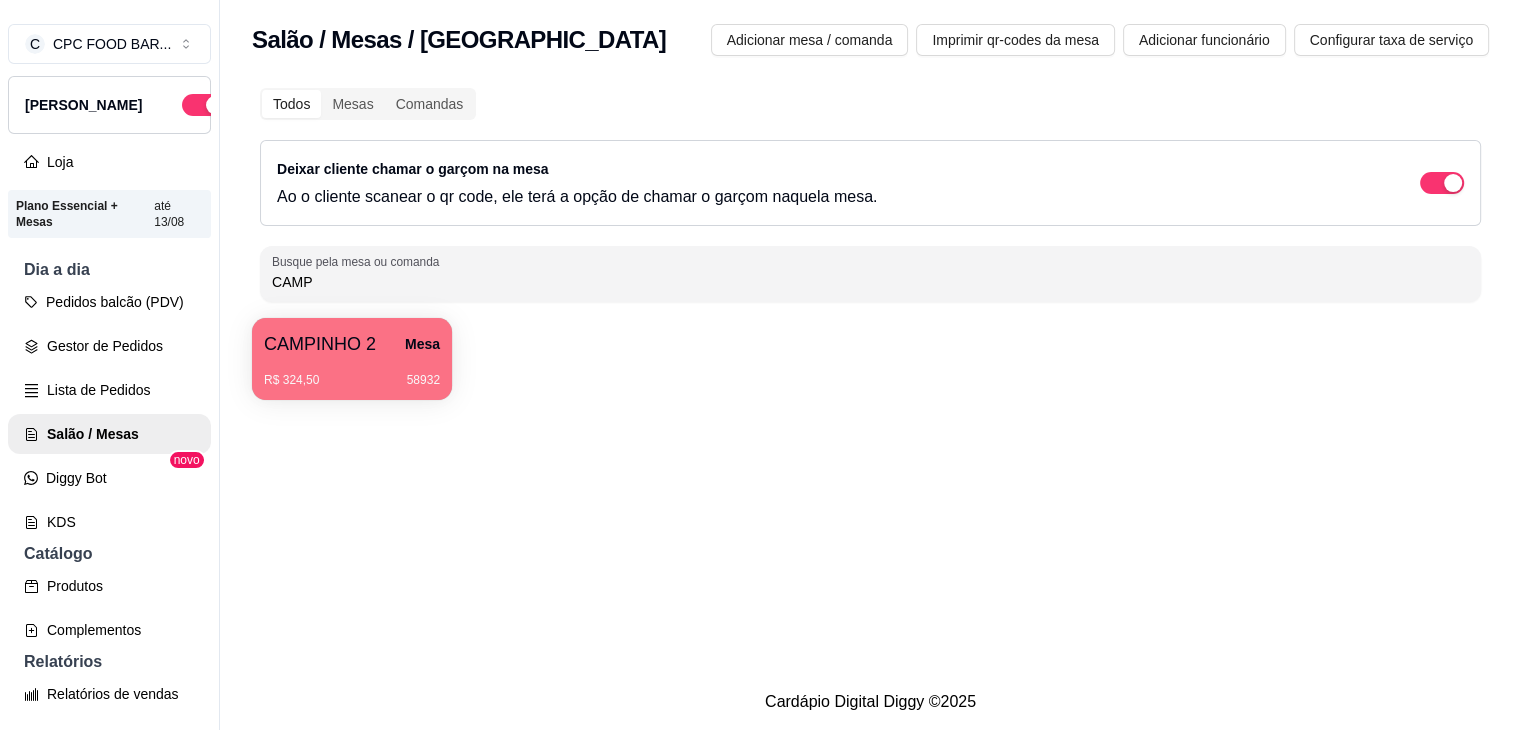 drag, startPoint x: 325, startPoint y: 276, endPoint x: 229, endPoint y: 276, distance: 96 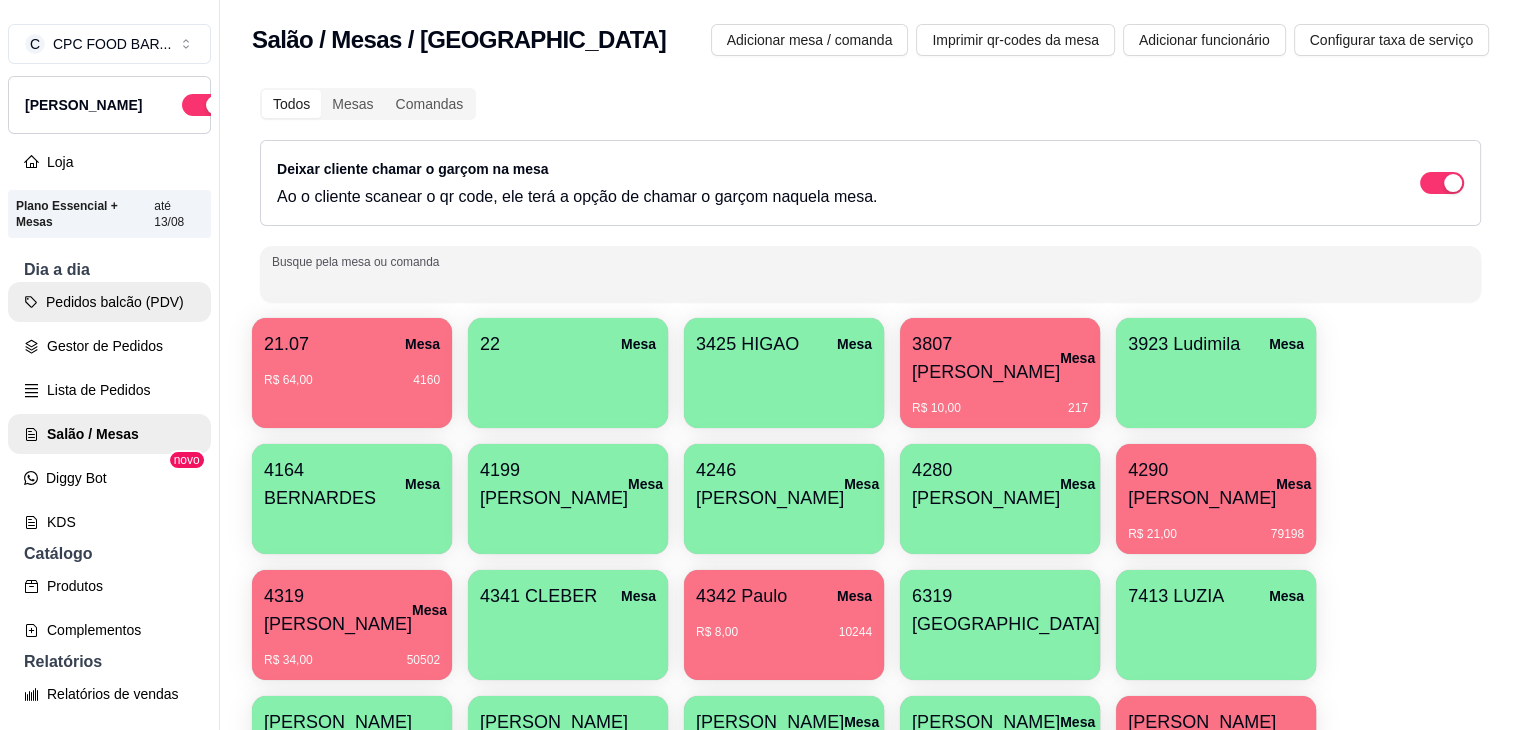 type 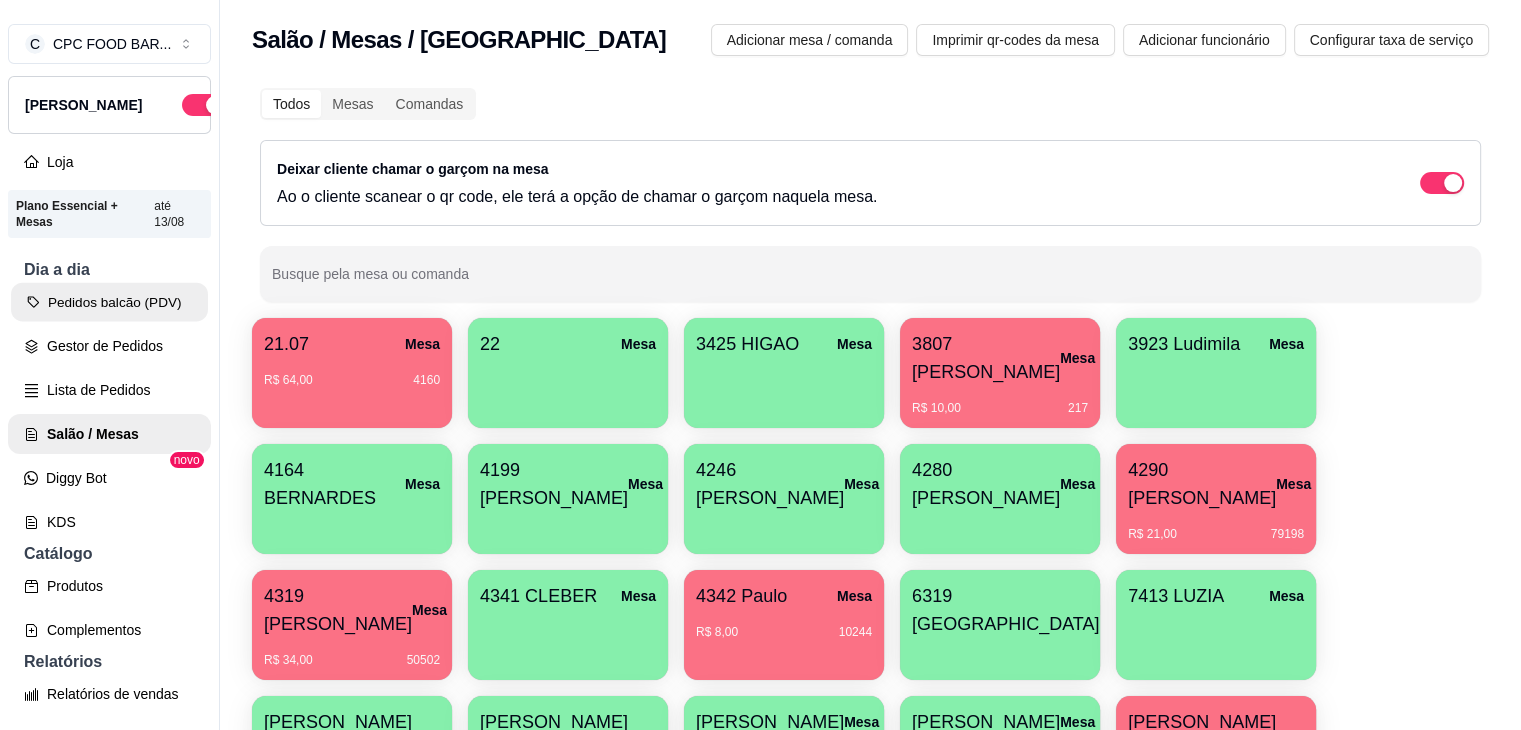 click on "Pedidos balcão (PDV)" at bounding box center (109, 302) 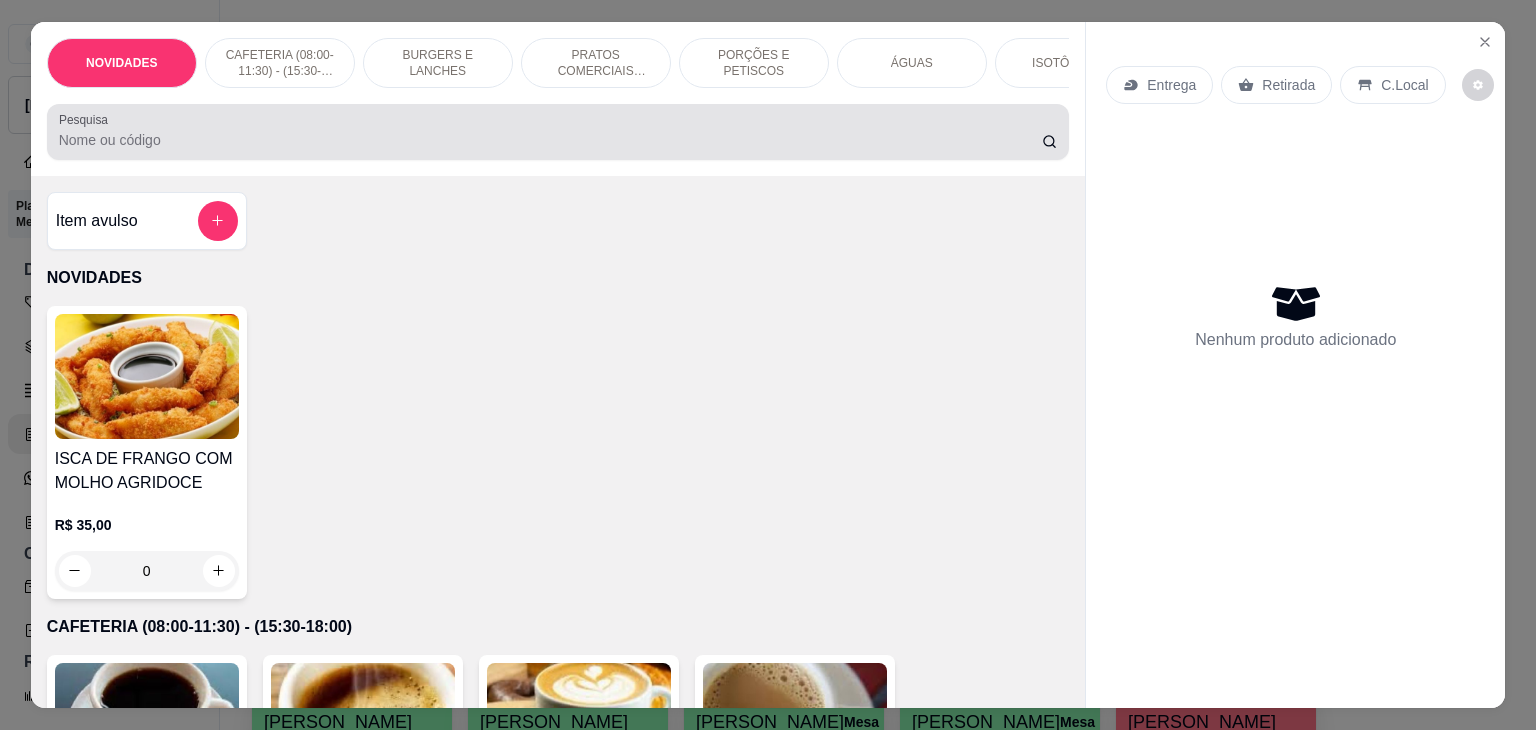 click on "Pesquisa" at bounding box center (550, 140) 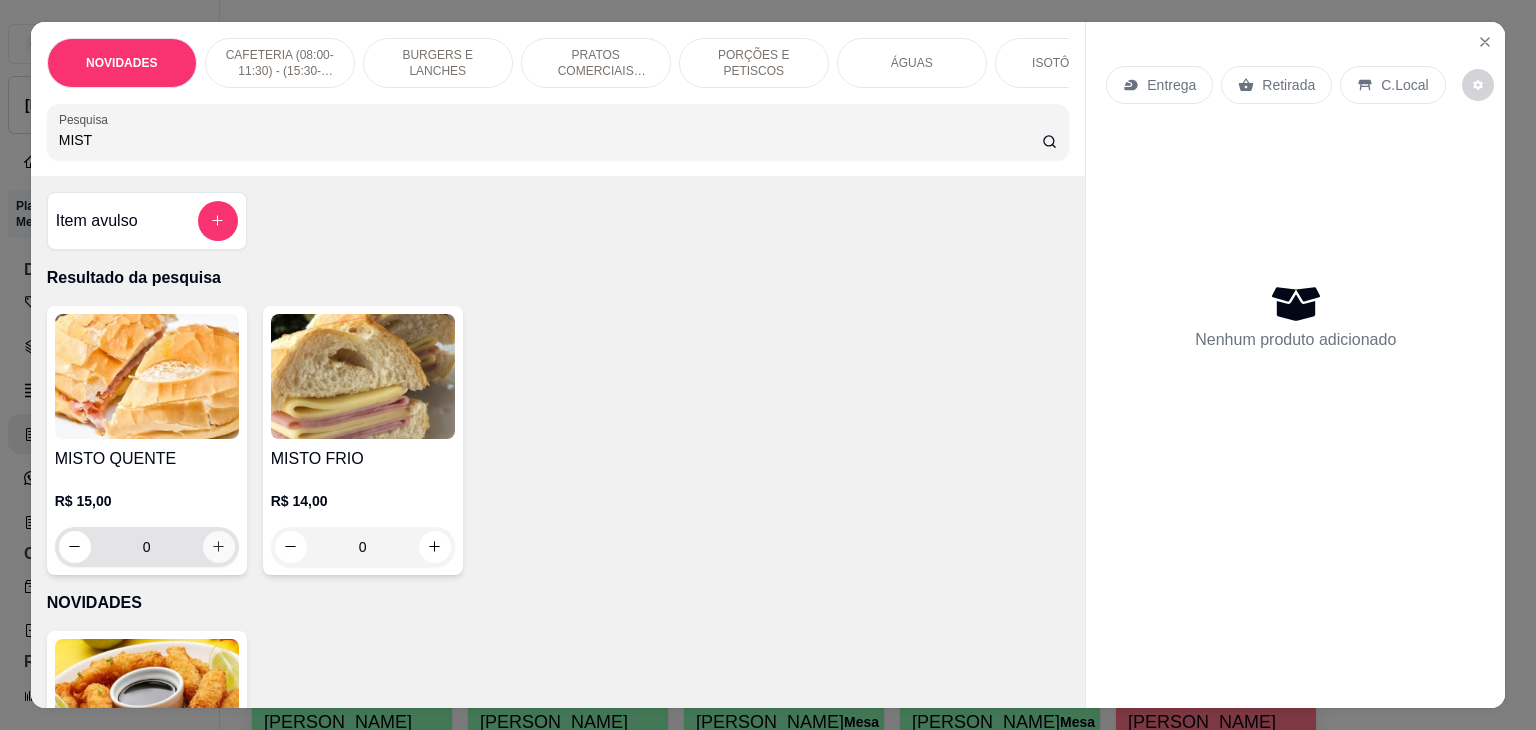 type on "MIST" 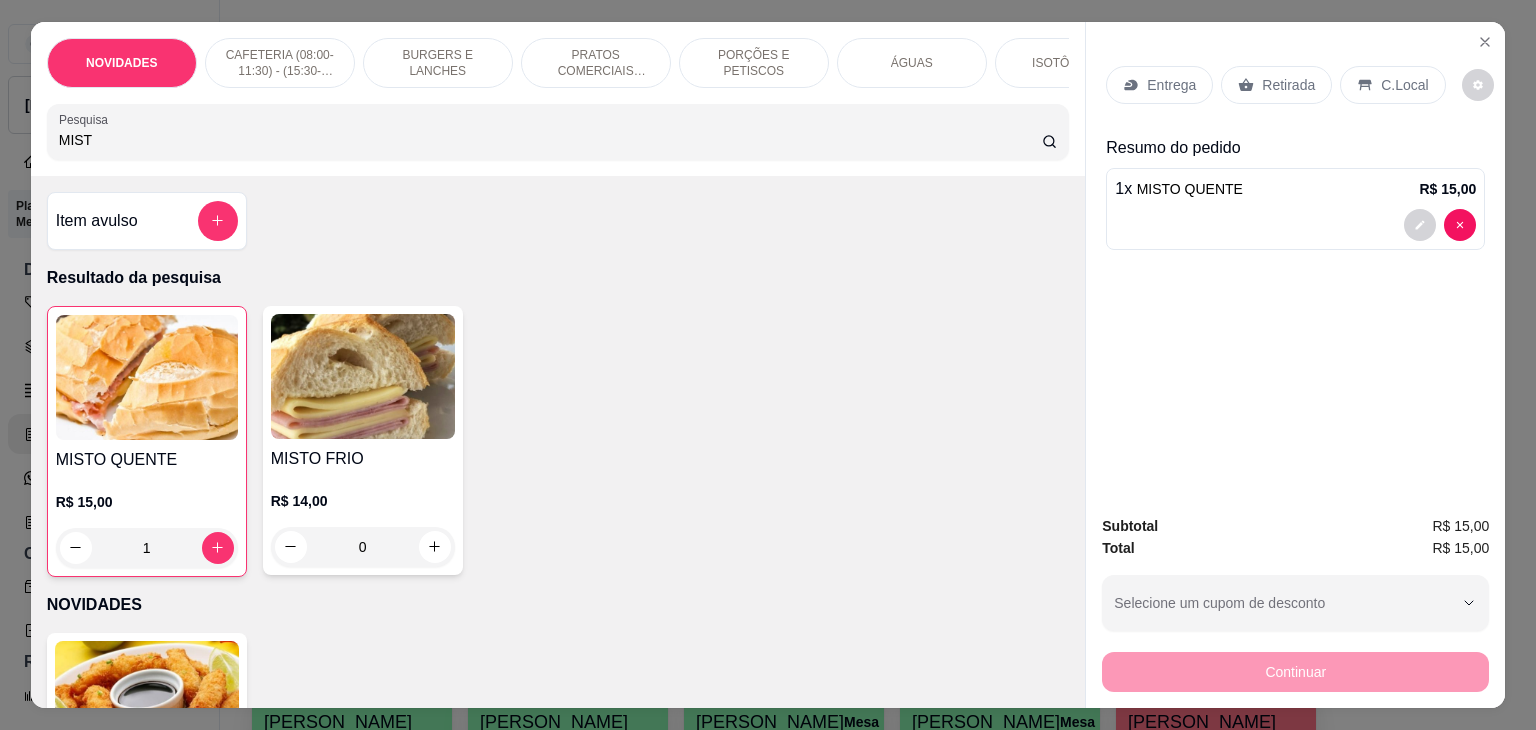 drag, startPoint x: 248, startPoint y: 148, endPoint x: 0, endPoint y: 137, distance: 248.24384 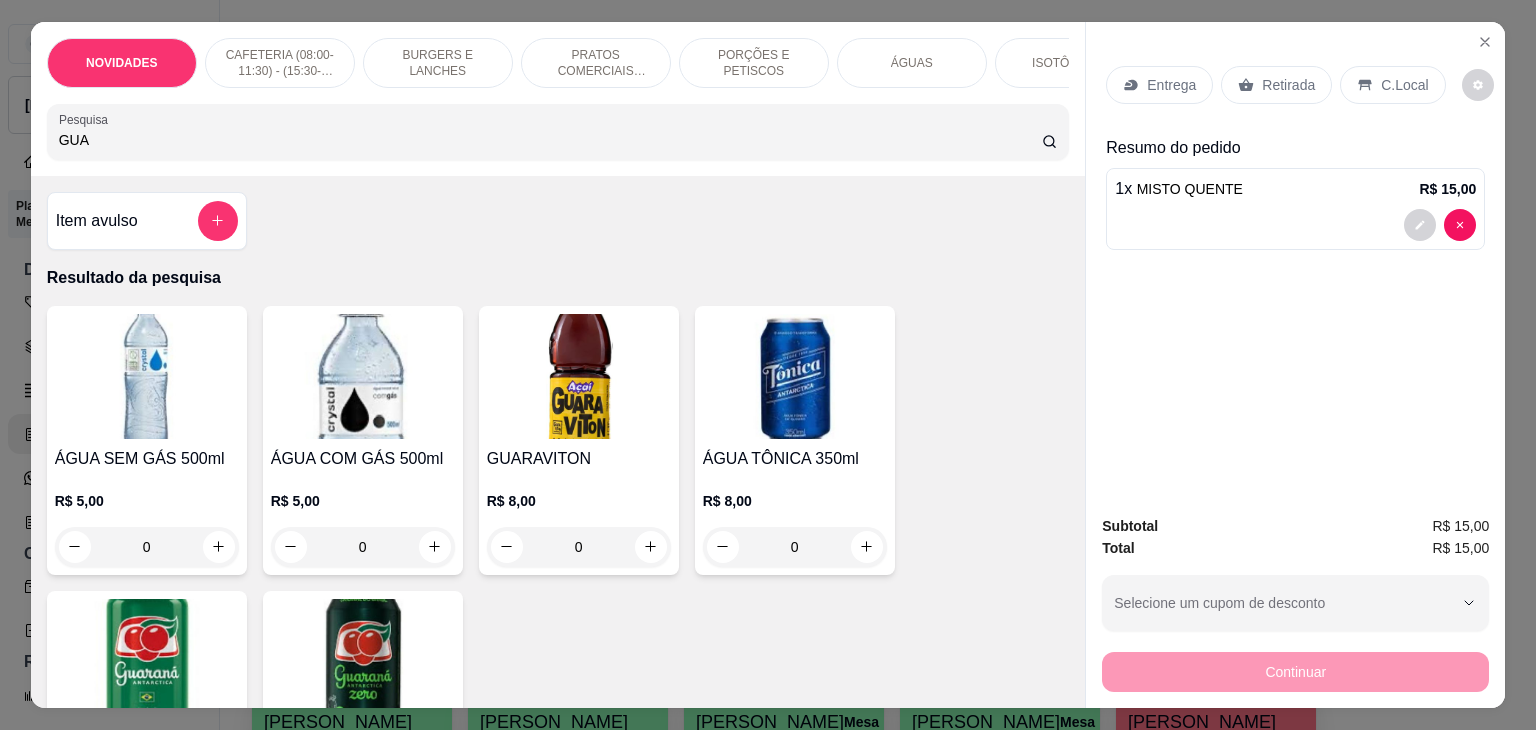scroll, scrollTop: 200, scrollLeft: 0, axis: vertical 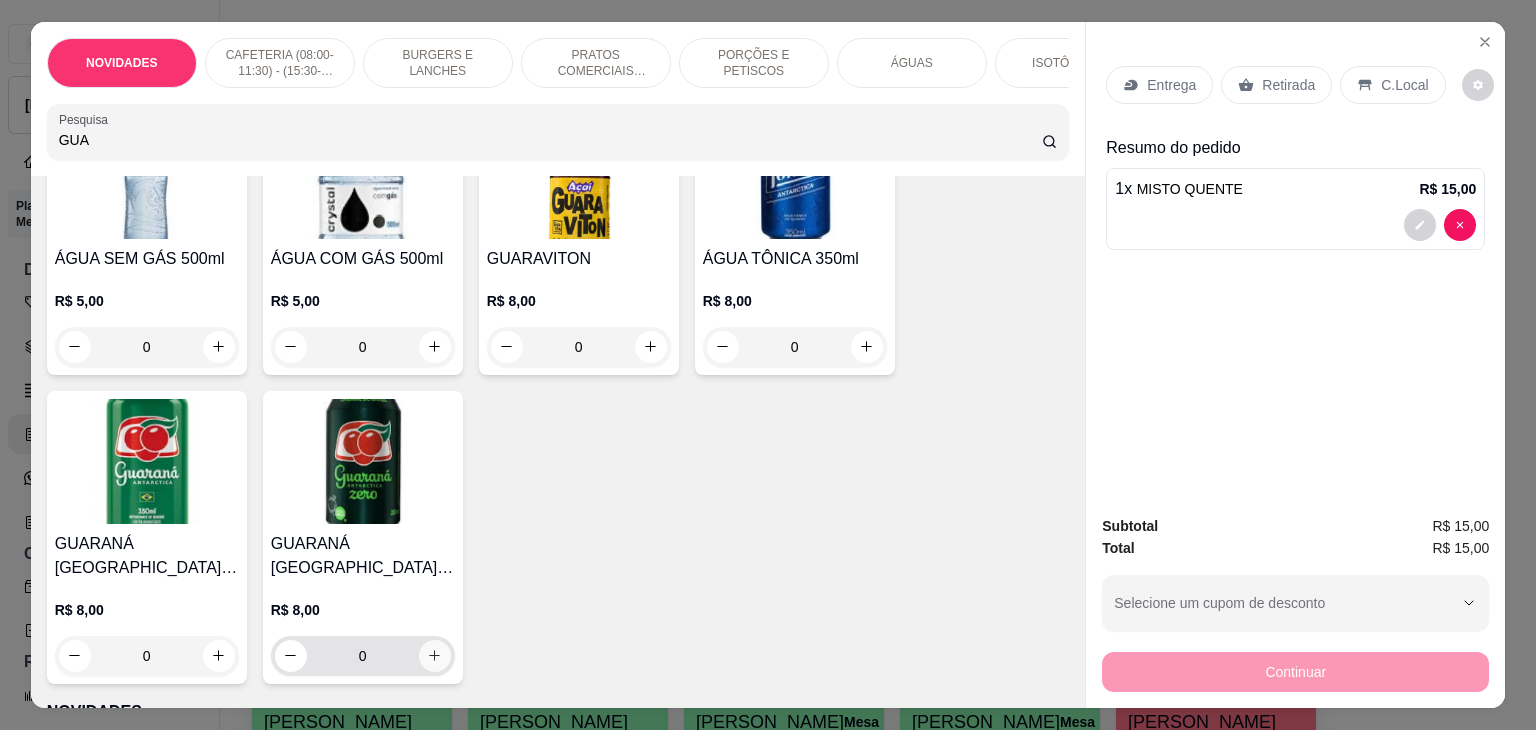 type on "GUA" 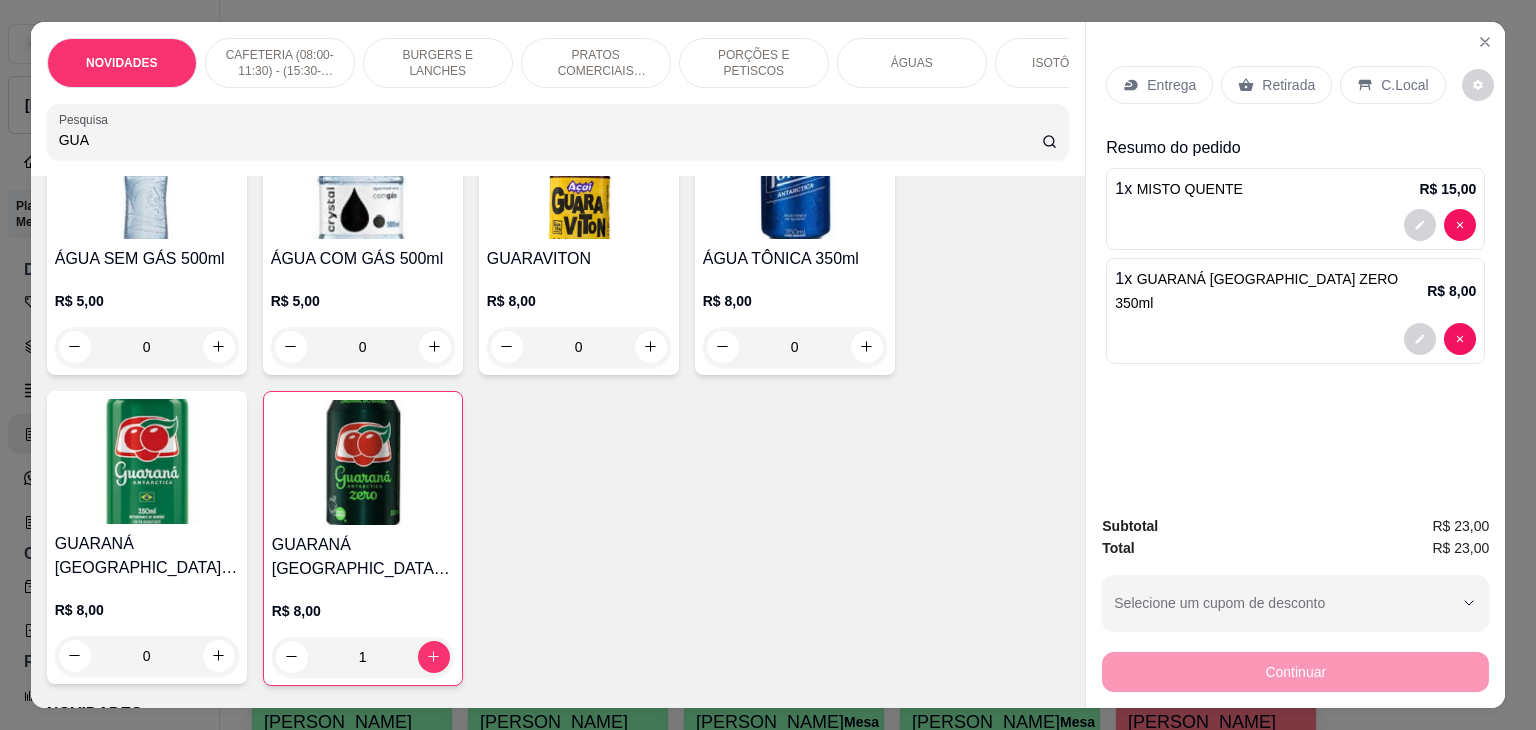 click on "C.Local" at bounding box center [1404, 85] 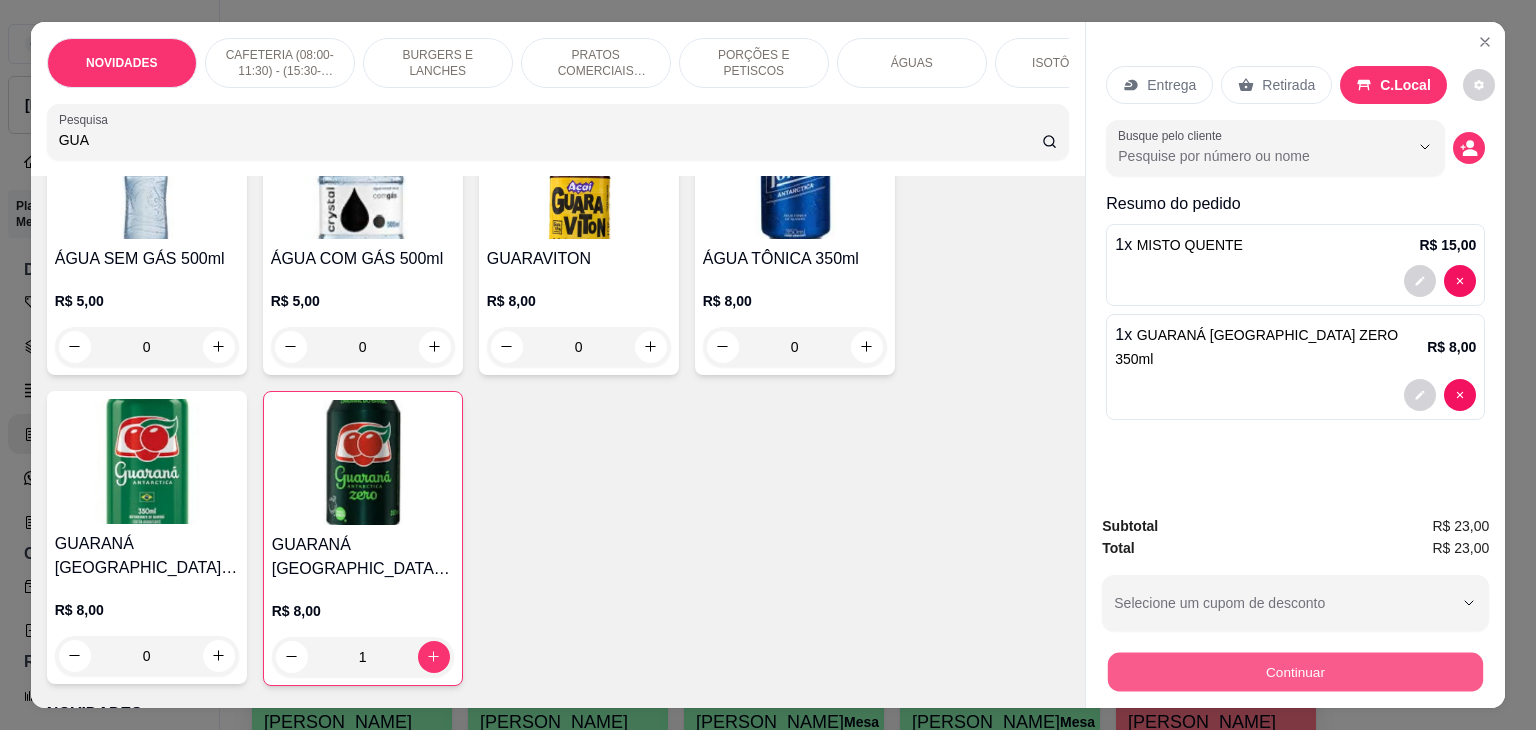 click on "Continuar" at bounding box center (1295, 672) 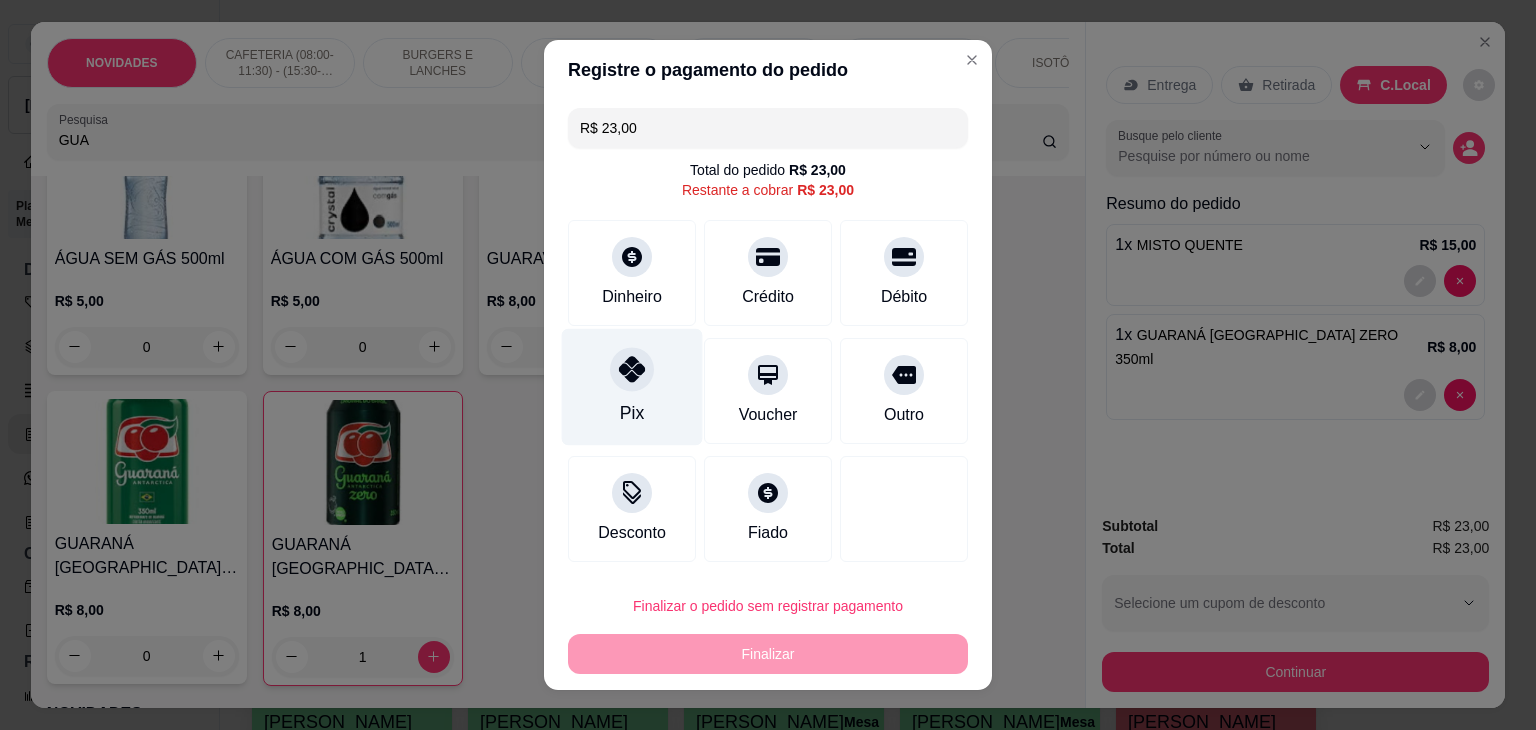 click at bounding box center [632, 369] 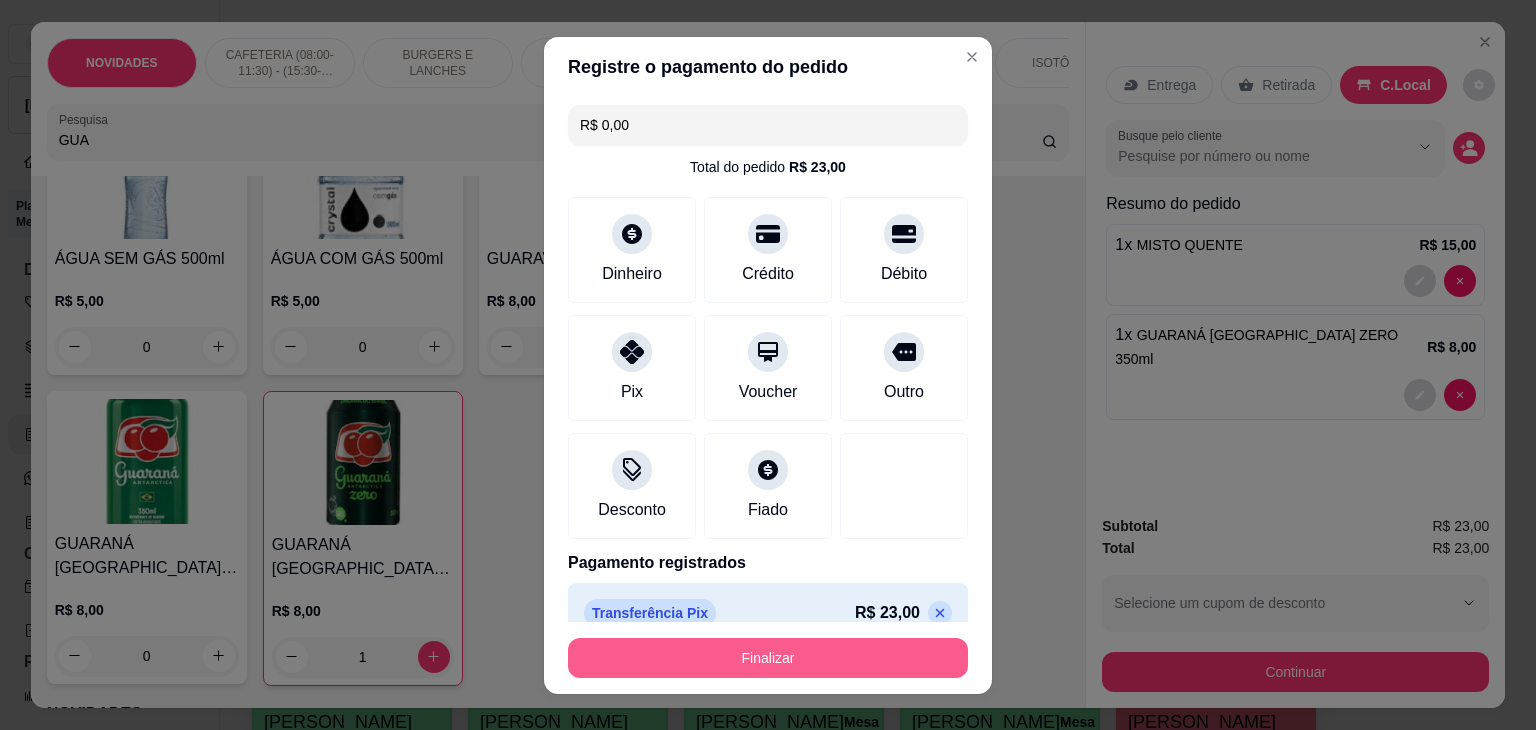 click on "Finalizar" at bounding box center [768, 658] 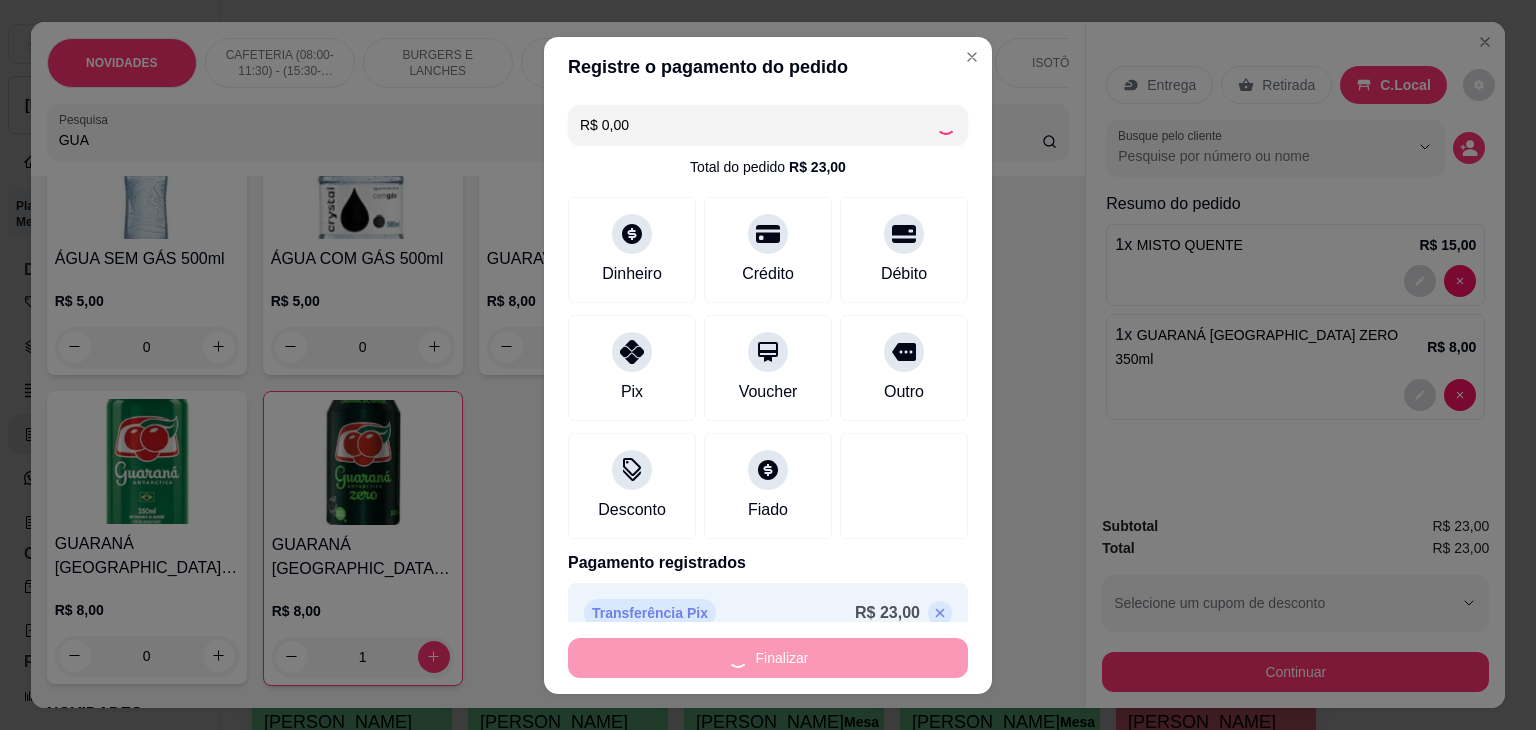 type on "0" 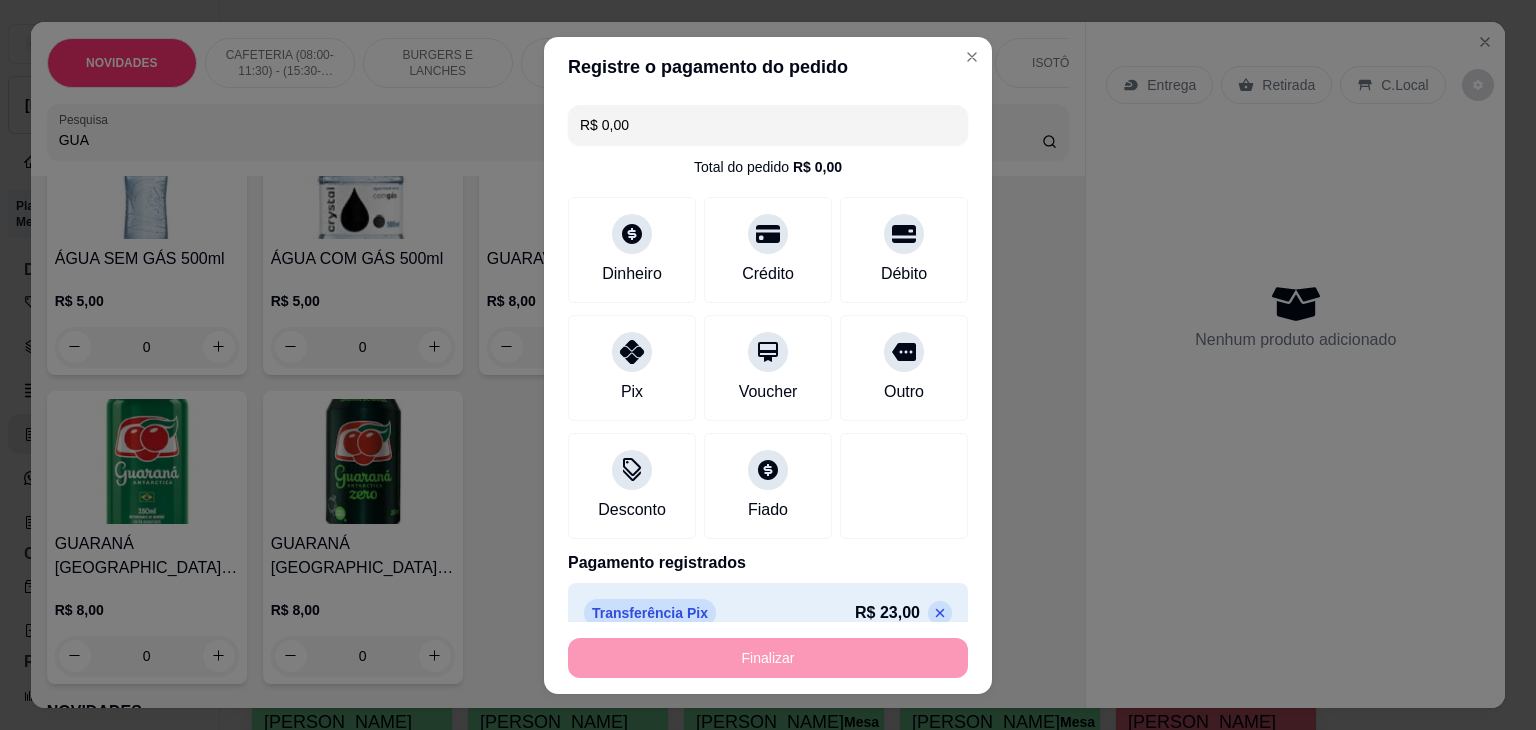 type on "-R$ 23,00" 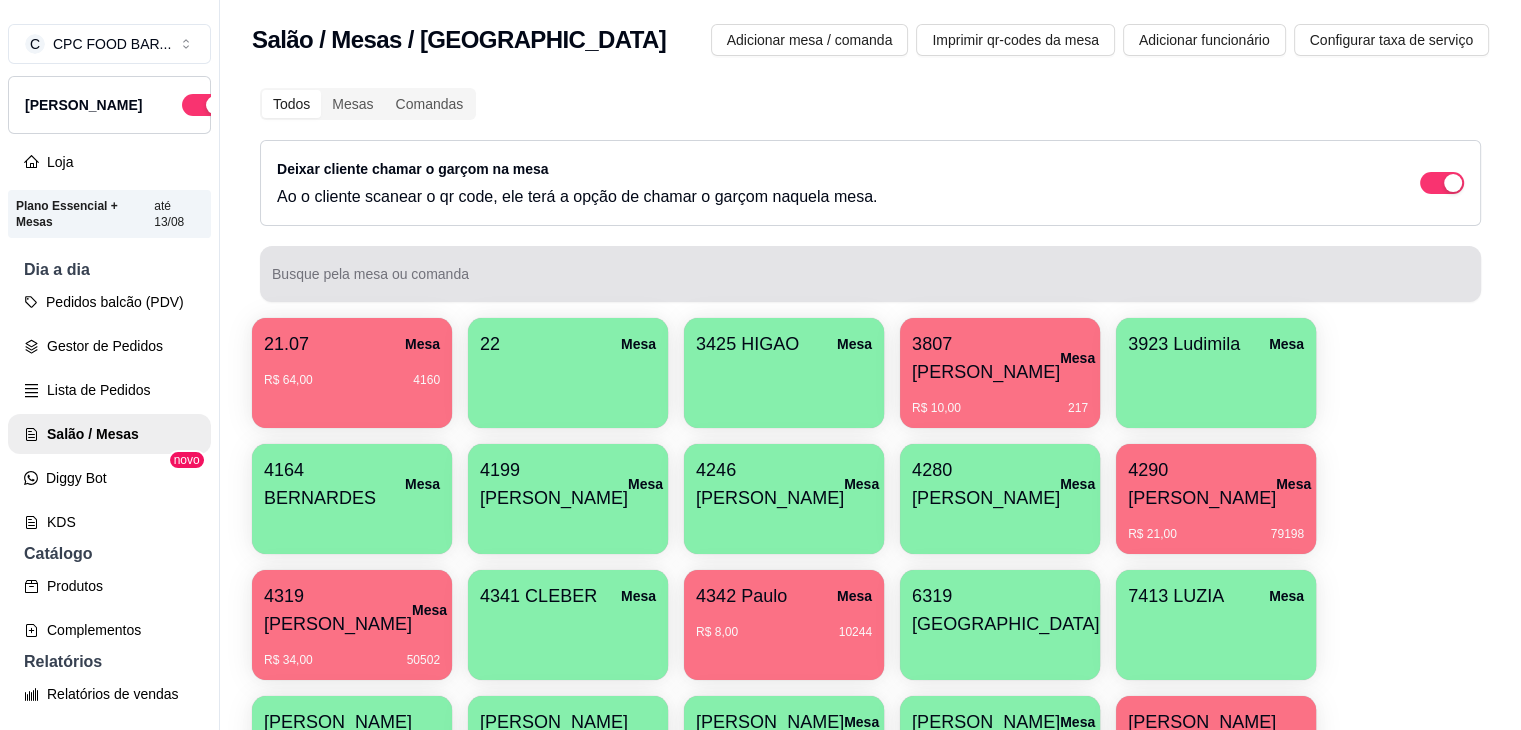 click on "Busque pela mesa ou comanda" at bounding box center (870, 282) 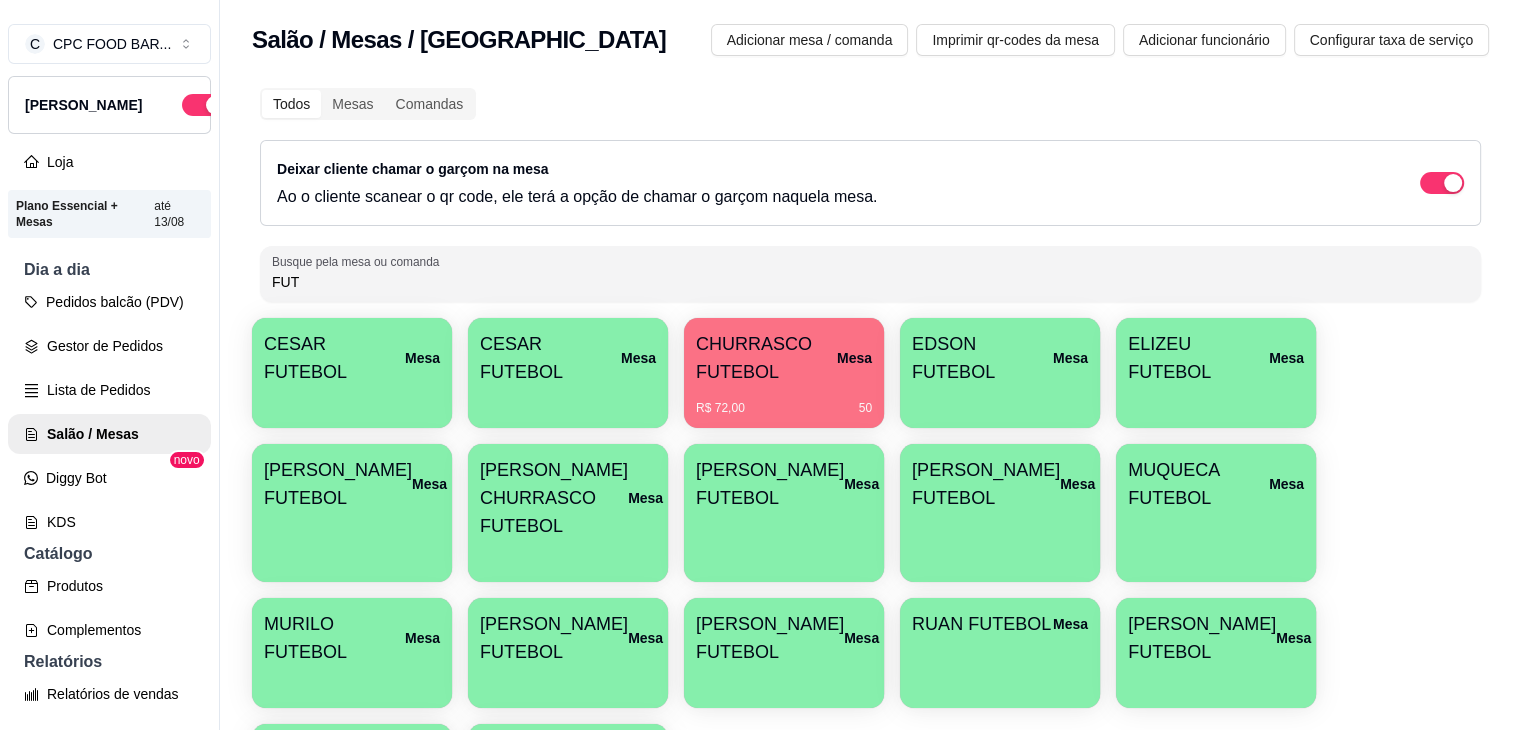 type on "FUT" 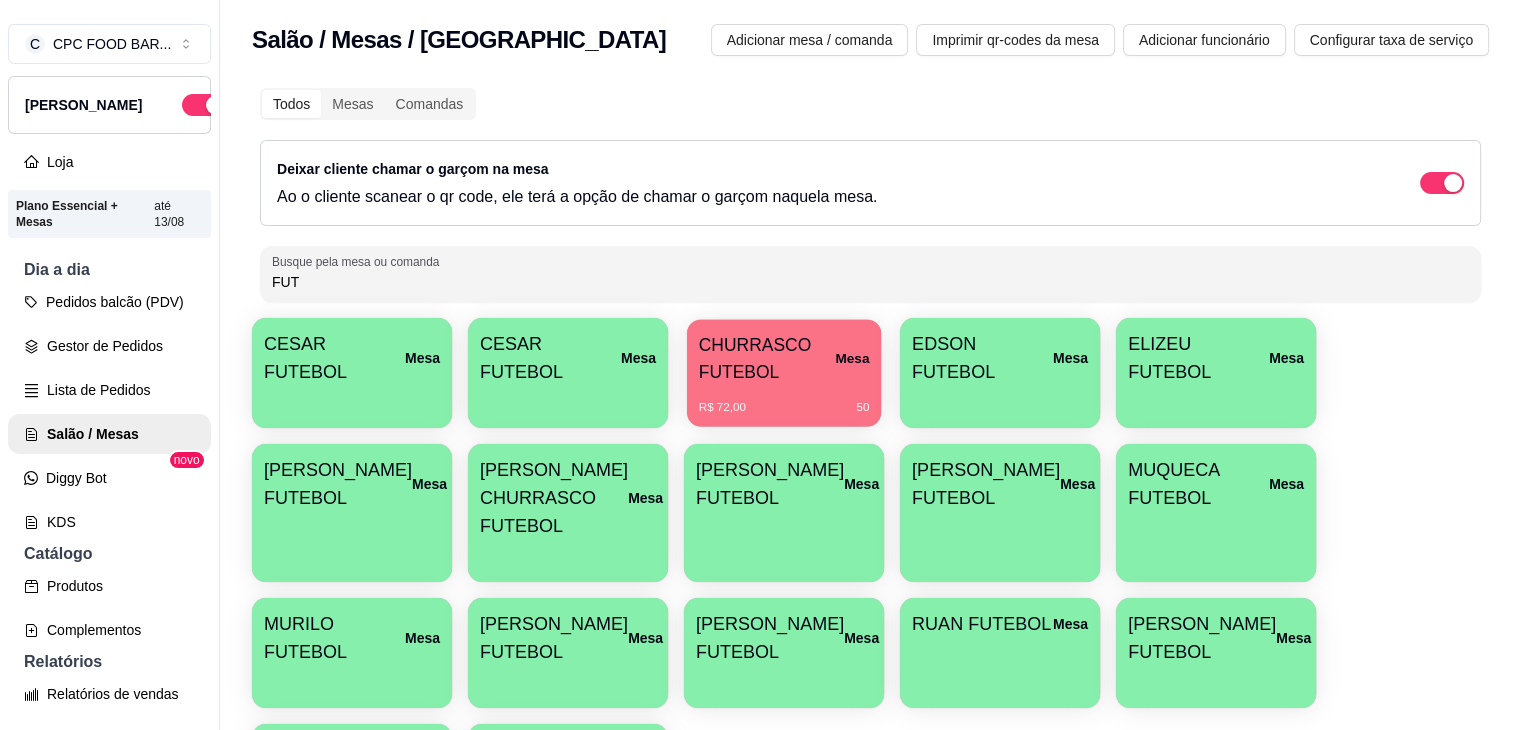 click on "CHURRASCO FUTEBOL" at bounding box center (767, 358) 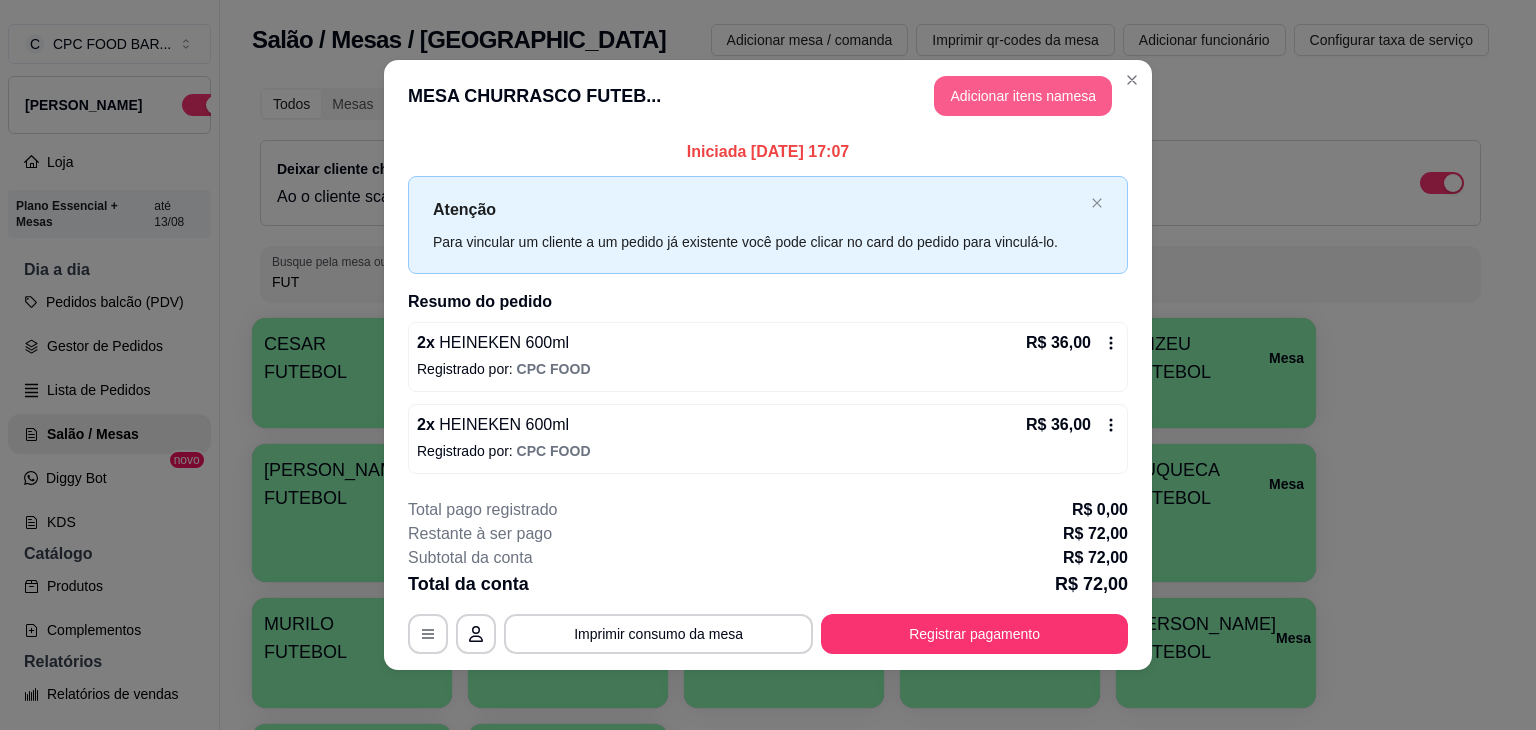 click on "Adicionar itens na  mesa" at bounding box center (1023, 96) 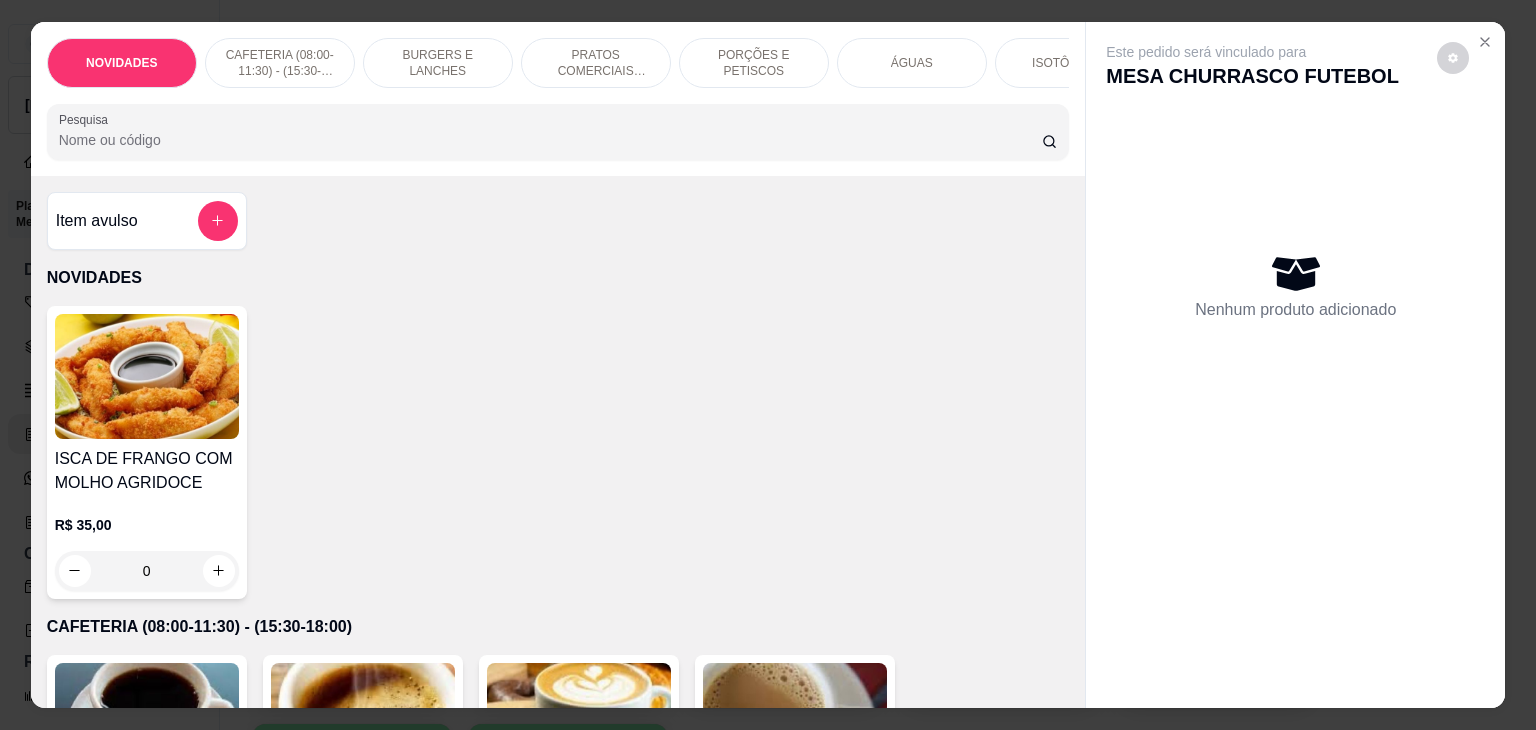 click on "Pesquisa" at bounding box center (550, 140) 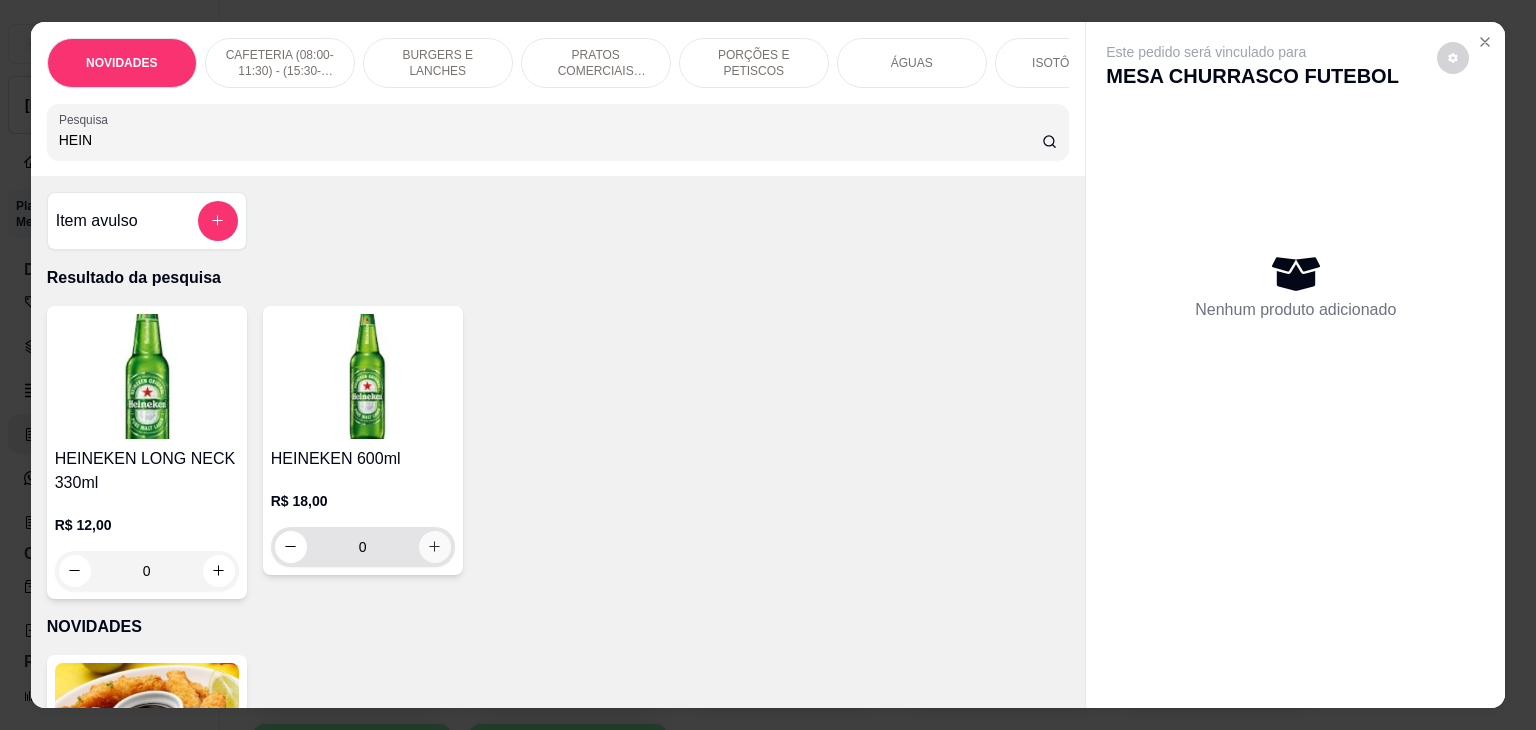 type on "HEIN" 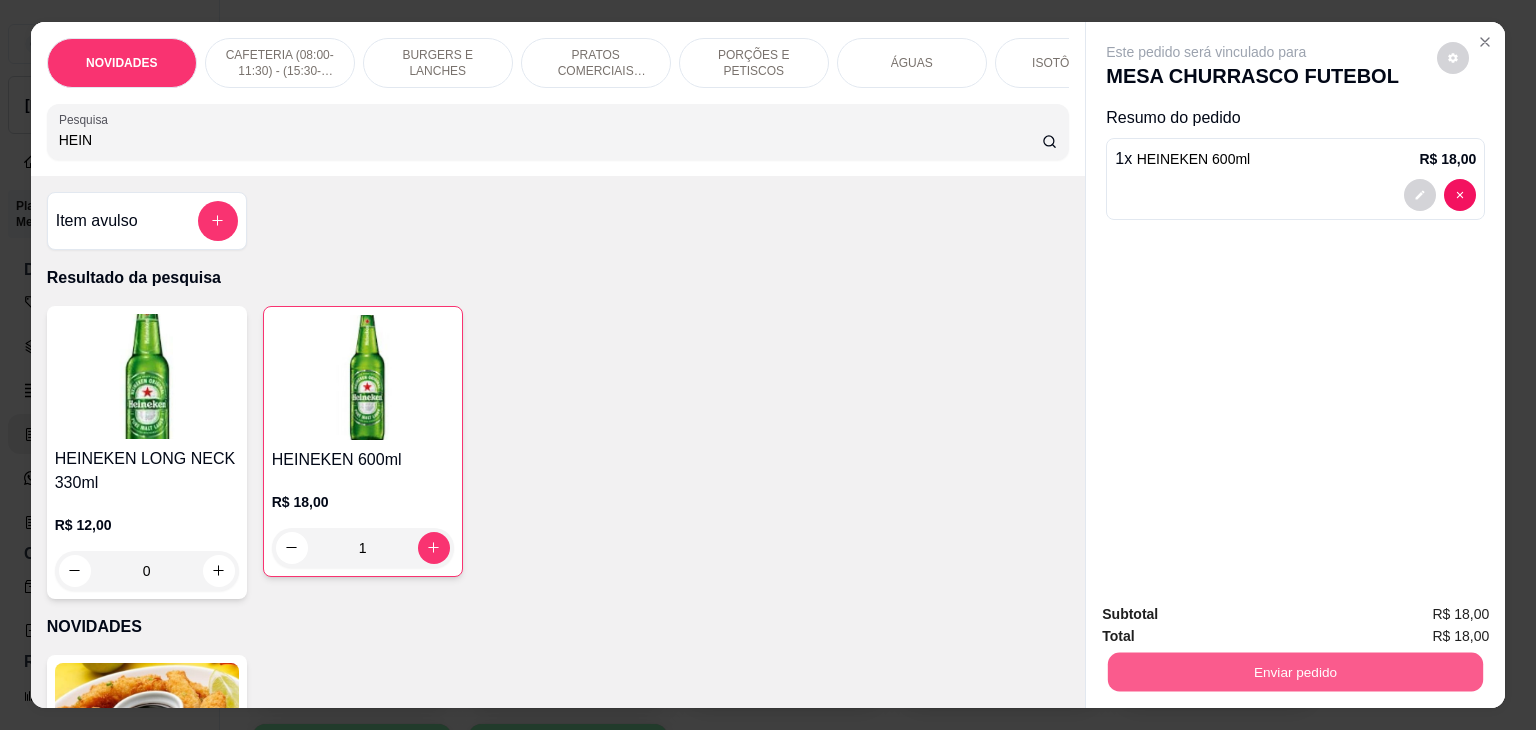 click on "Enviar pedido" at bounding box center [1295, 672] 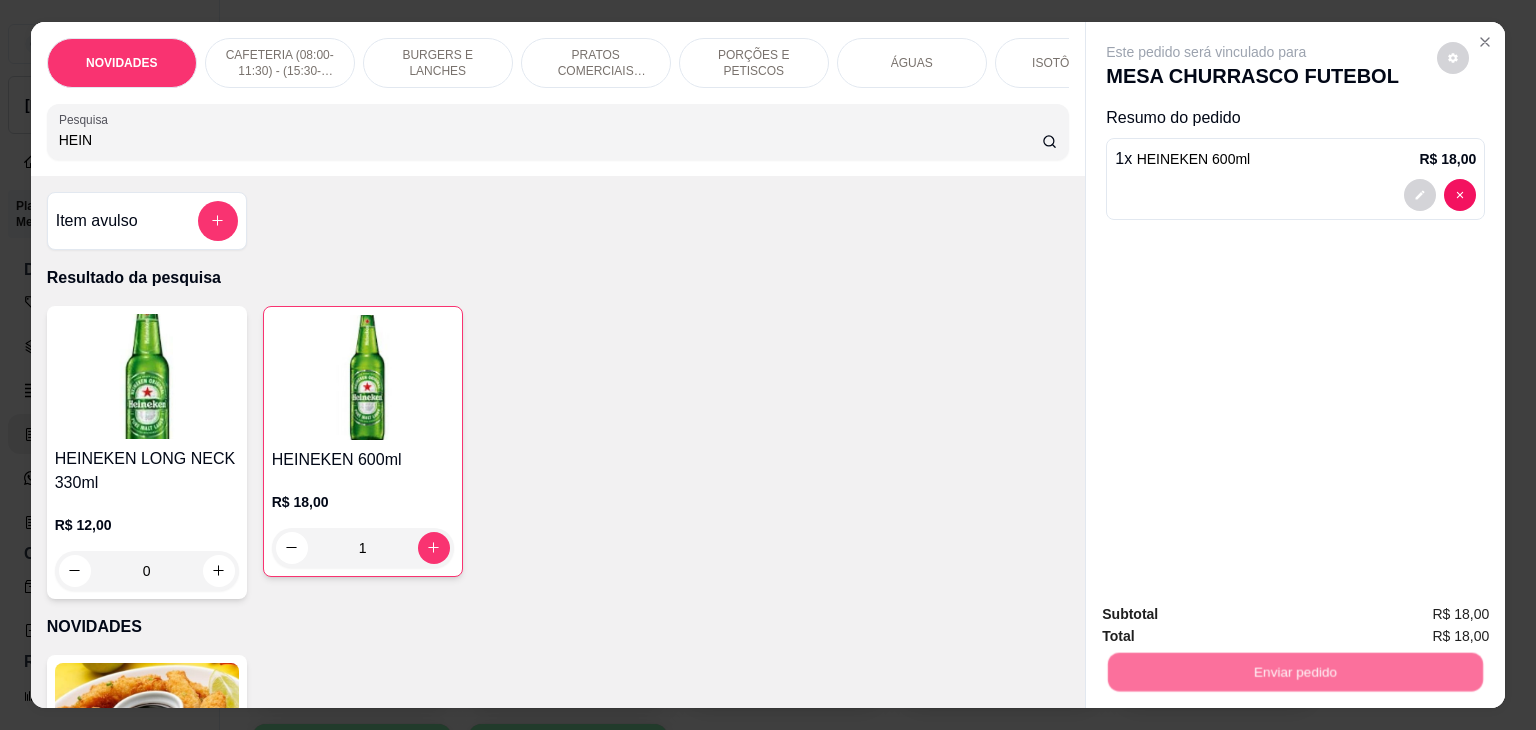 click on "Não registrar e enviar pedido" at bounding box center [1229, 614] 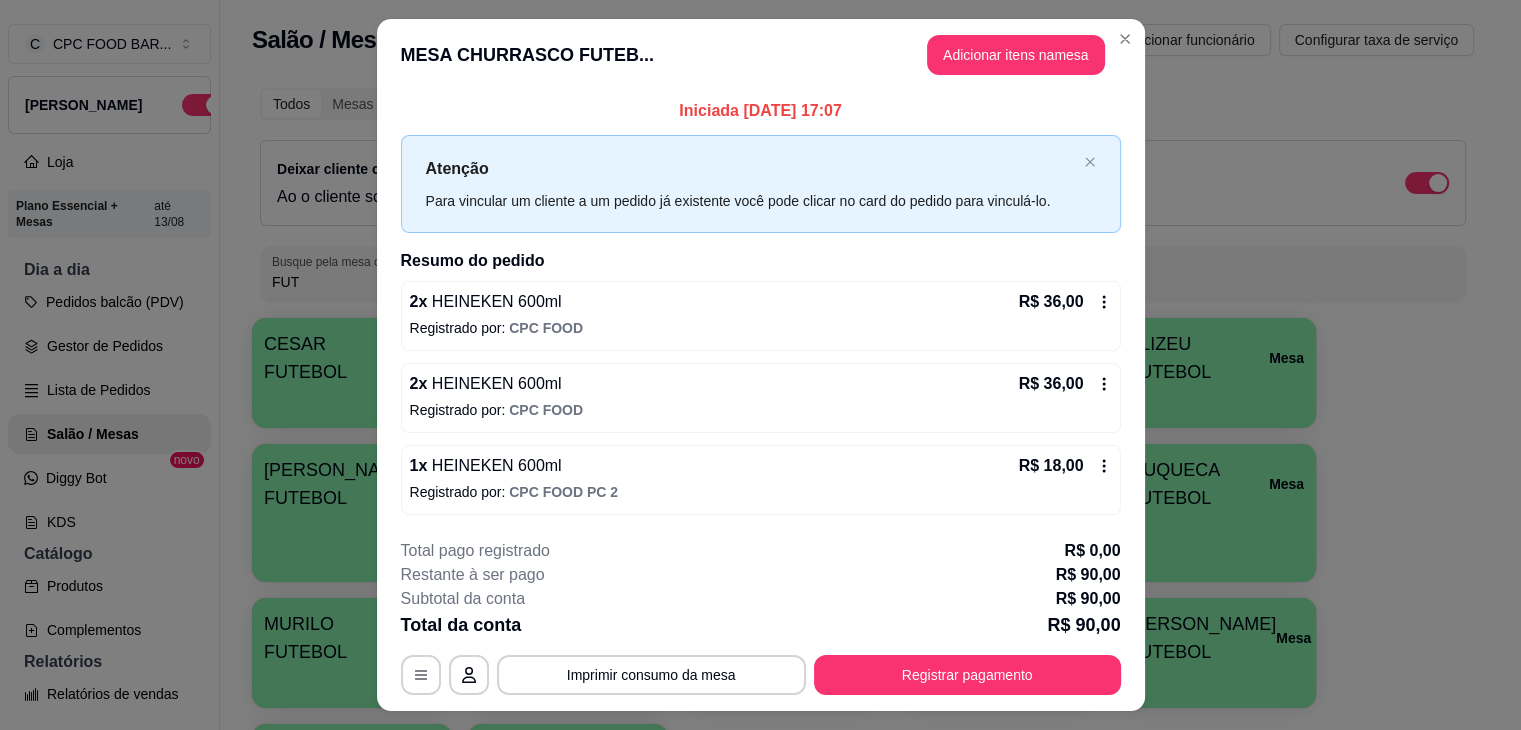 type 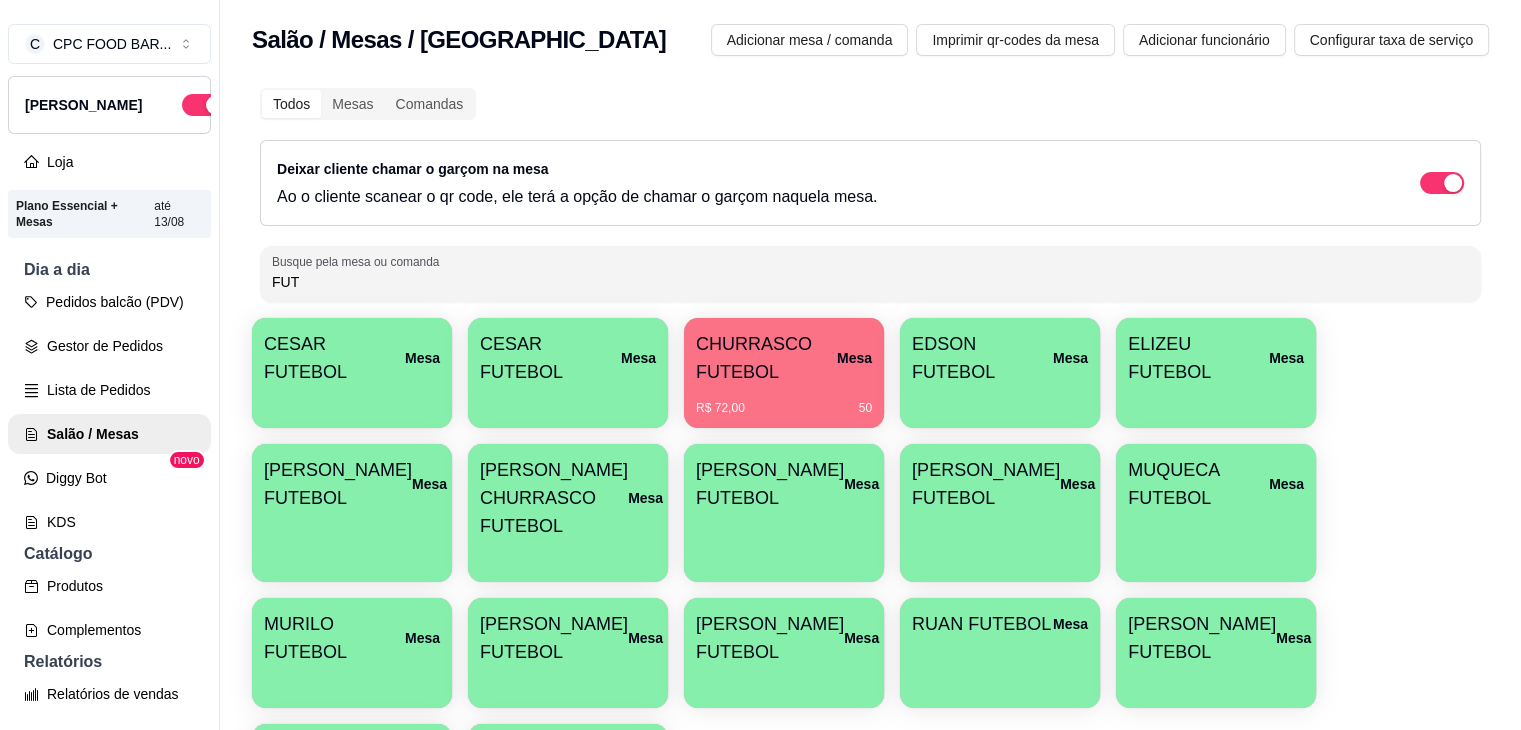 drag, startPoint x: 479, startPoint y: 289, endPoint x: 202, endPoint y: 298, distance: 277.14618 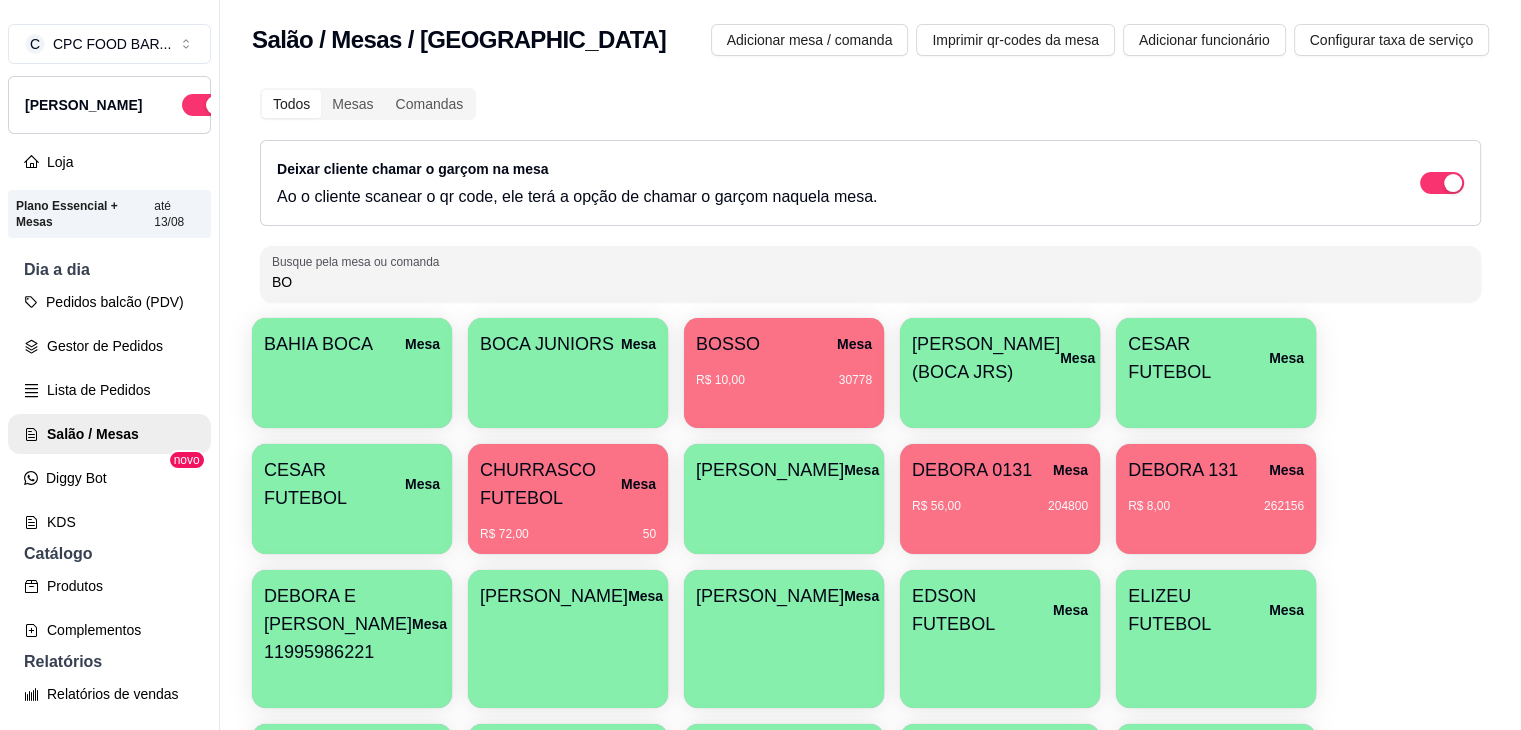 type on "B" 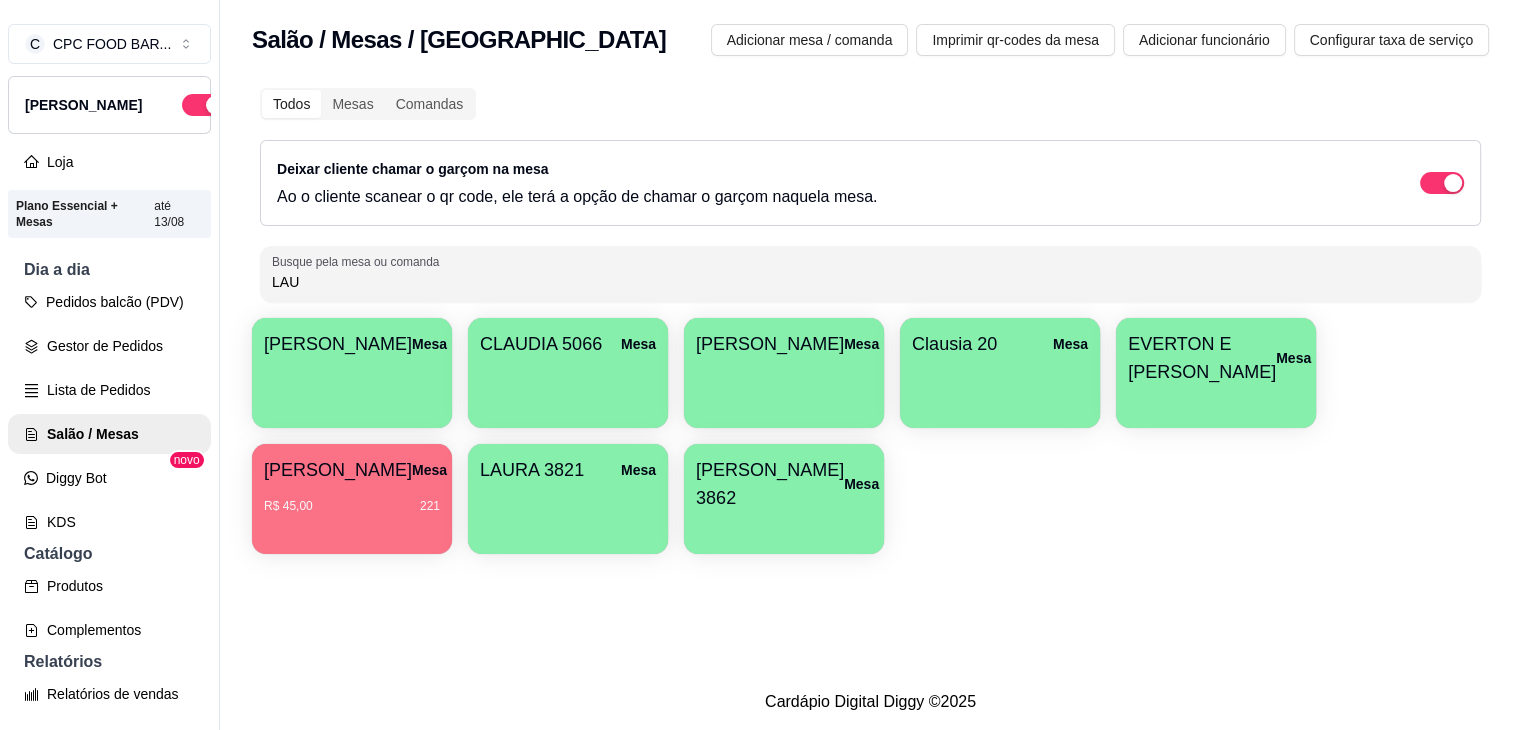 type on "LAU" 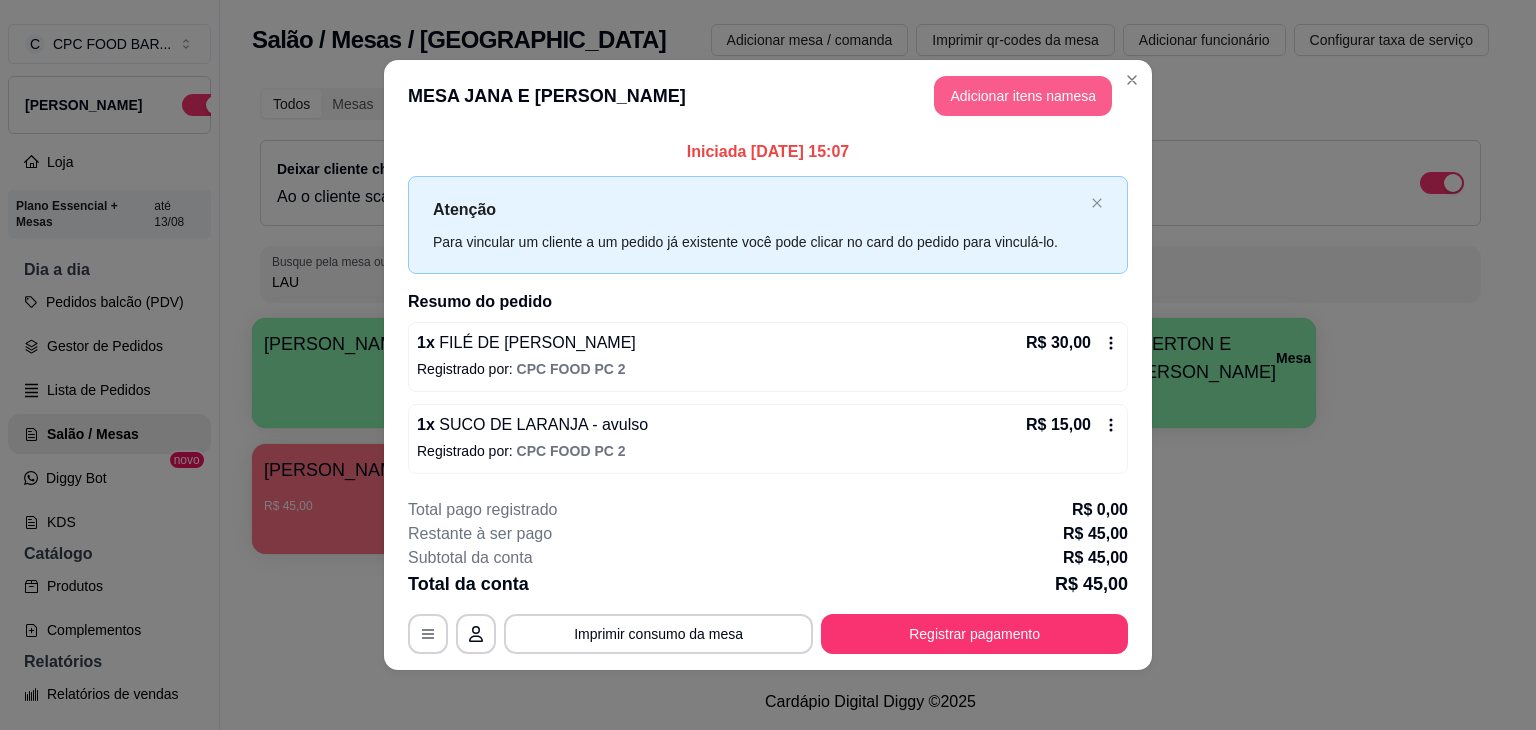 click on "Adicionar itens na  mesa" at bounding box center [1023, 96] 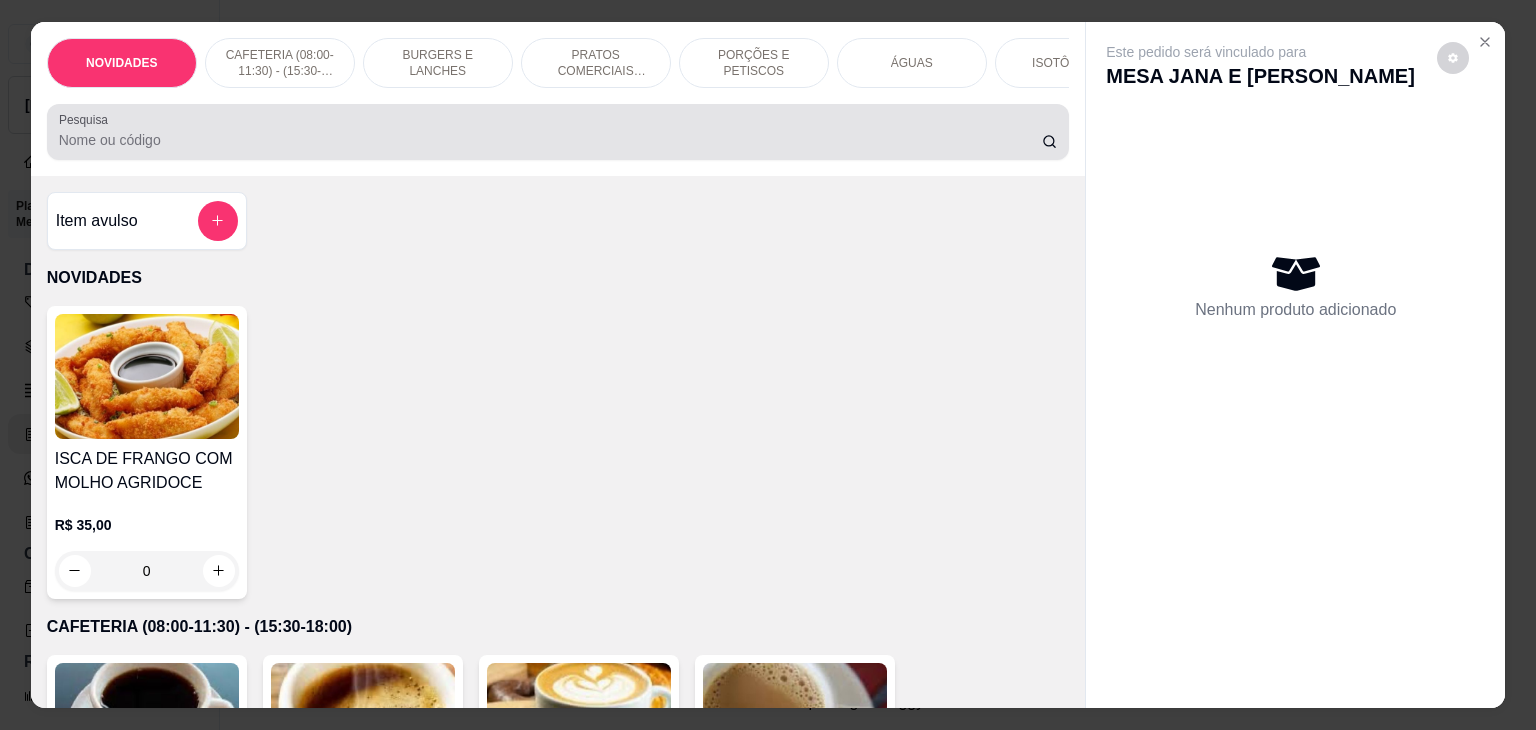 click on "Pesquisa" at bounding box center [550, 140] 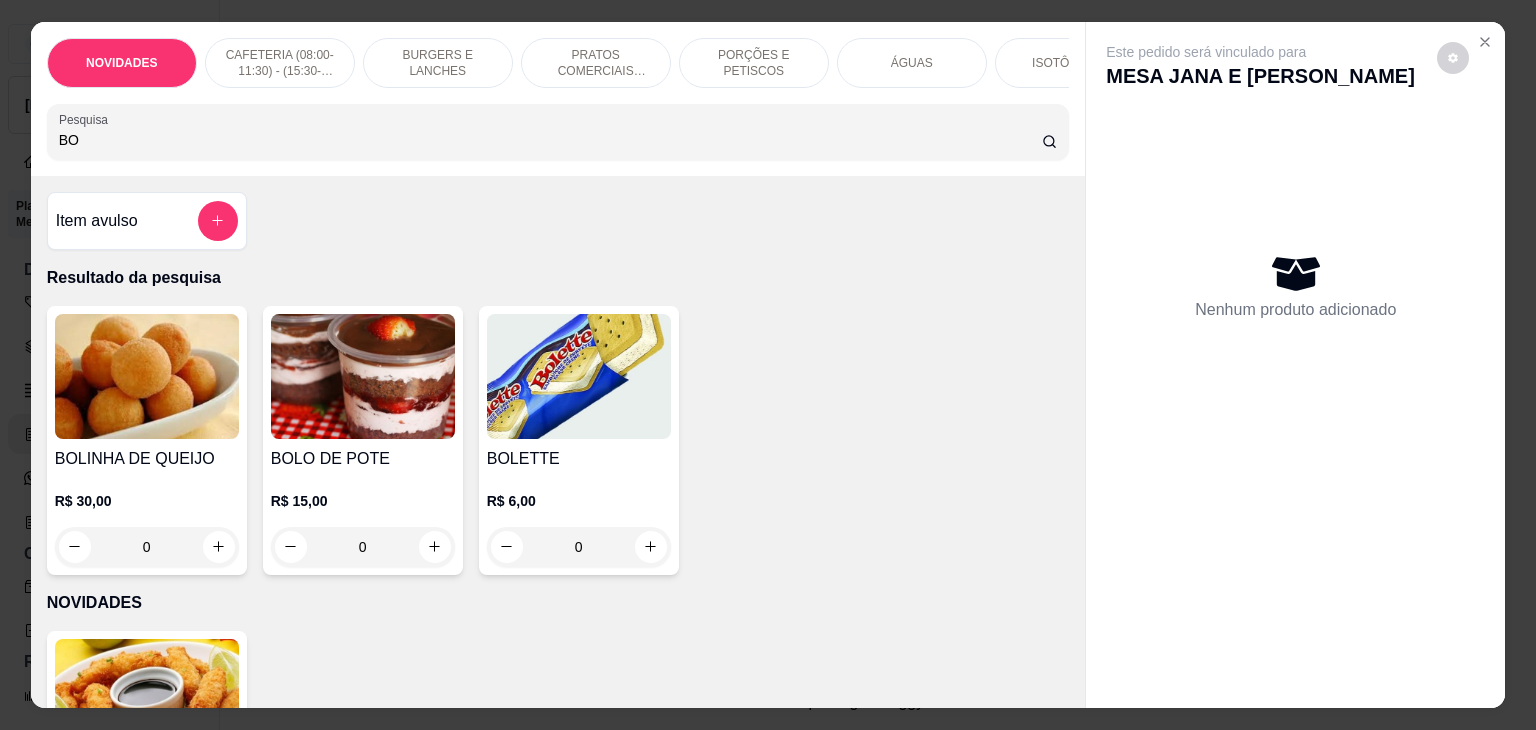 type on "BOW" 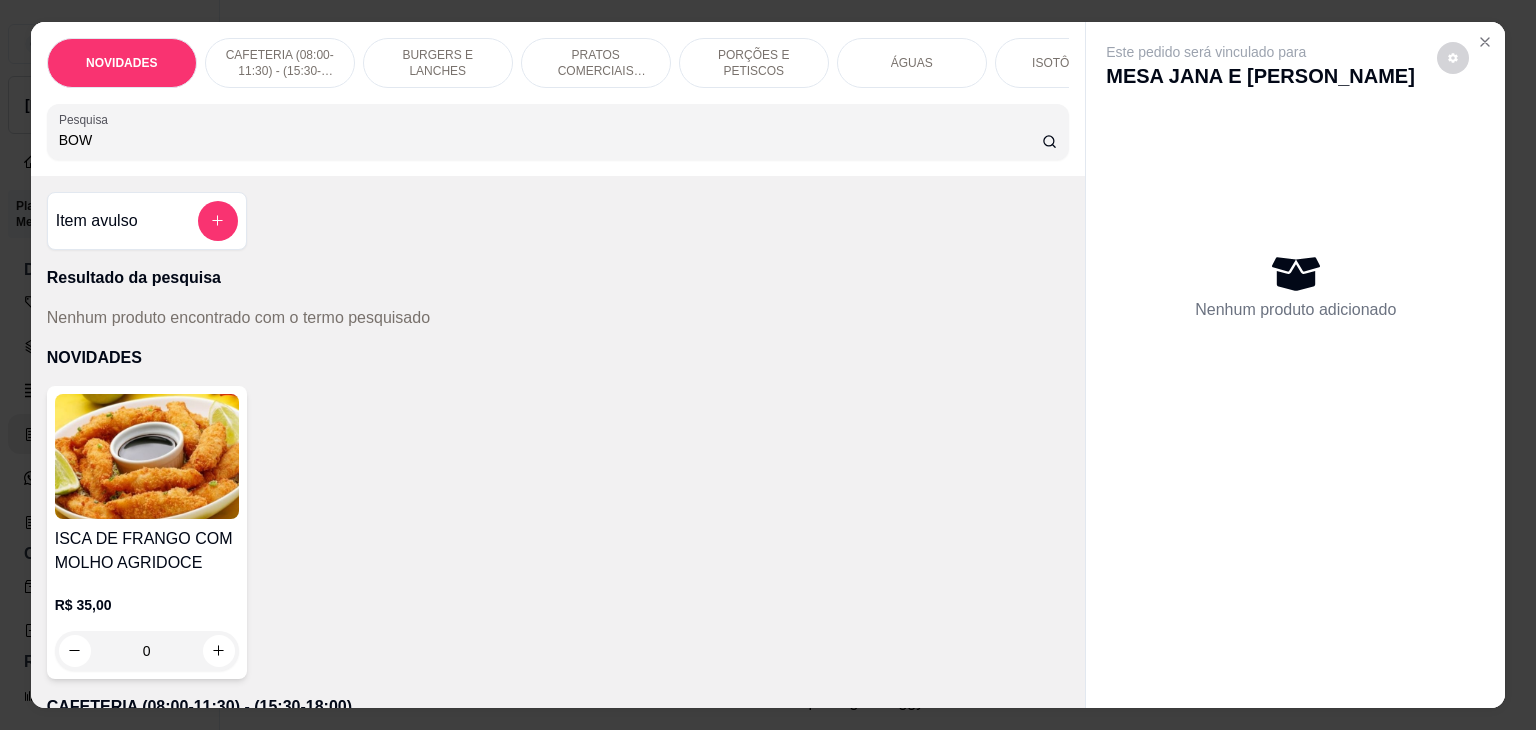 click on "BOW" at bounding box center (550, 140) 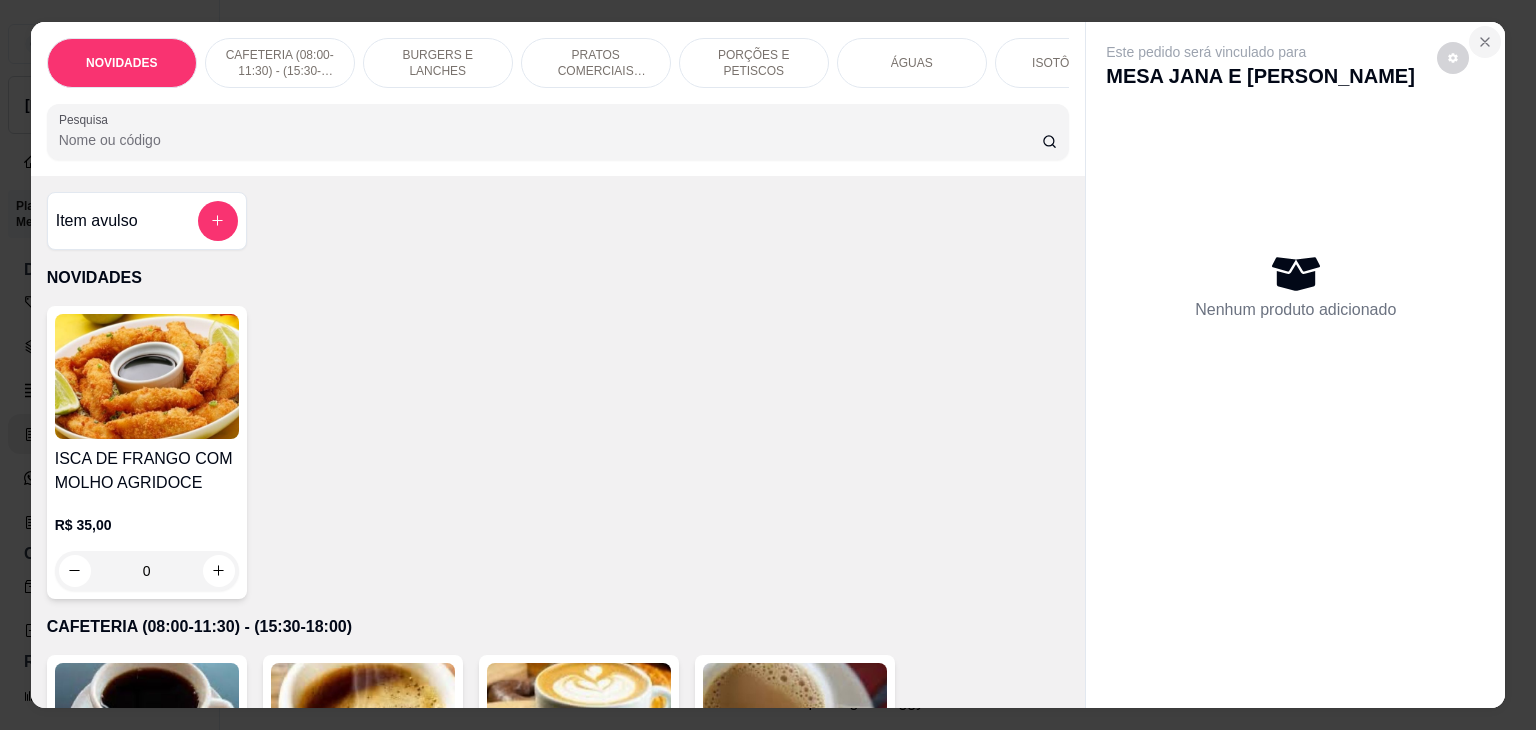 click 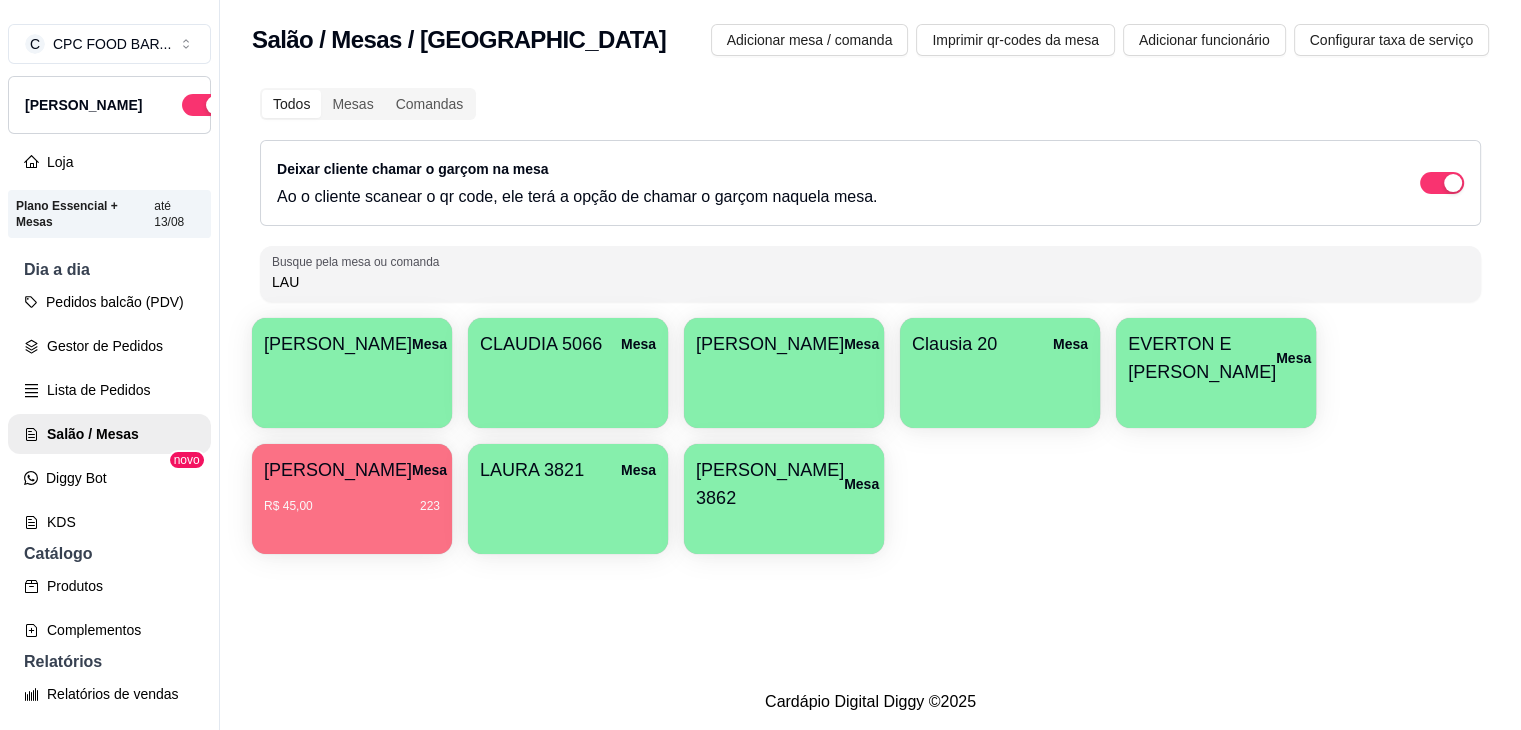 drag, startPoint x: 396, startPoint y: 282, endPoint x: 213, endPoint y: 283, distance: 183.00273 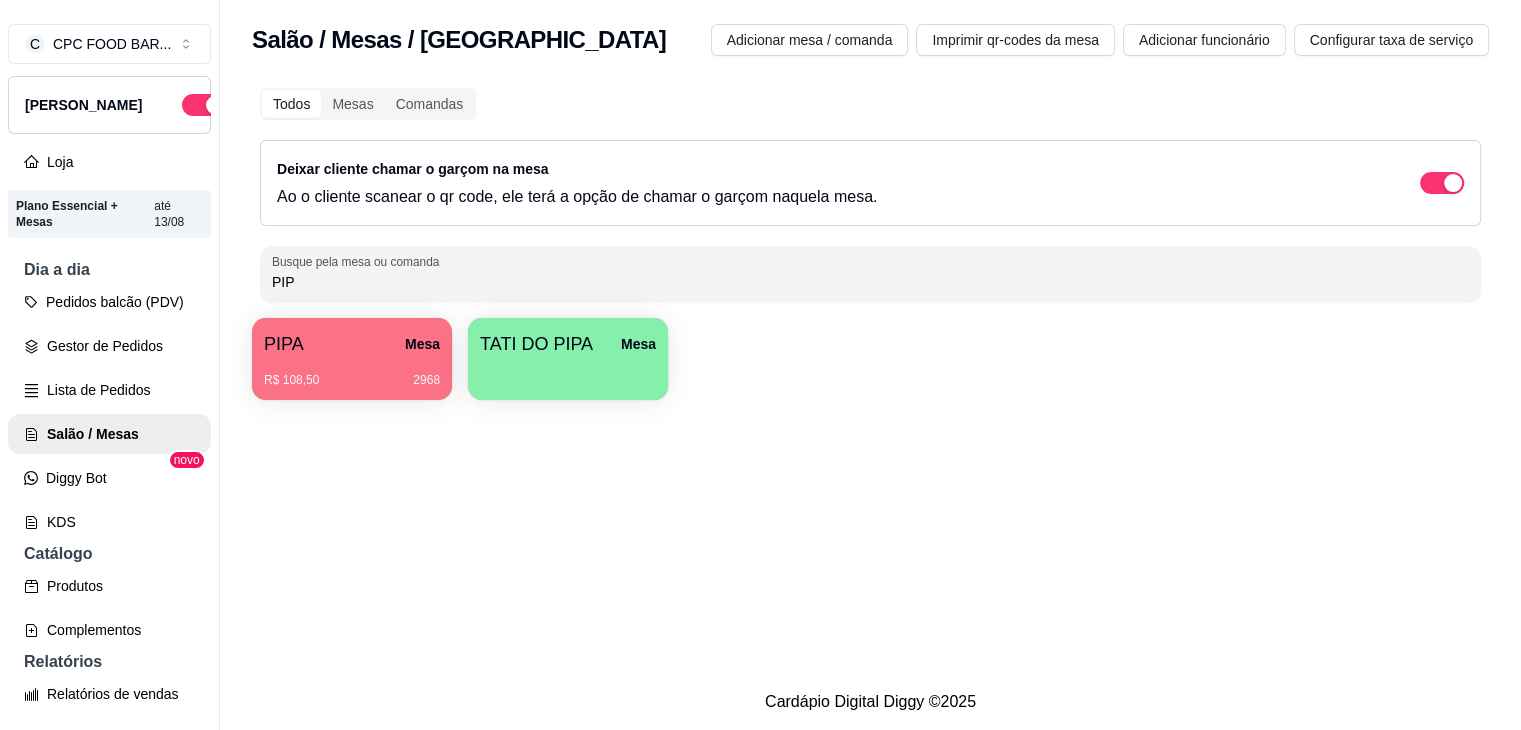 type on "PIP" 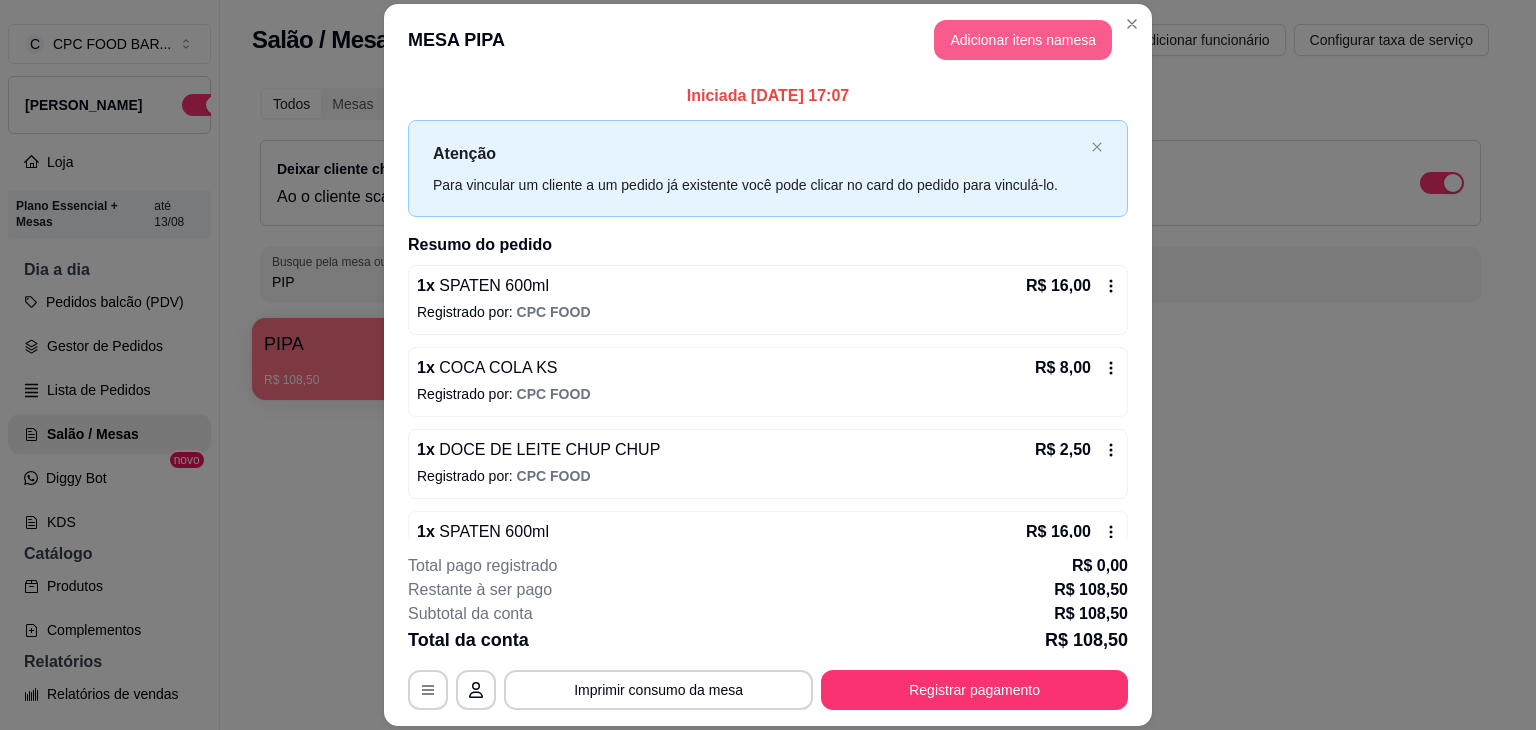 click on "Adicionar itens na  mesa" at bounding box center [1023, 40] 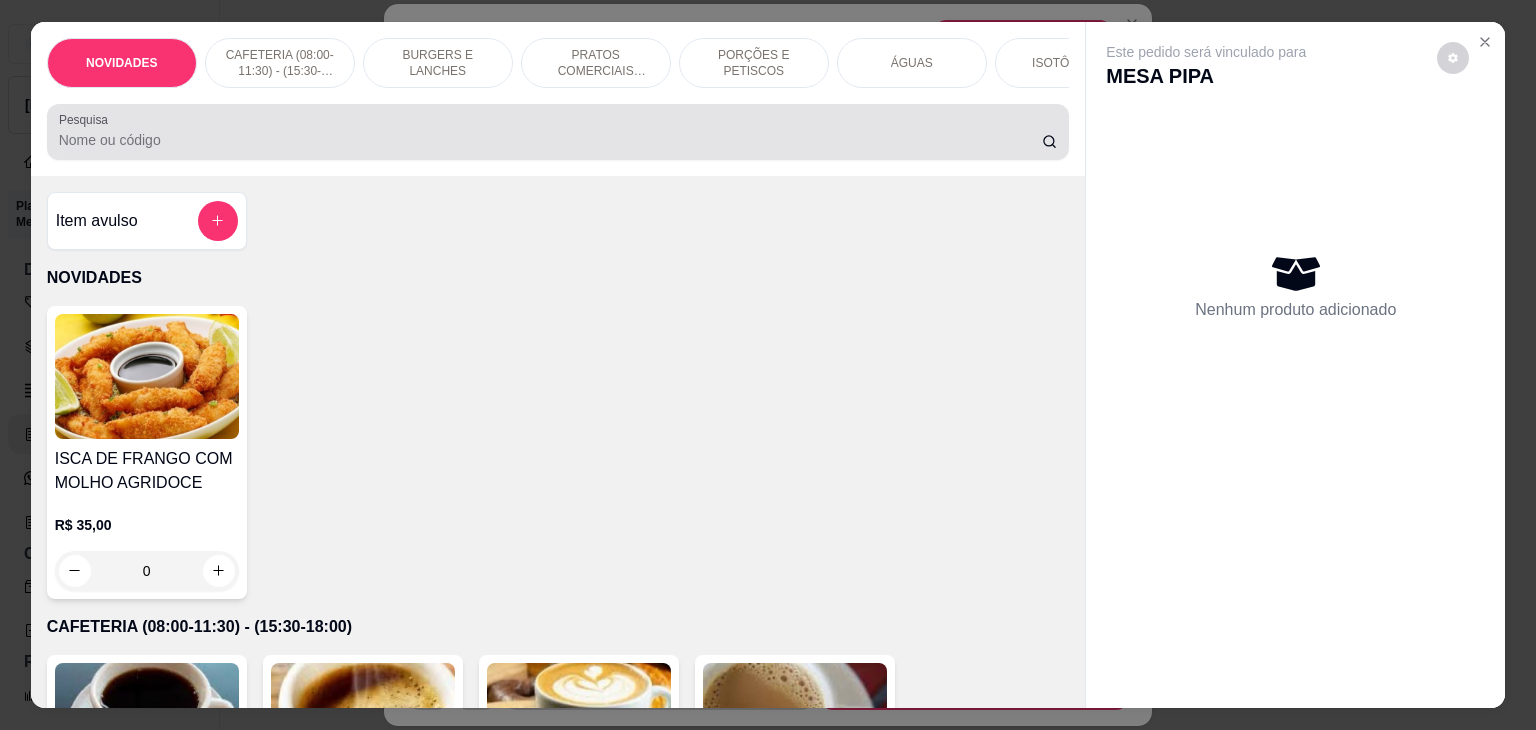 click on "Pesquisa" at bounding box center [550, 140] 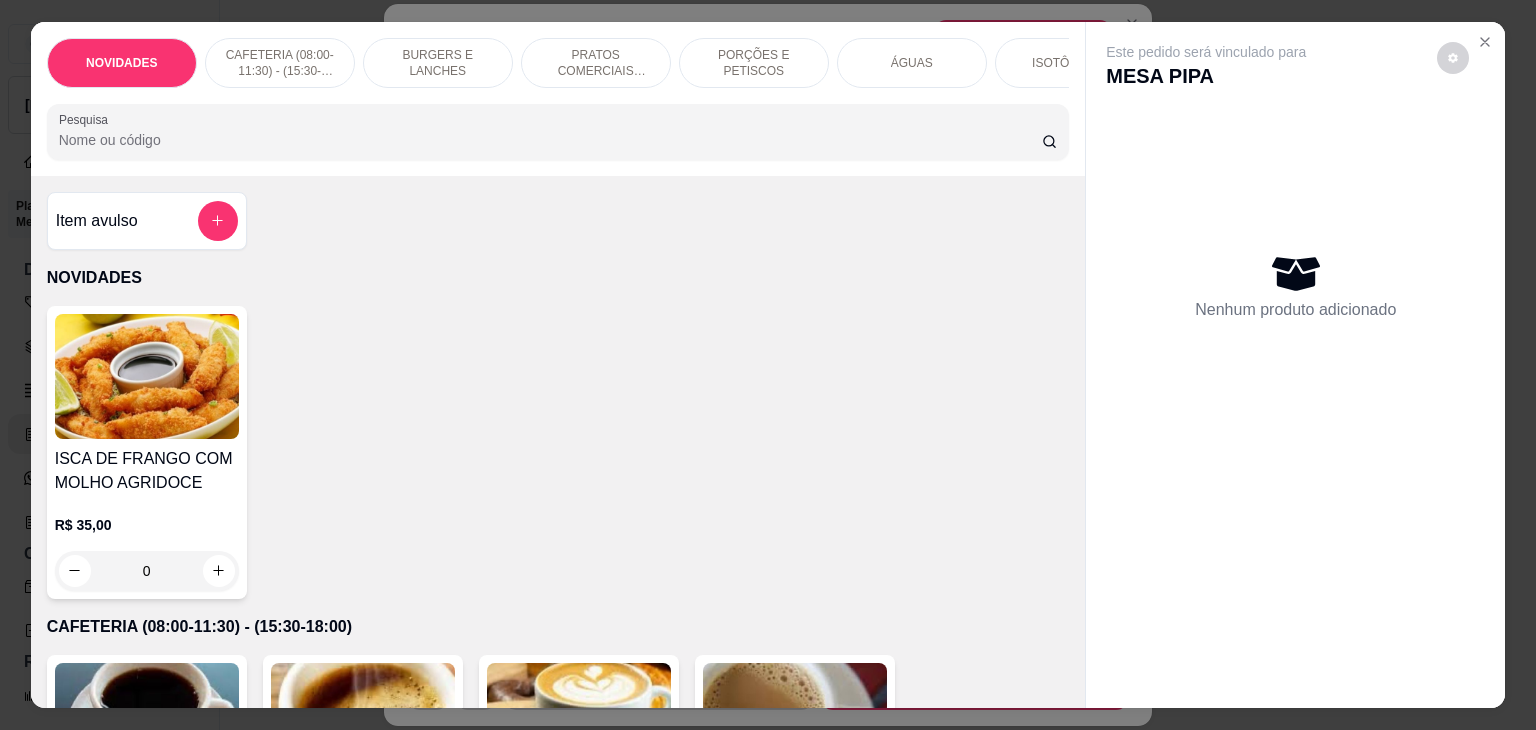 type on "E" 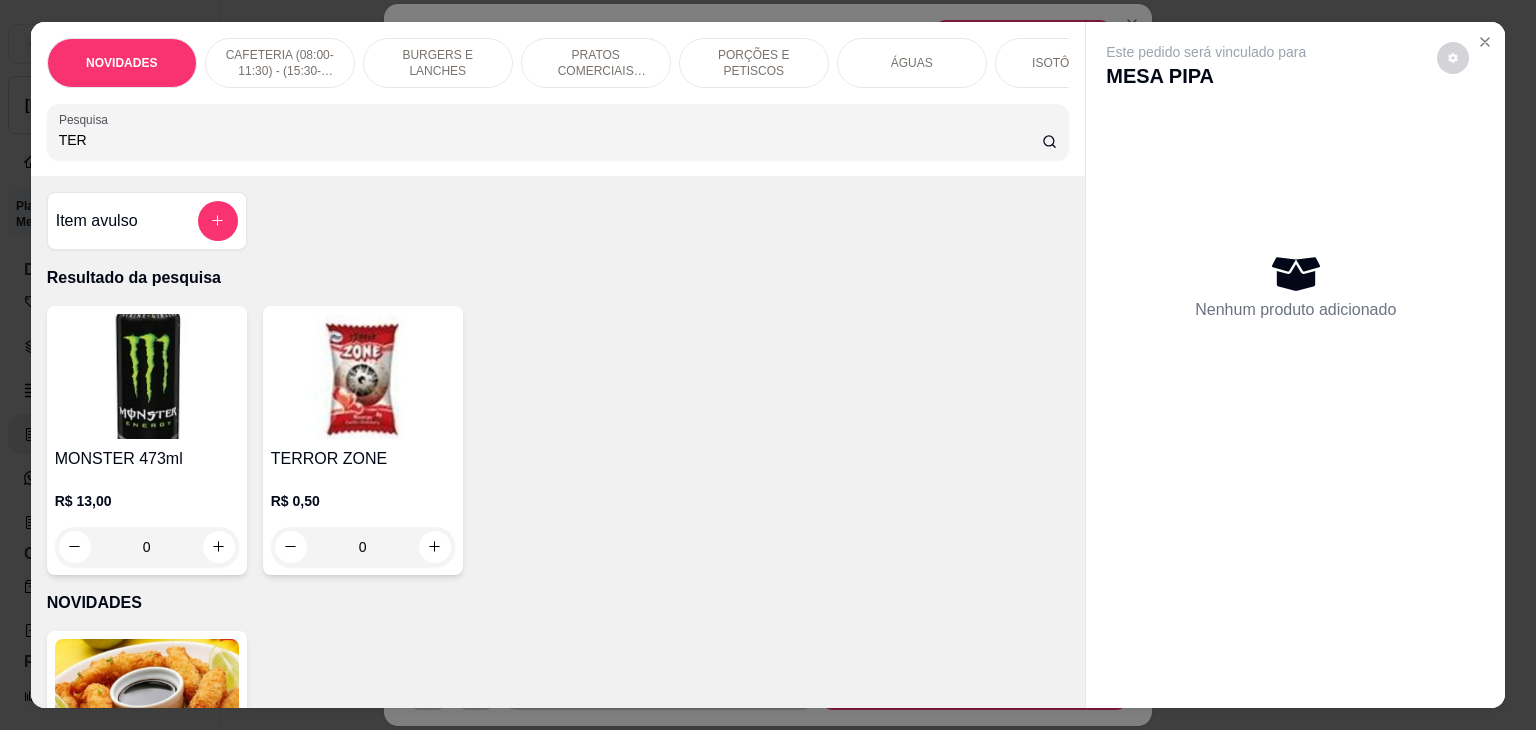type on "TER" 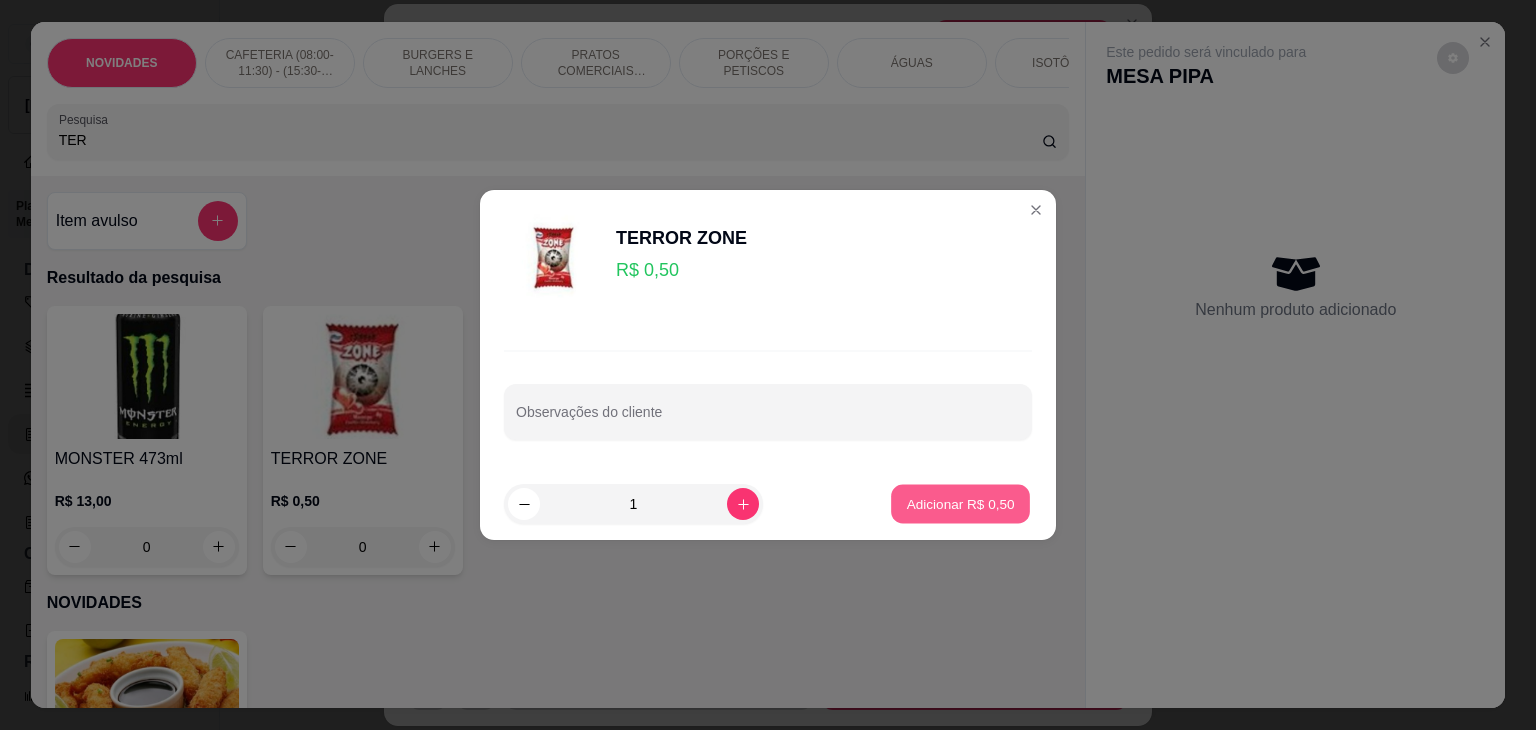 click on "Adicionar   R$ 0,50" at bounding box center (960, 503) 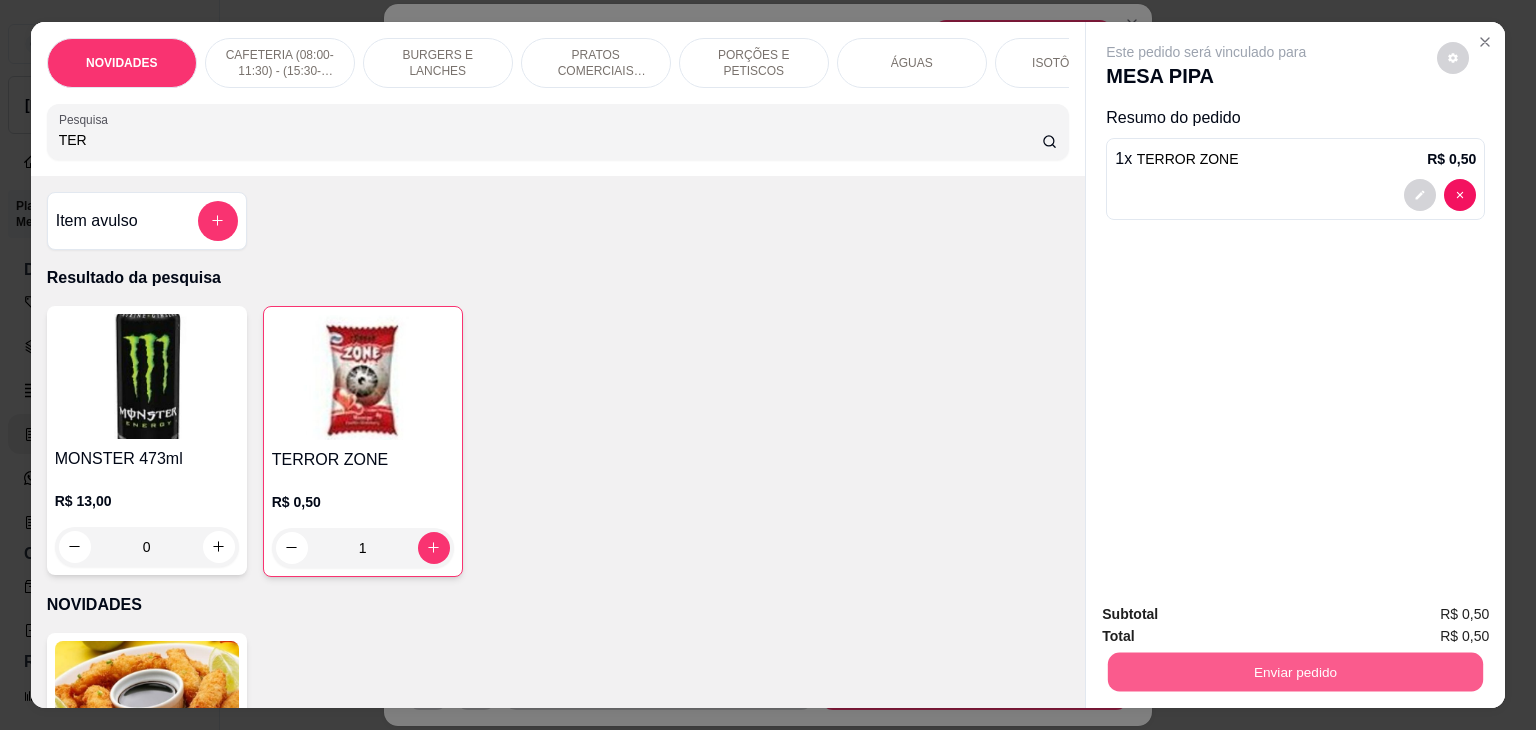 click on "Enviar pedido" at bounding box center (1295, 672) 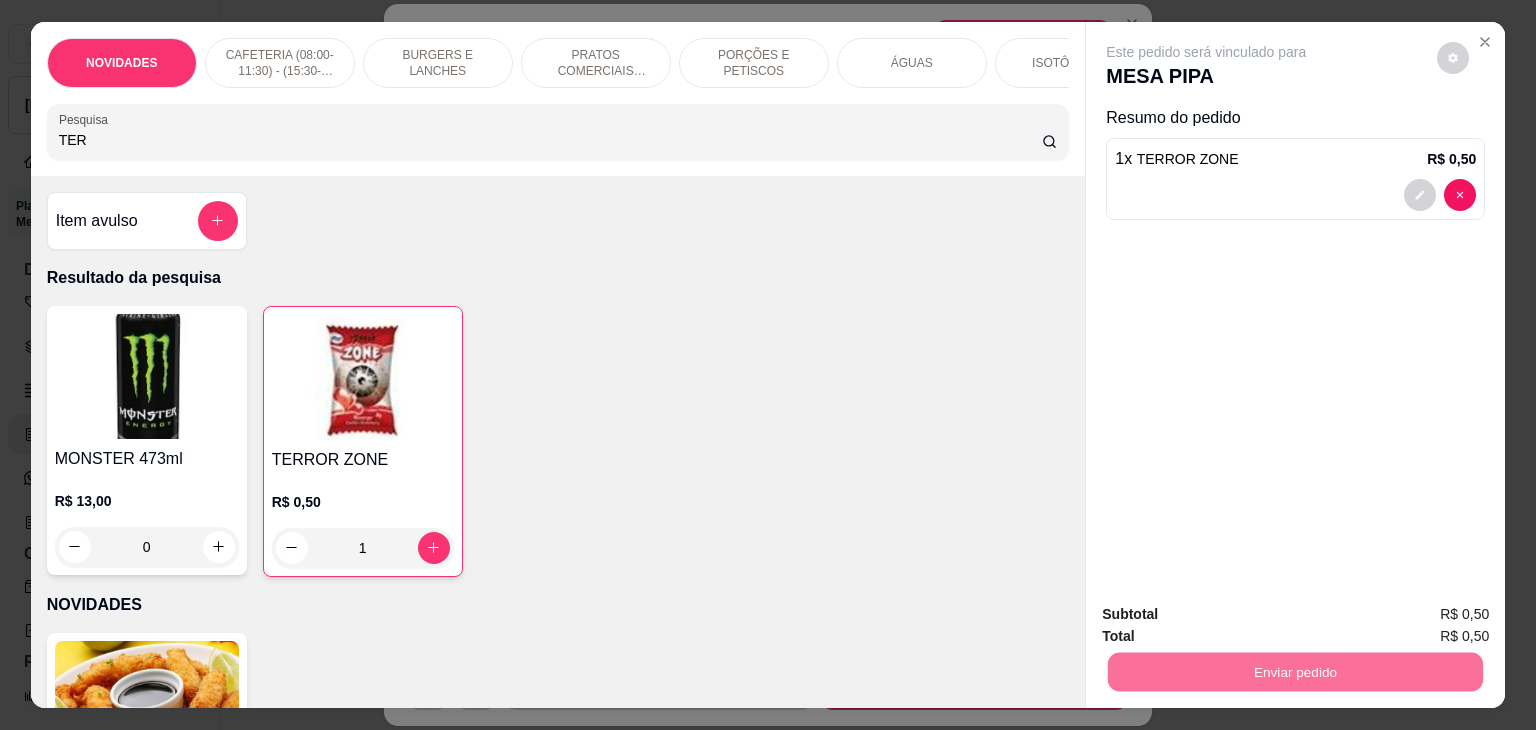 click on "Não registrar e enviar pedido" at bounding box center (1229, 614) 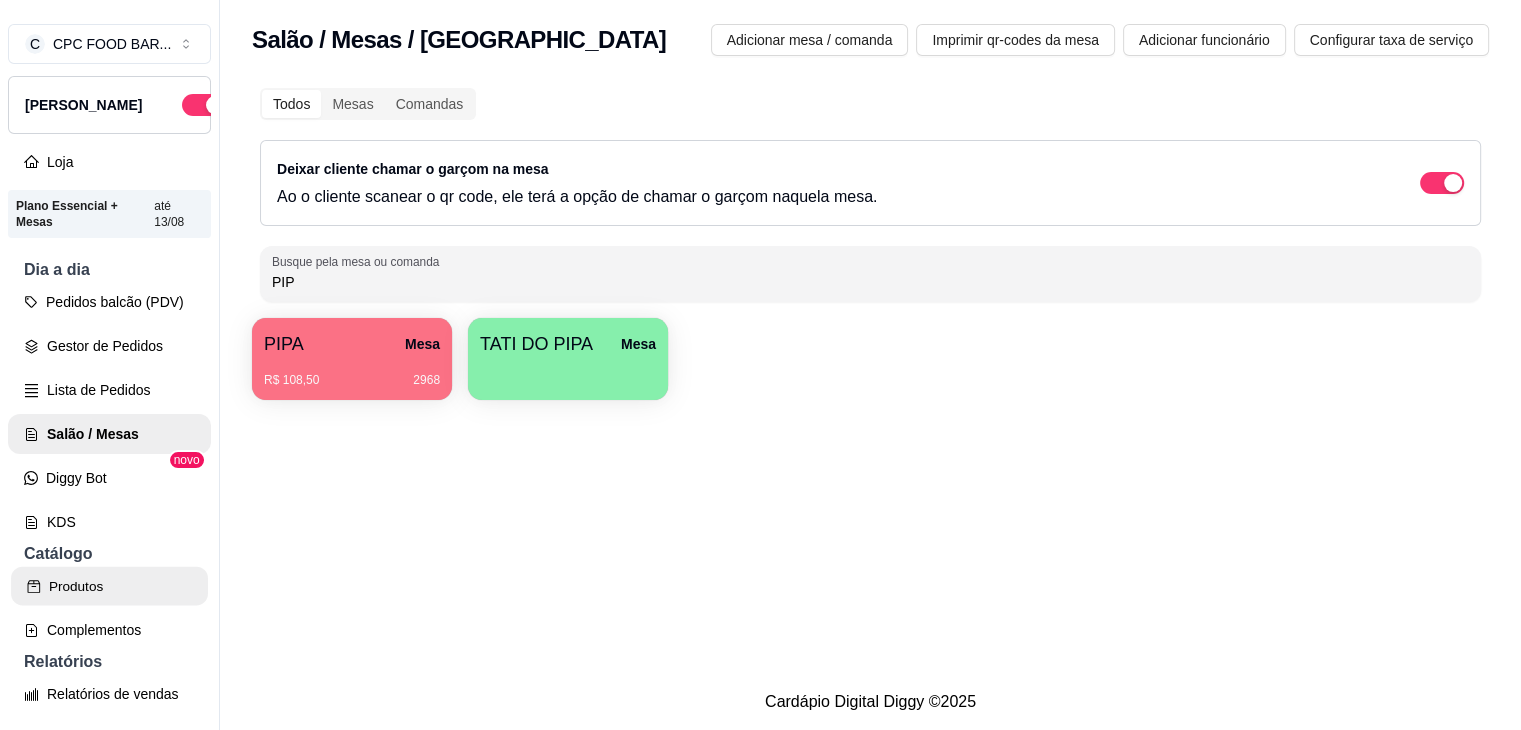 click on "Produtos" at bounding box center [109, 586] 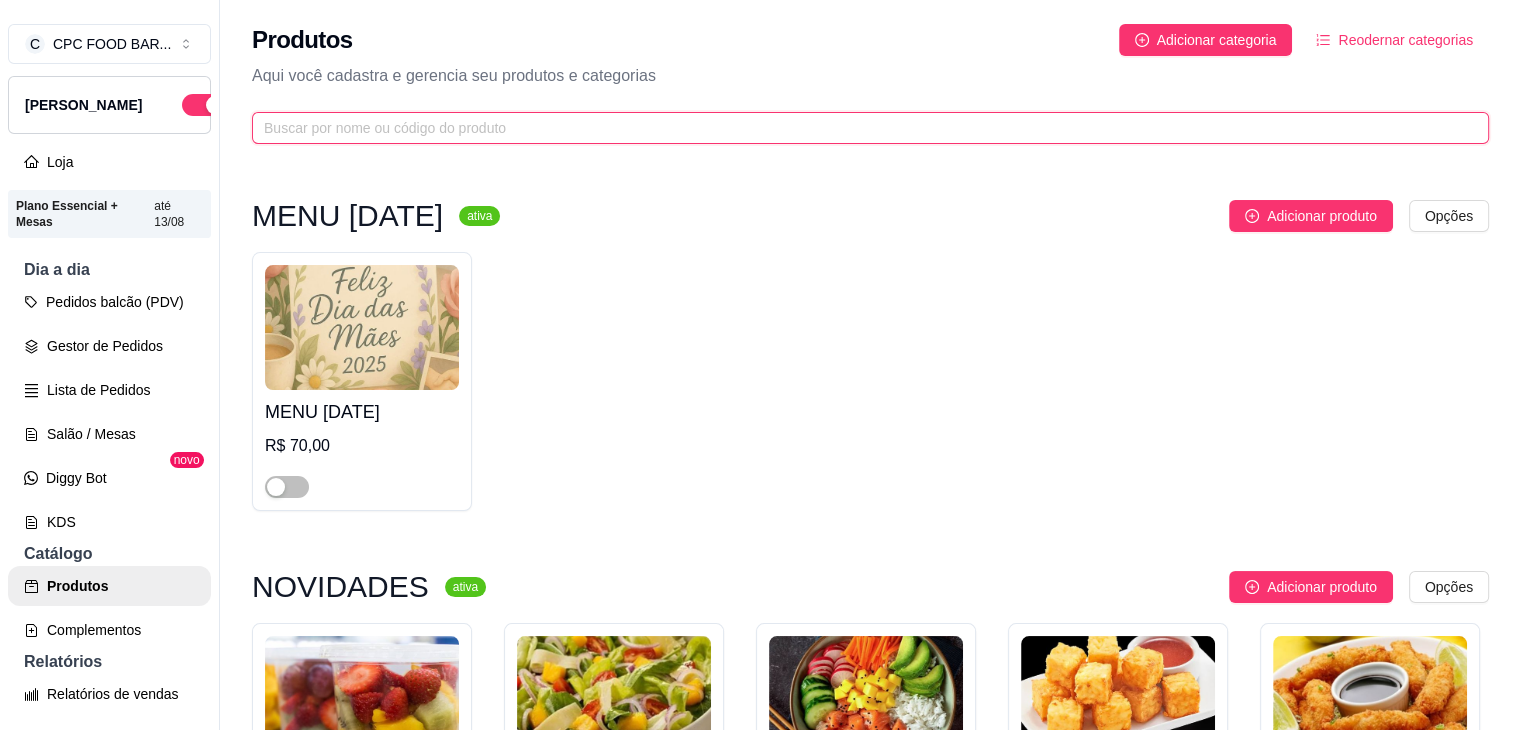 click at bounding box center [862, 128] 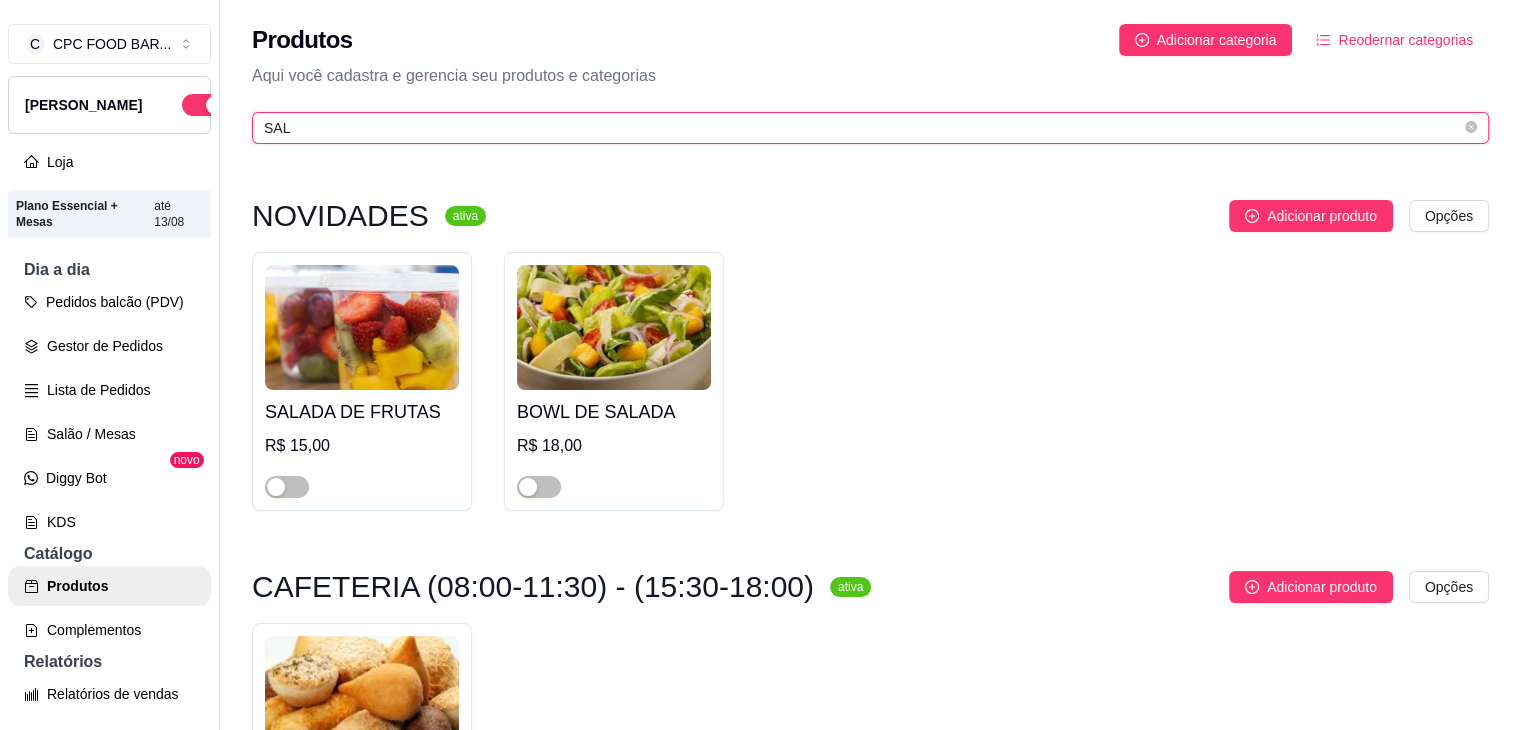 type on "SAL" 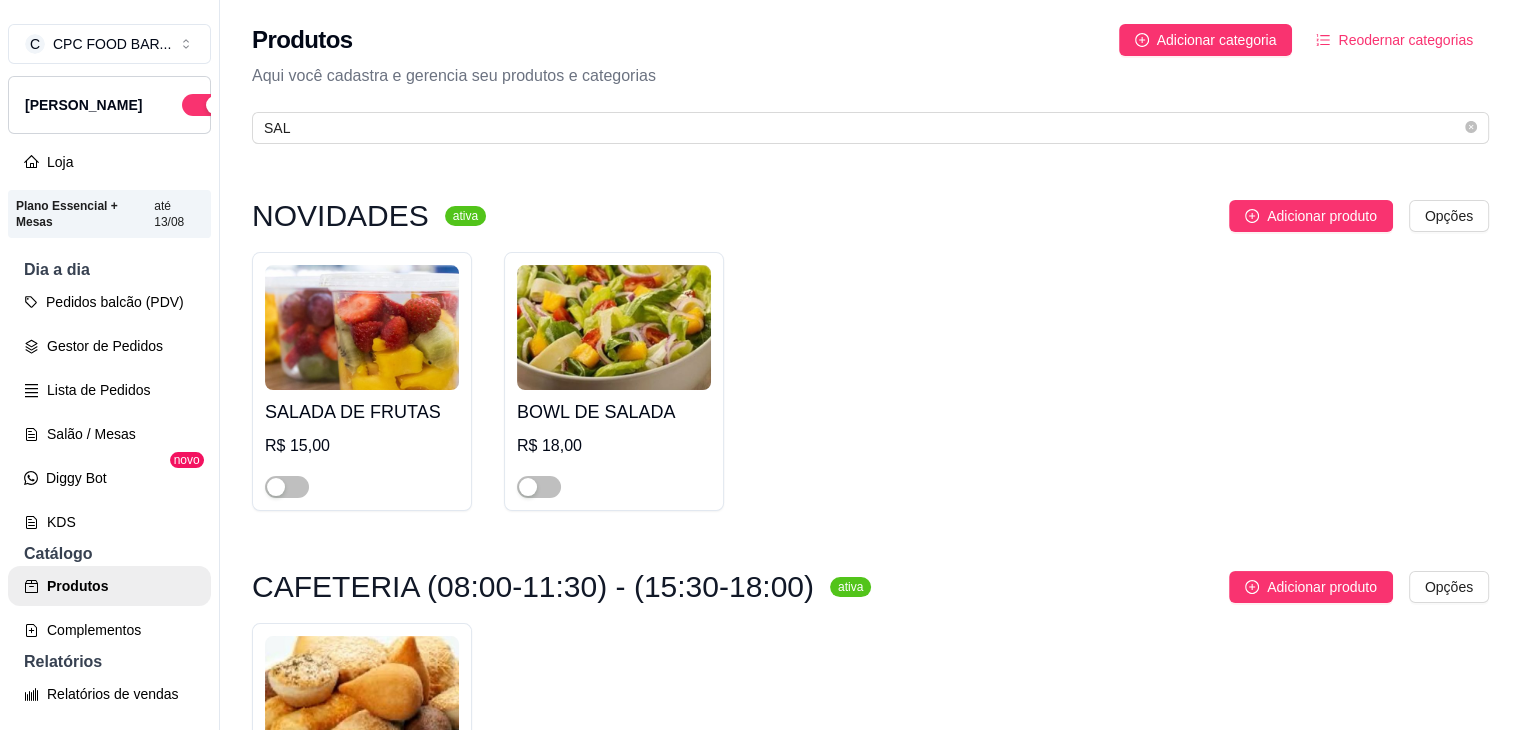click at bounding box center [614, 327] 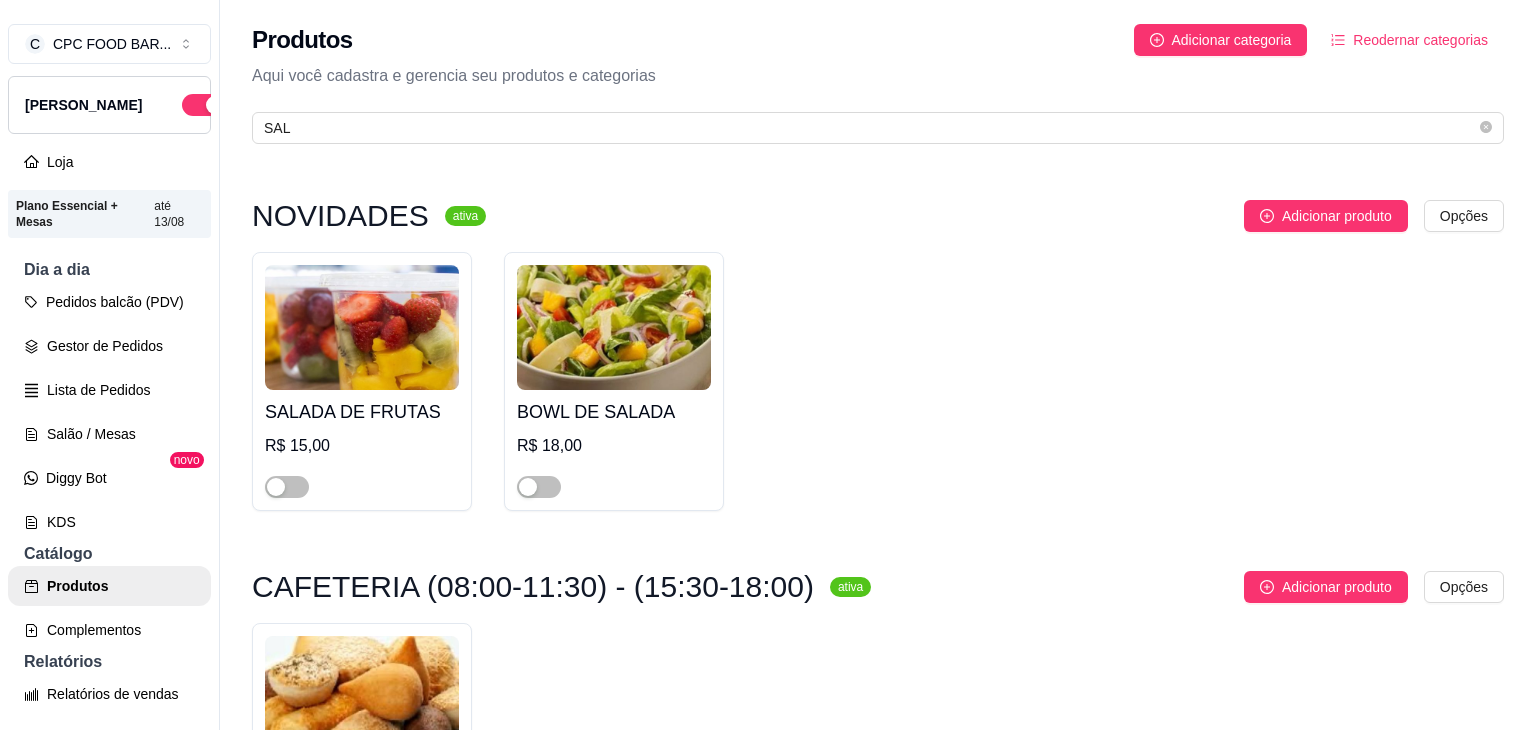 type 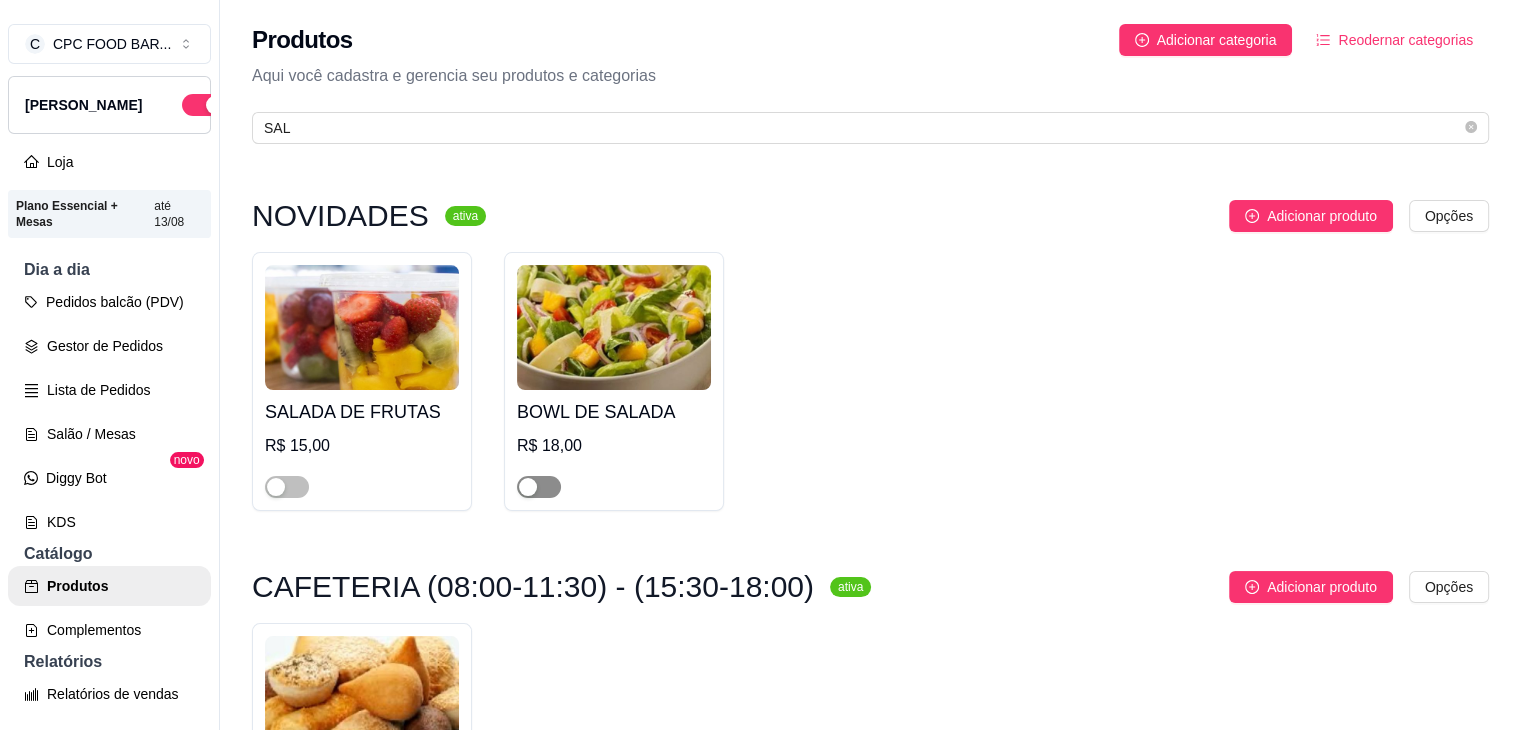 click at bounding box center [539, 487] 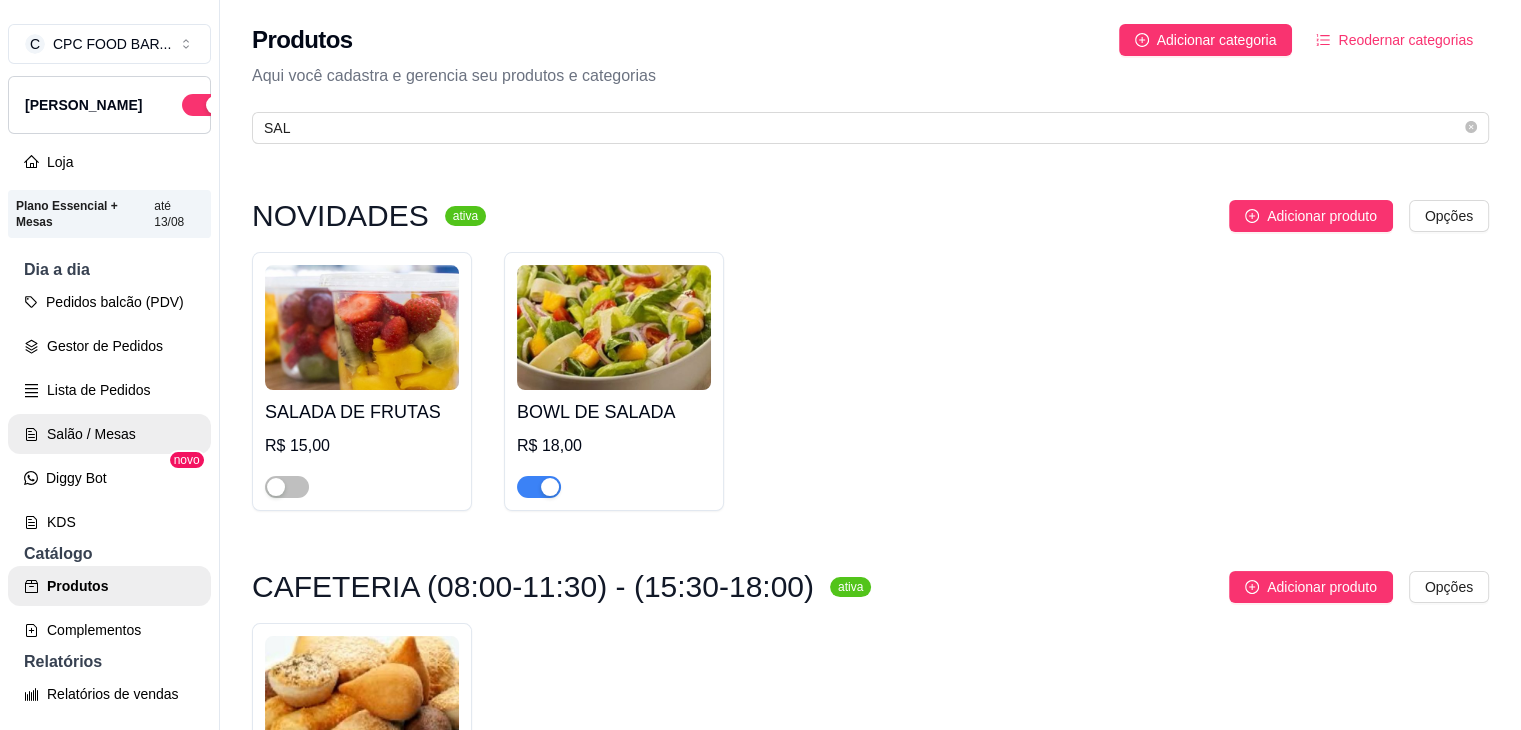 click on "Salão / Mesas" at bounding box center (109, 434) 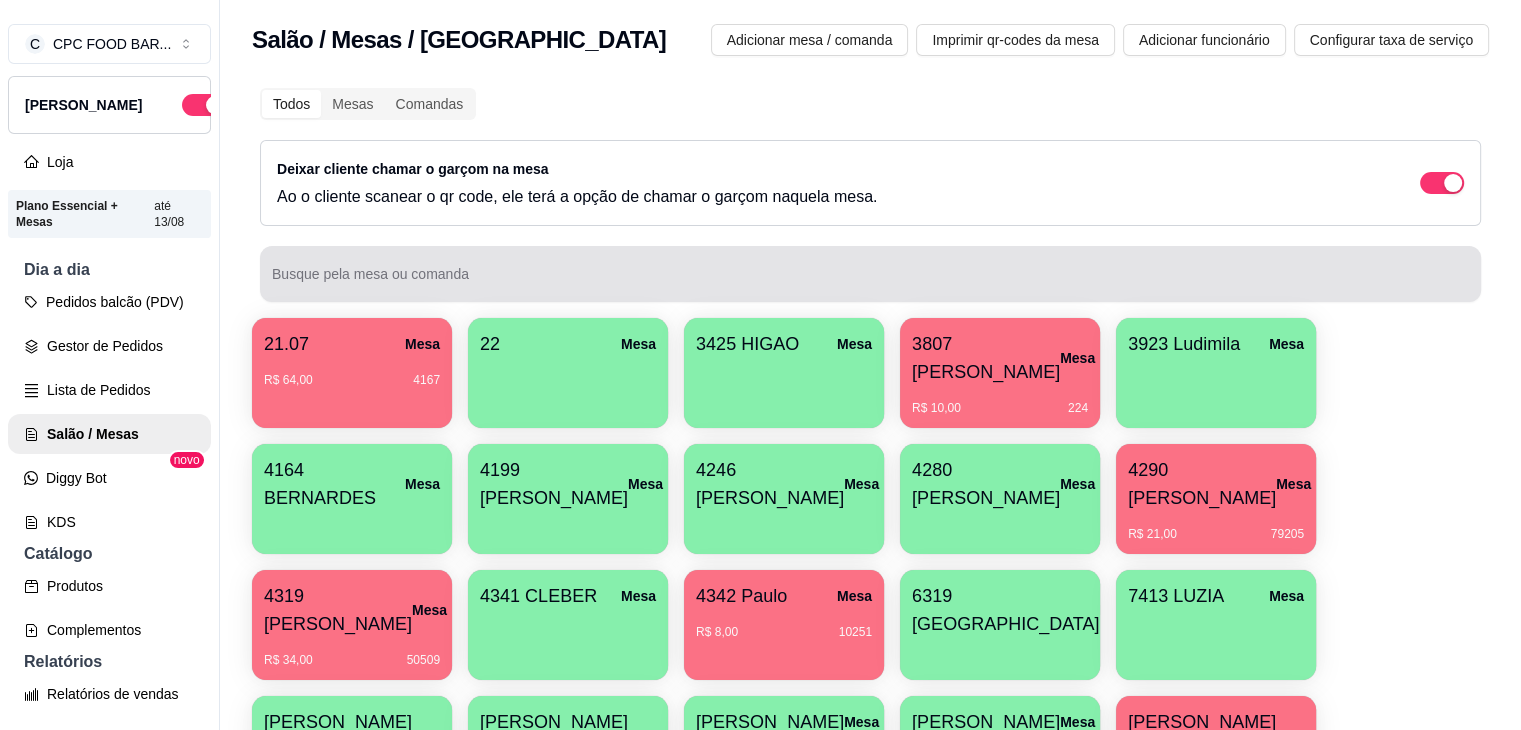 click on "Busque pela mesa ou comanda" at bounding box center (870, 282) 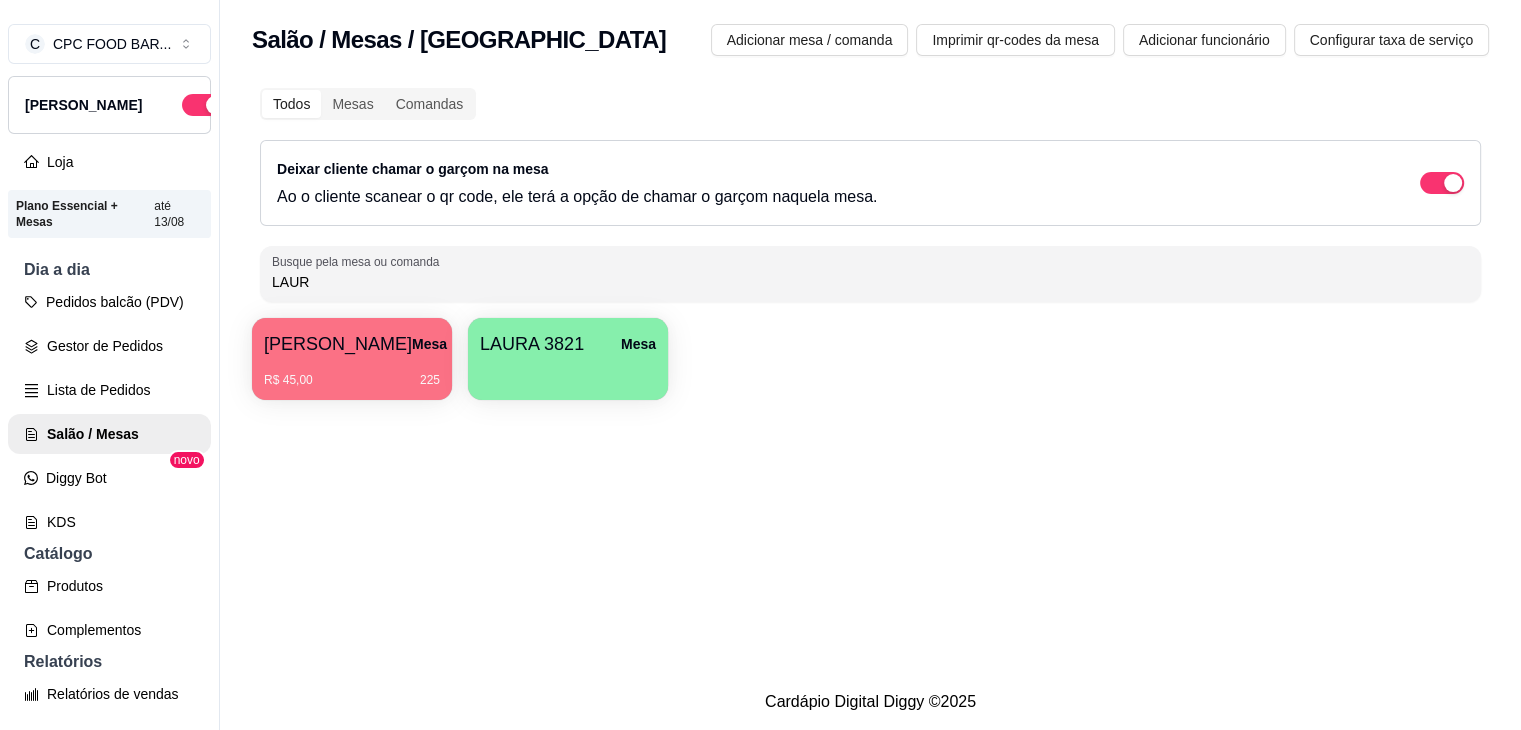 type on "LAUR" 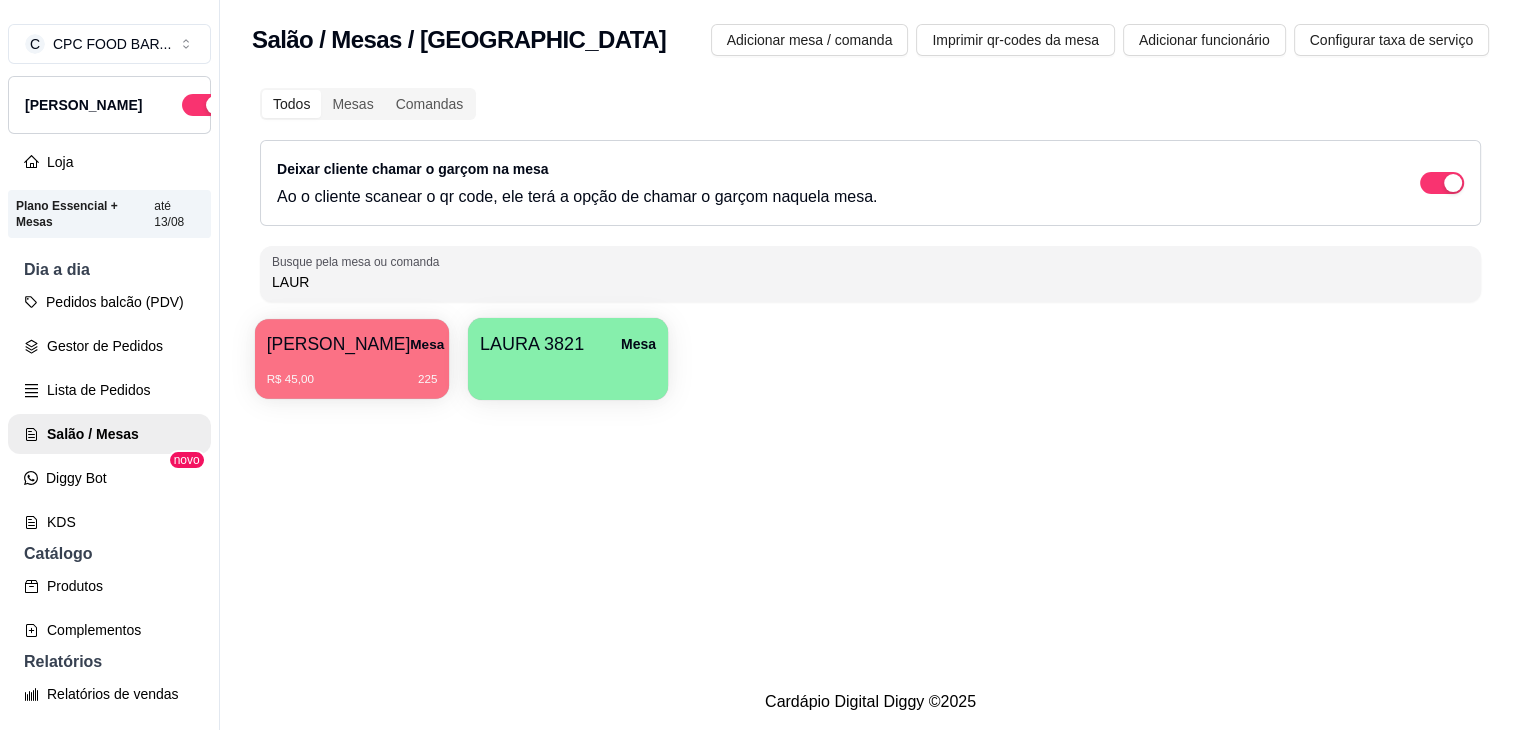 click on "R$ 45,00 225" at bounding box center [352, 372] 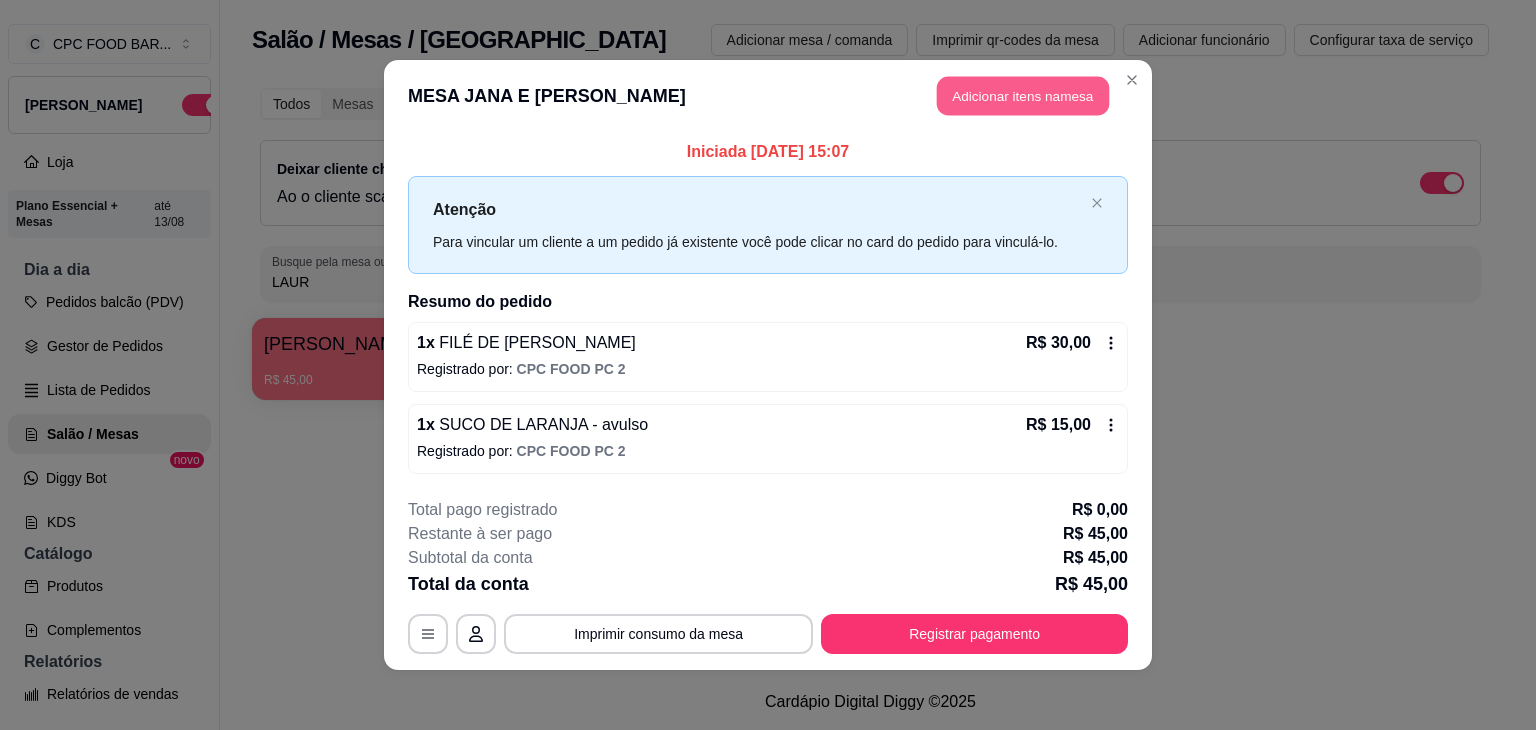 click on "Adicionar itens na  mesa" at bounding box center (1023, 96) 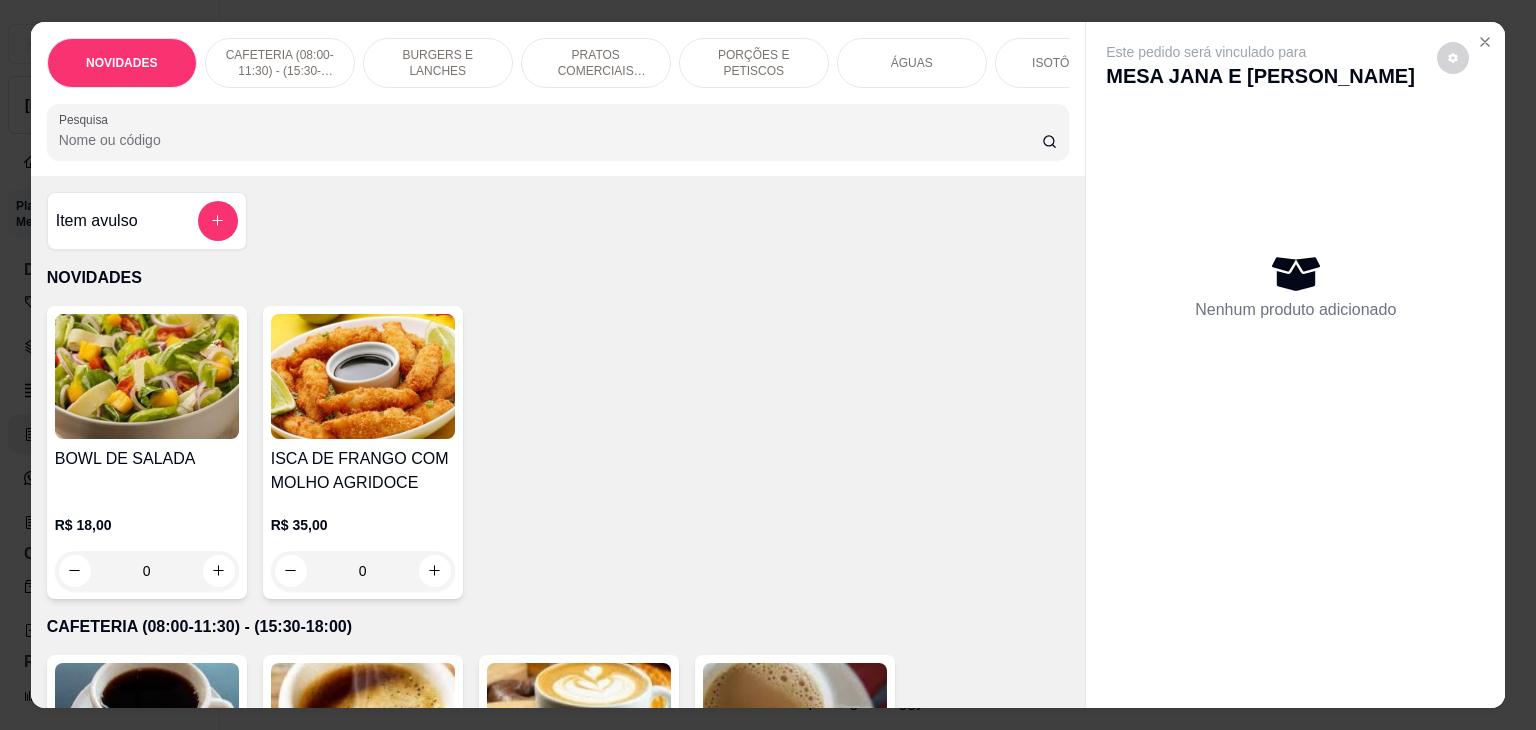 click at bounding box center [147, 376] 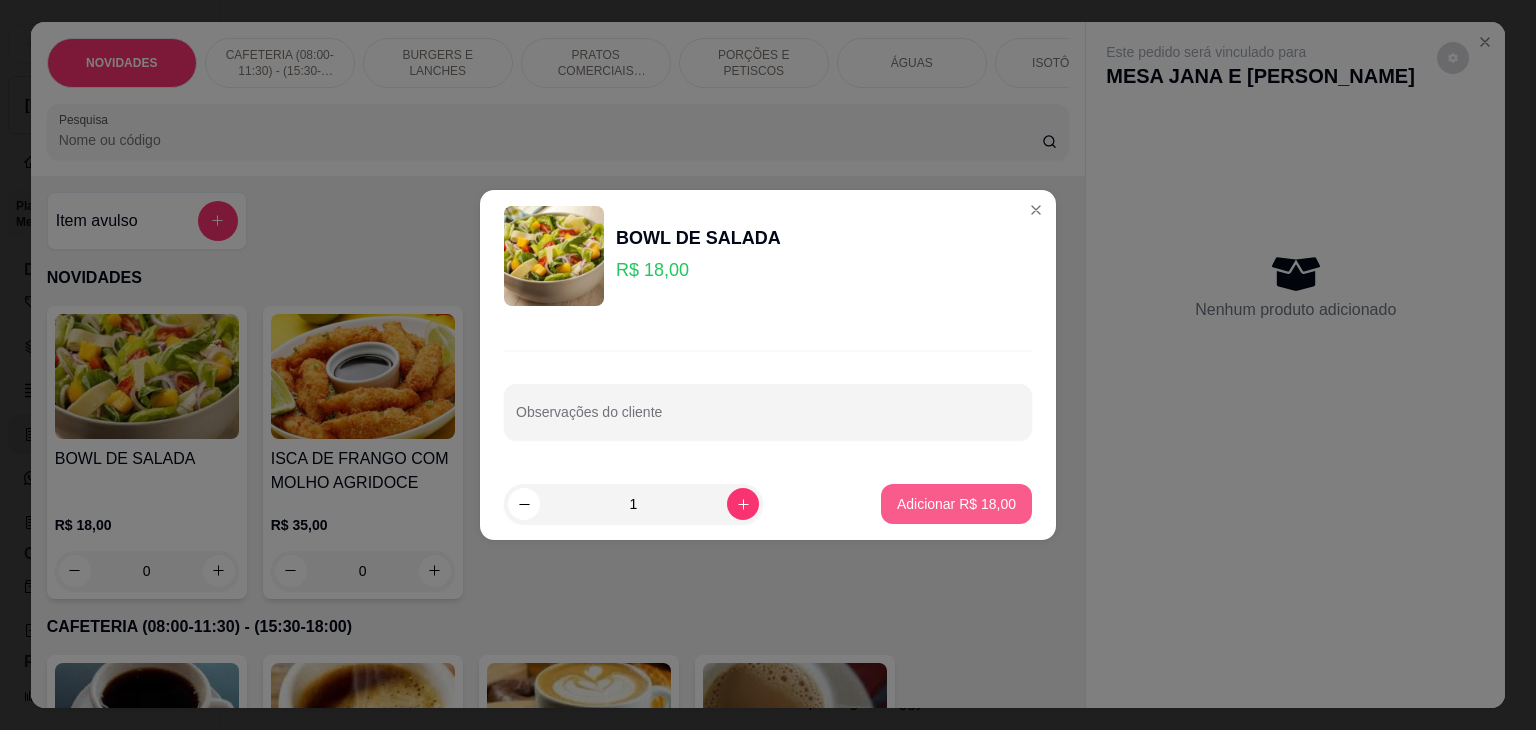 click on "Adicionar   R$ 18,00" at bounding box center [956, 504] 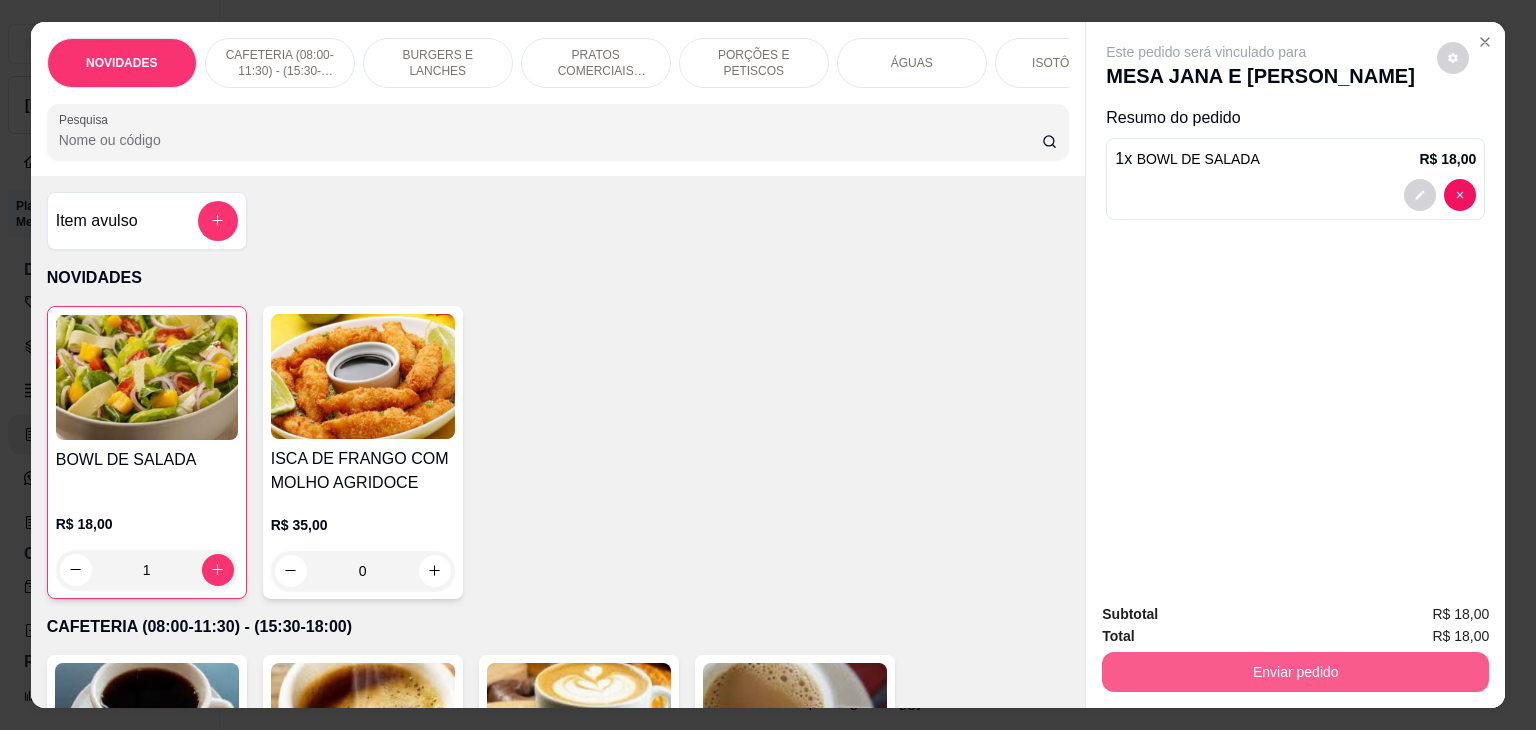 click on "Enviar pedido" at bounding box center (1295, 672) 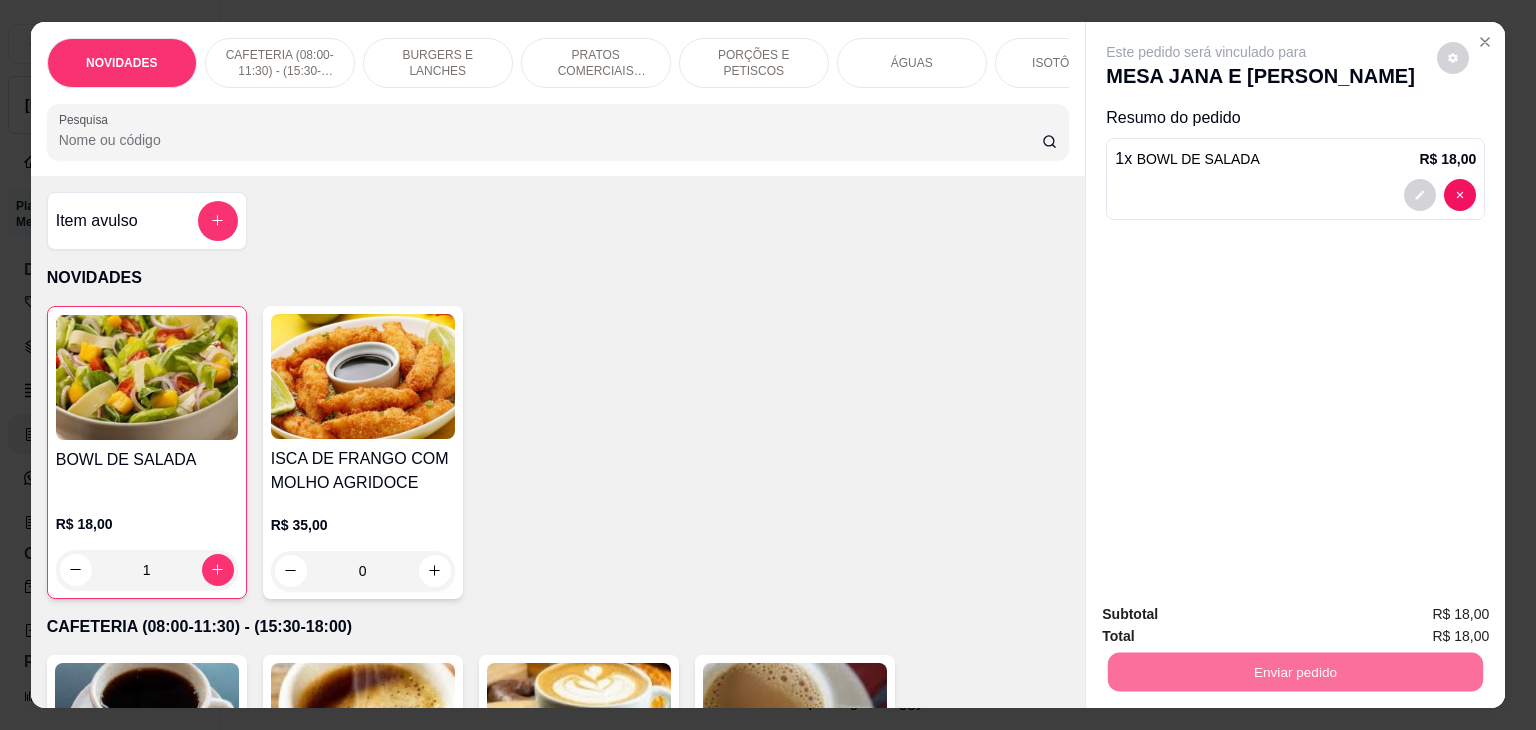 click on "Não registrar e enviar pedido" at bounding box center (1229, 614) 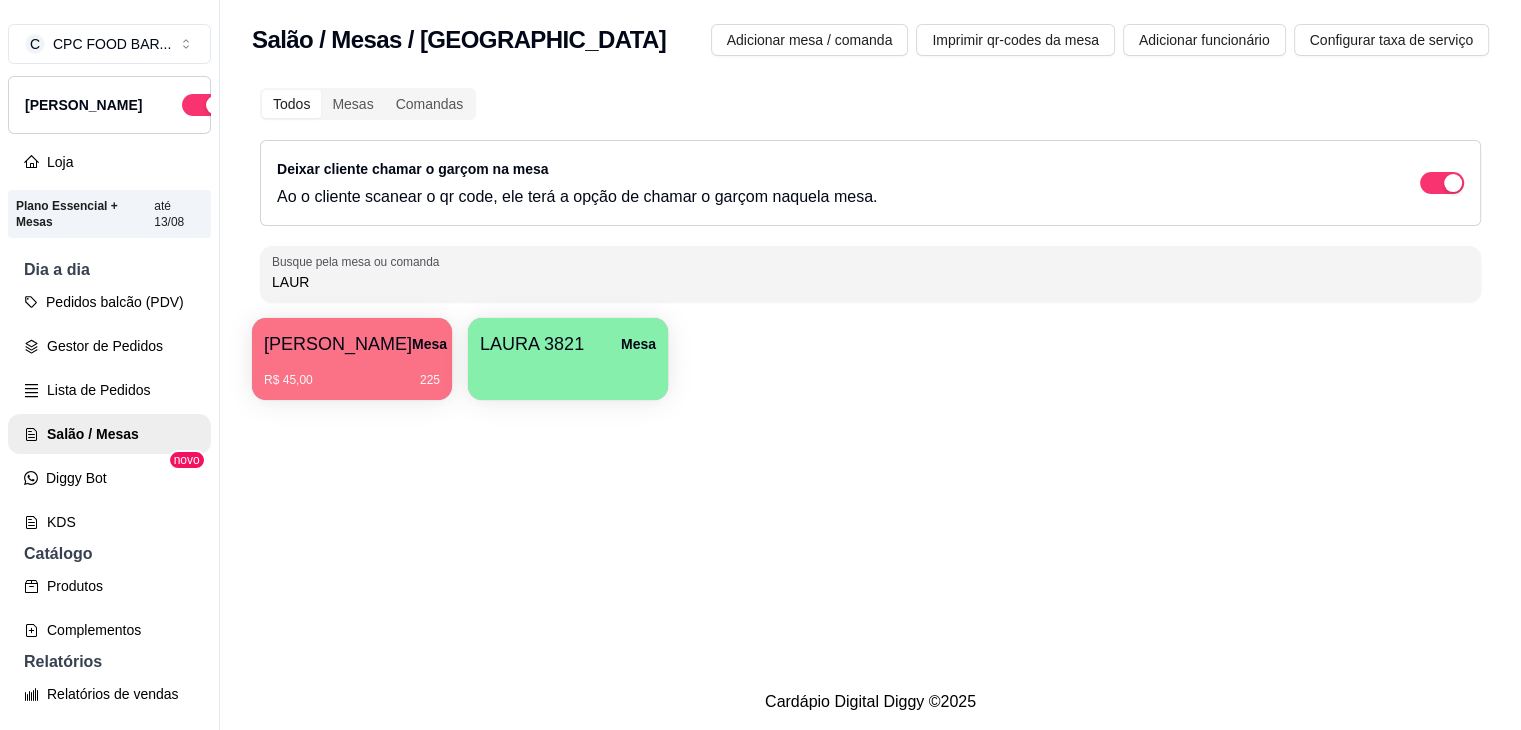 drag, startPoint x: 760, startPoint y: 281, endPoint x: 182, endPoint y: 313, distance: 578.88513 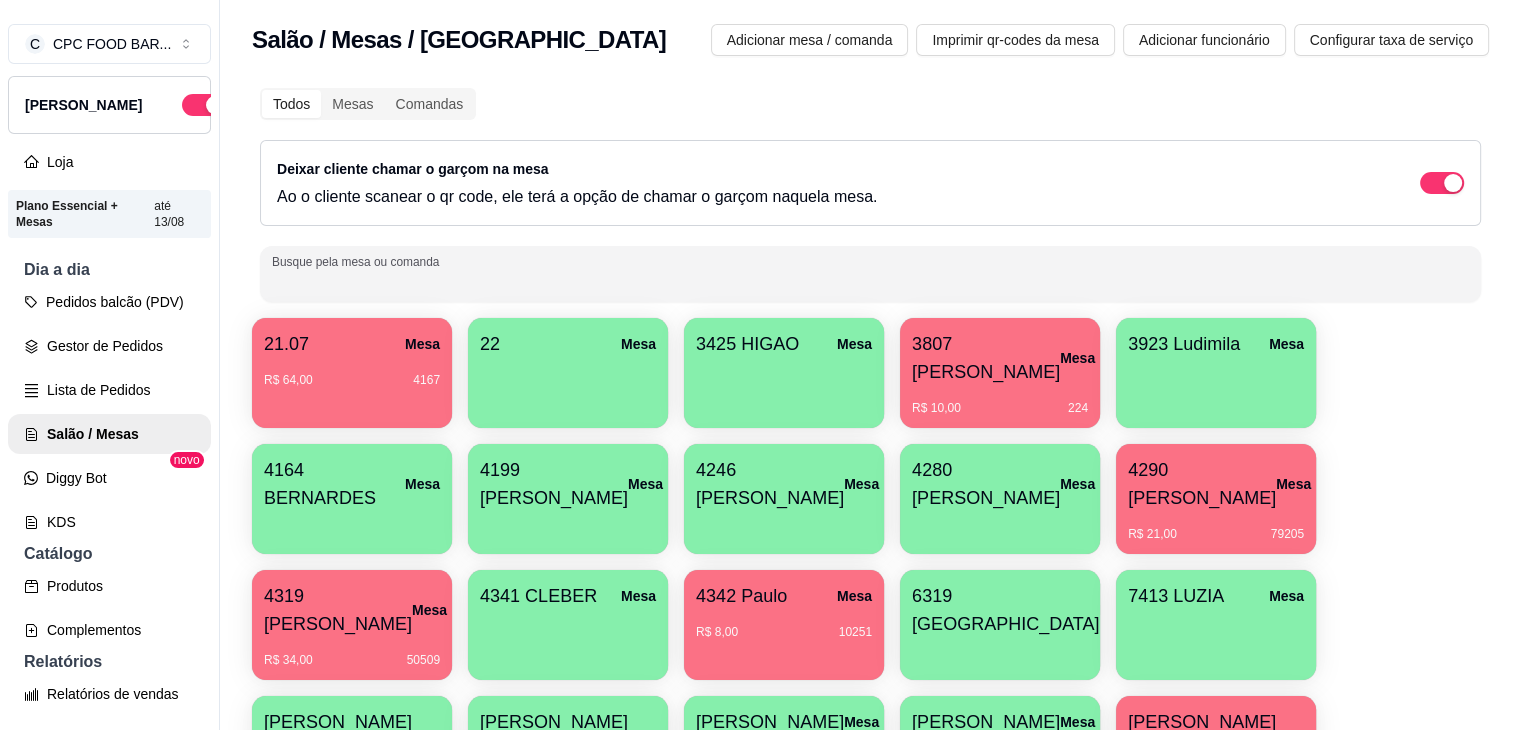 click on "Busque pela mesa ou comanda" at bounding box center (870, 282) 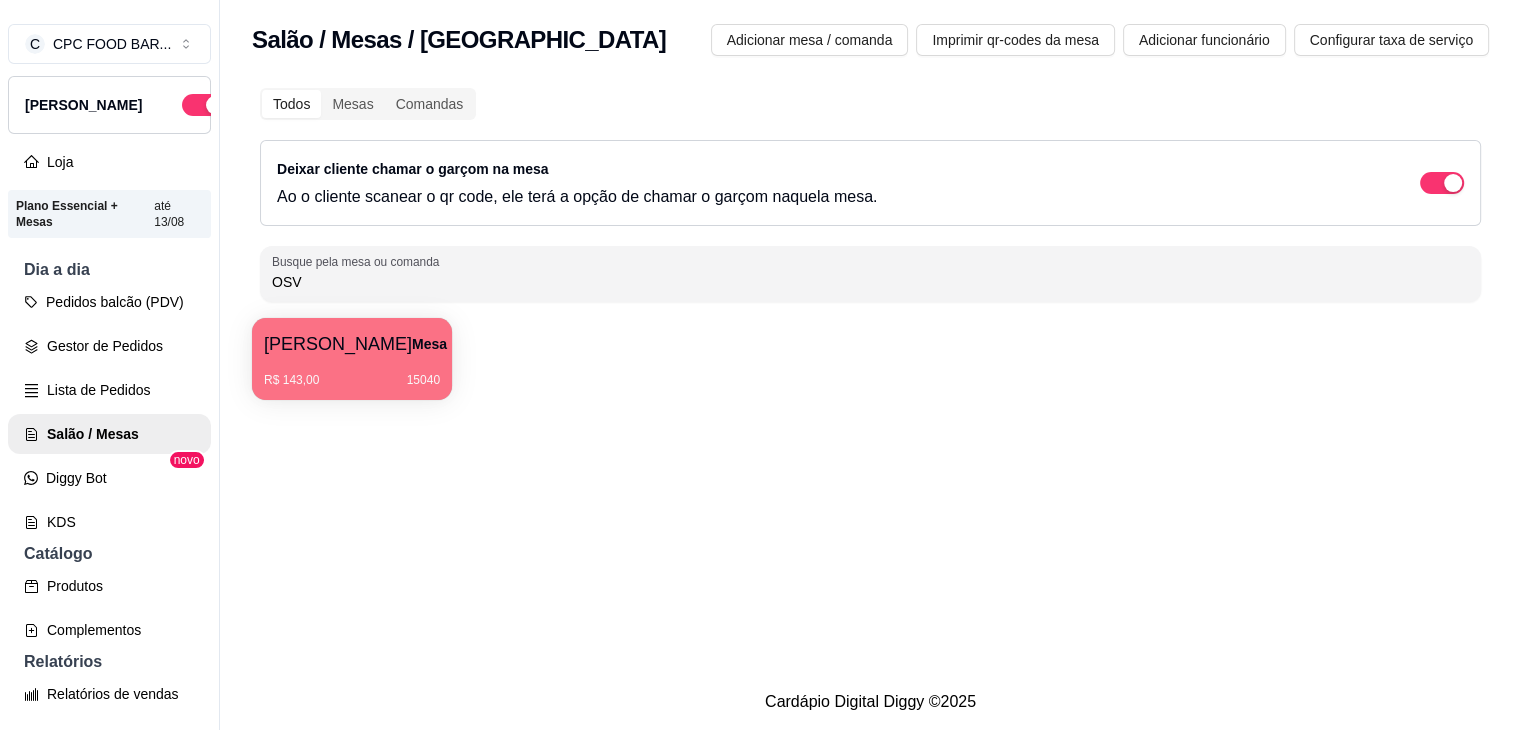 type on "OSV" 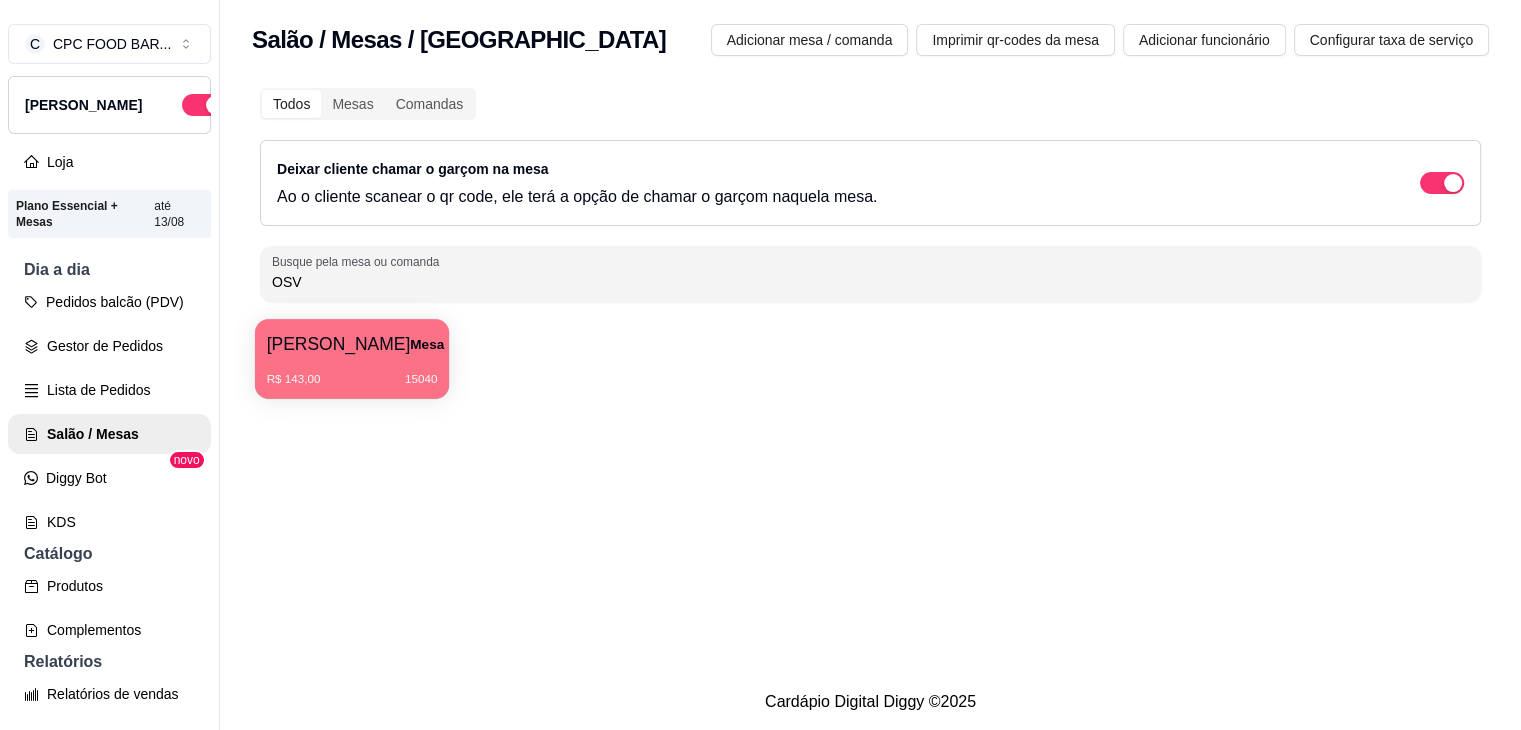 click on "Mesa" at bounding box center [427, 344] 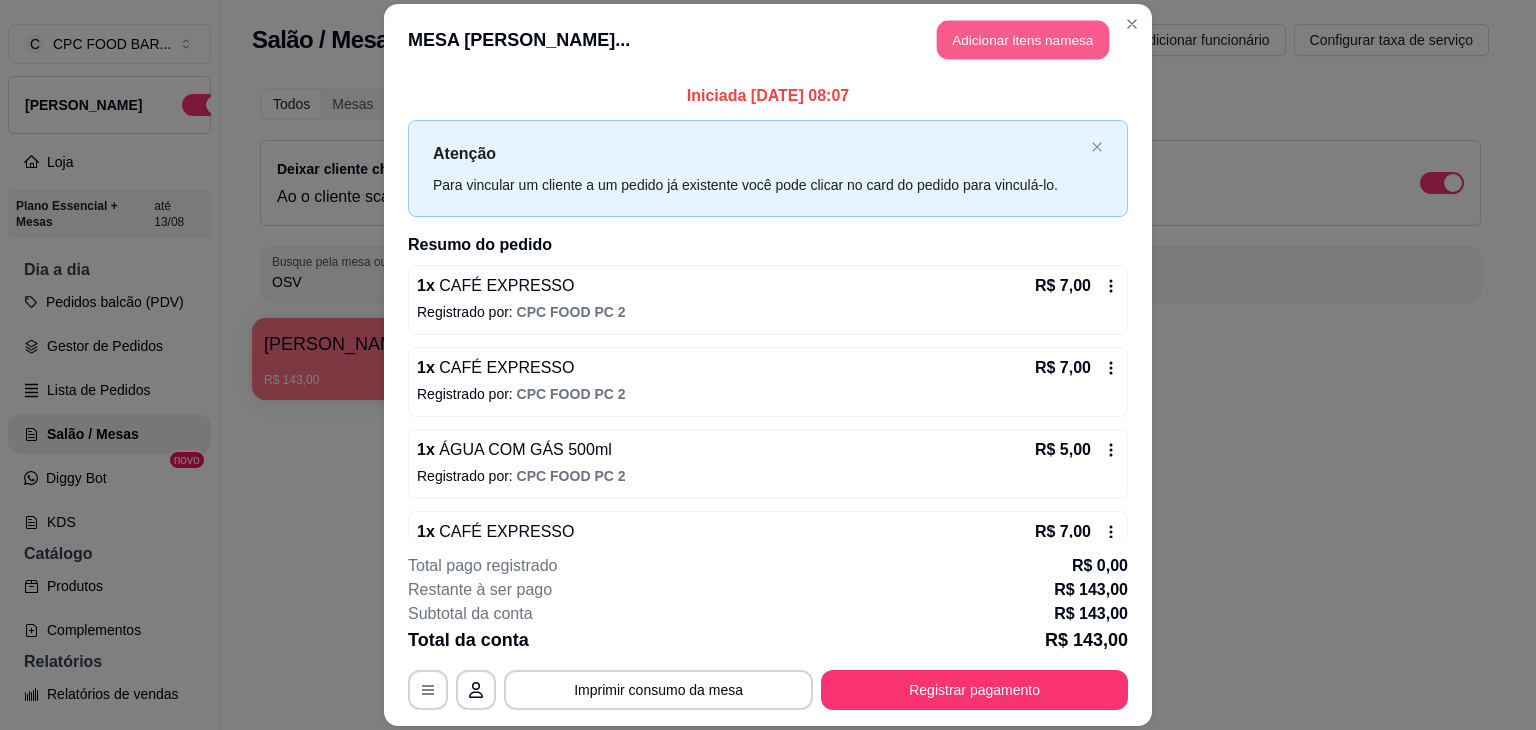 click on "Adicionar itens na  mesa" at bounding box center (1023, 39) 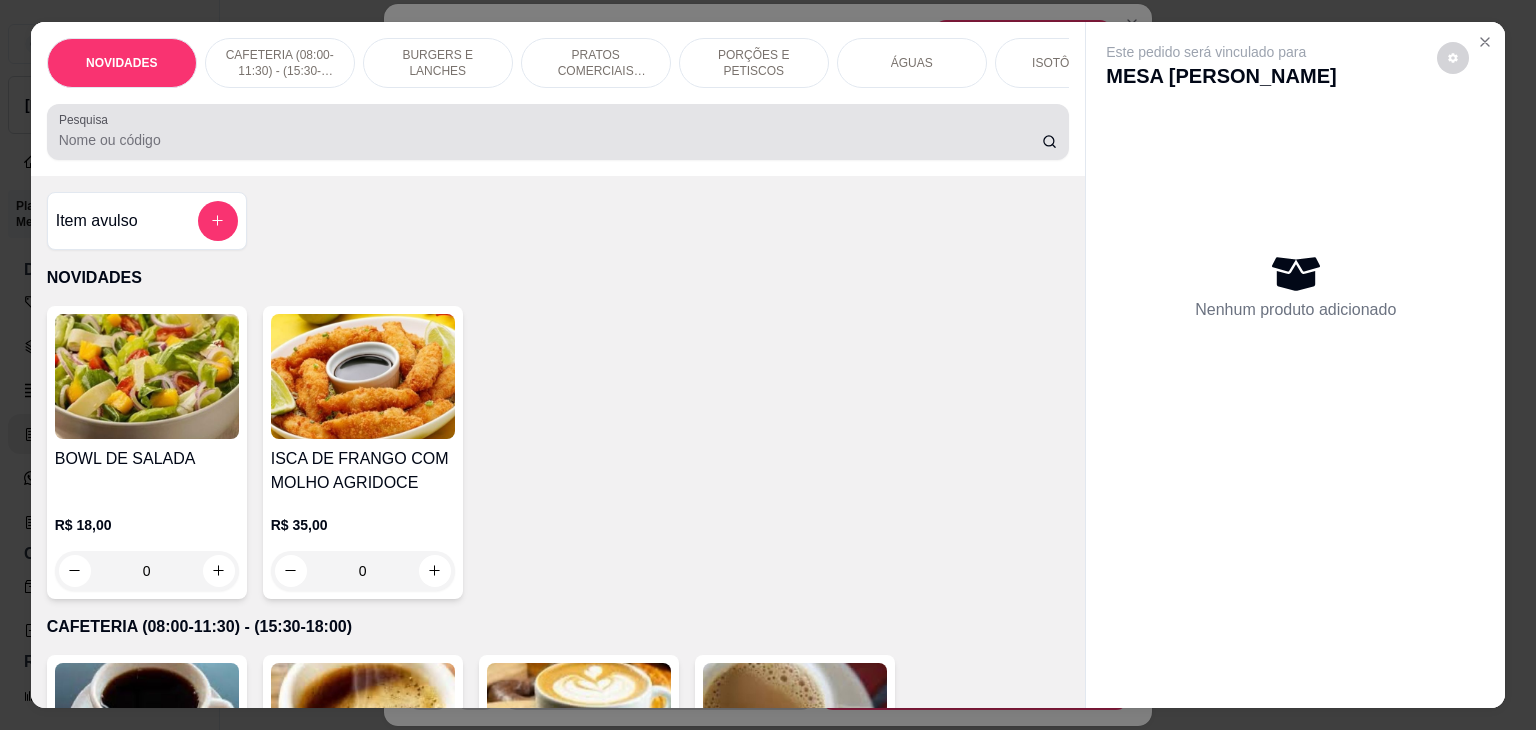 click on "Pesquisa" at bounding box center (550, 140) 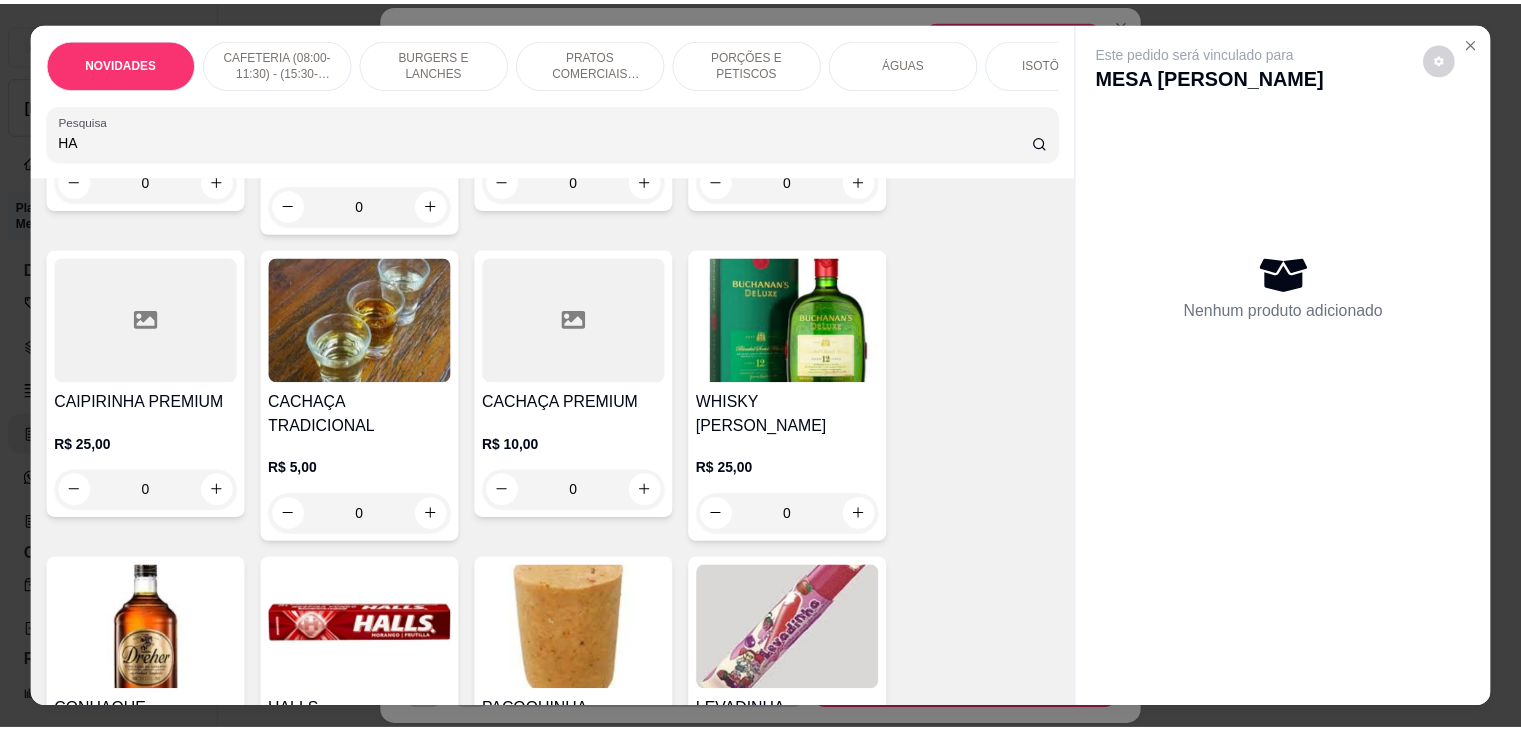 scroll, scrollTop: 400, scrollLeft: 0, axis: vertical 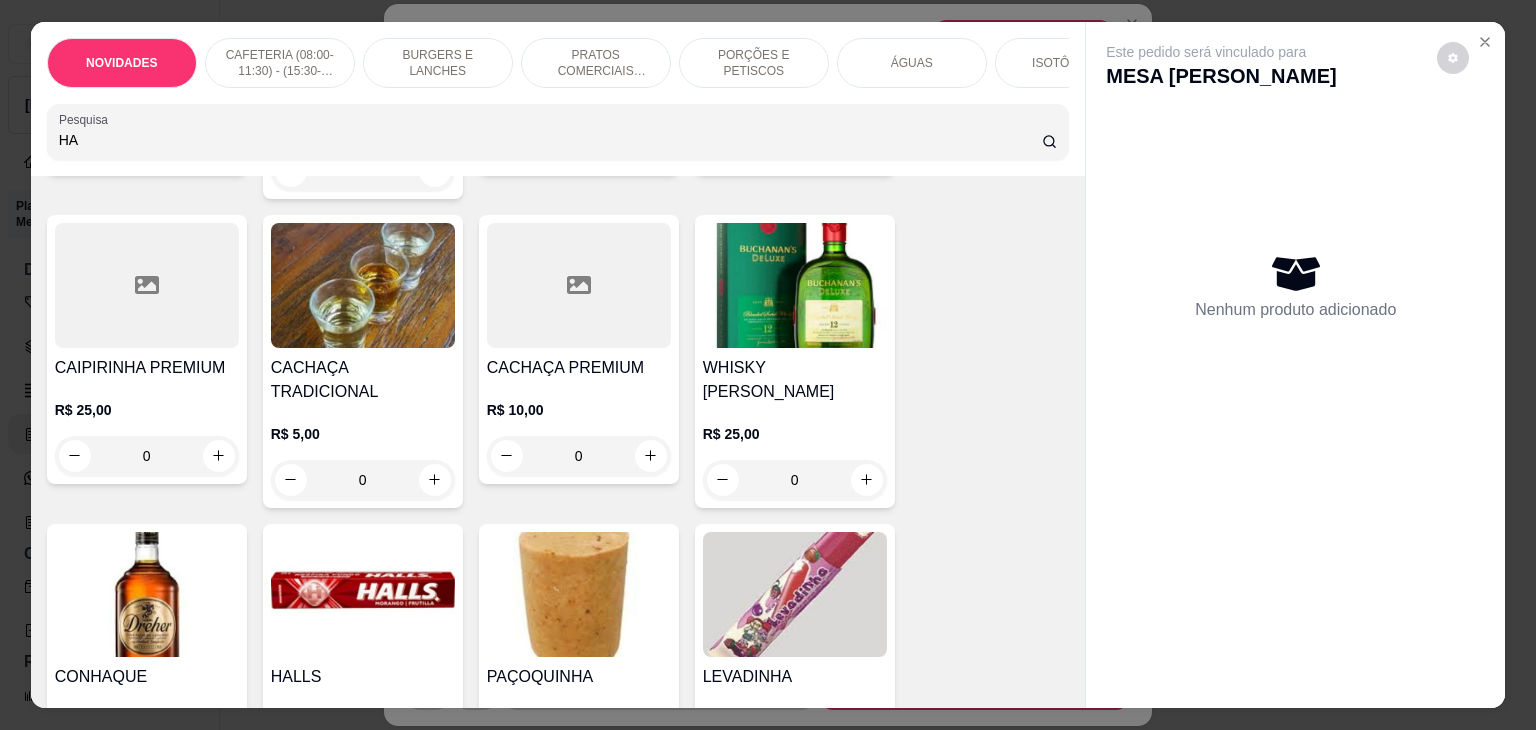 type on "HA" 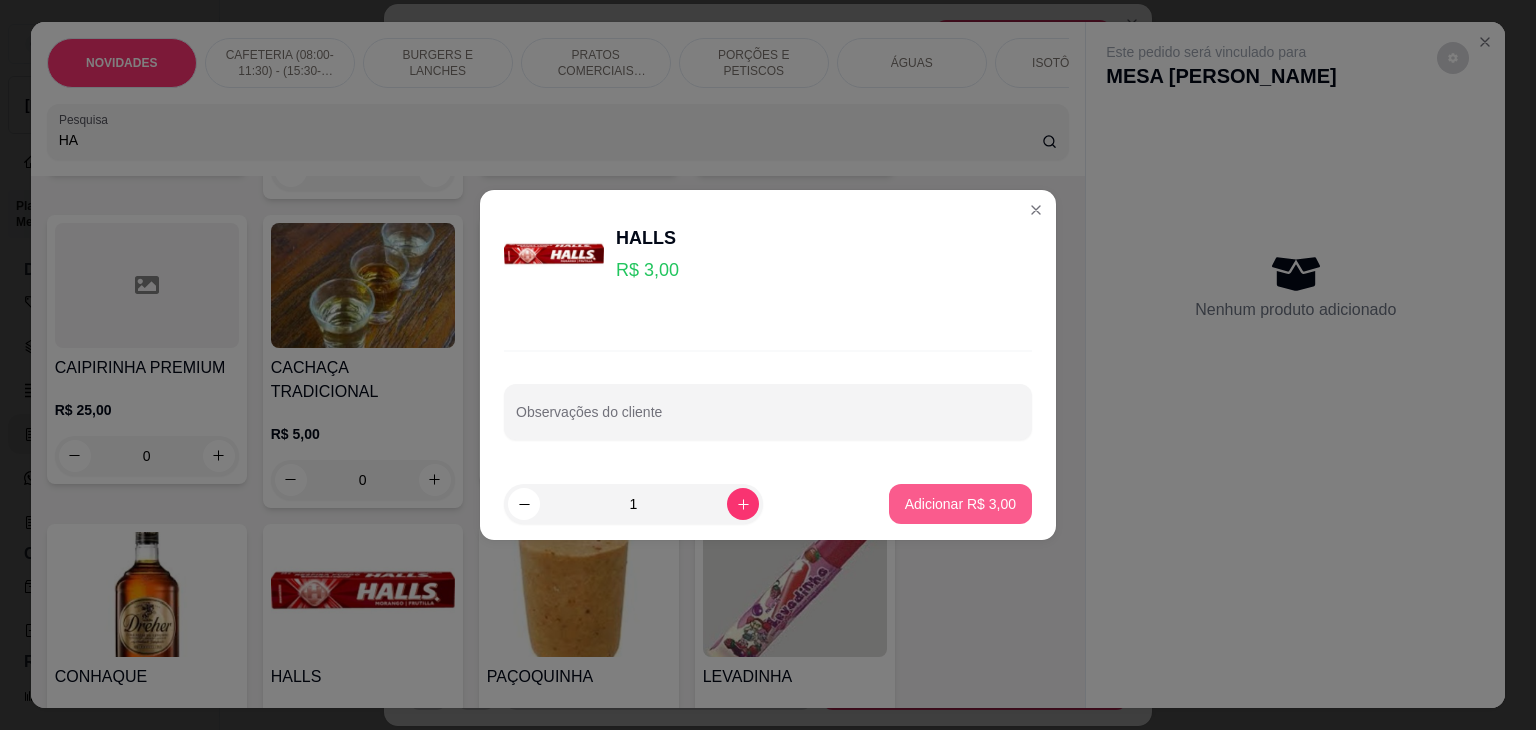 click on "Adicionar   R$ 3,00" at bounding box center [960, 504] 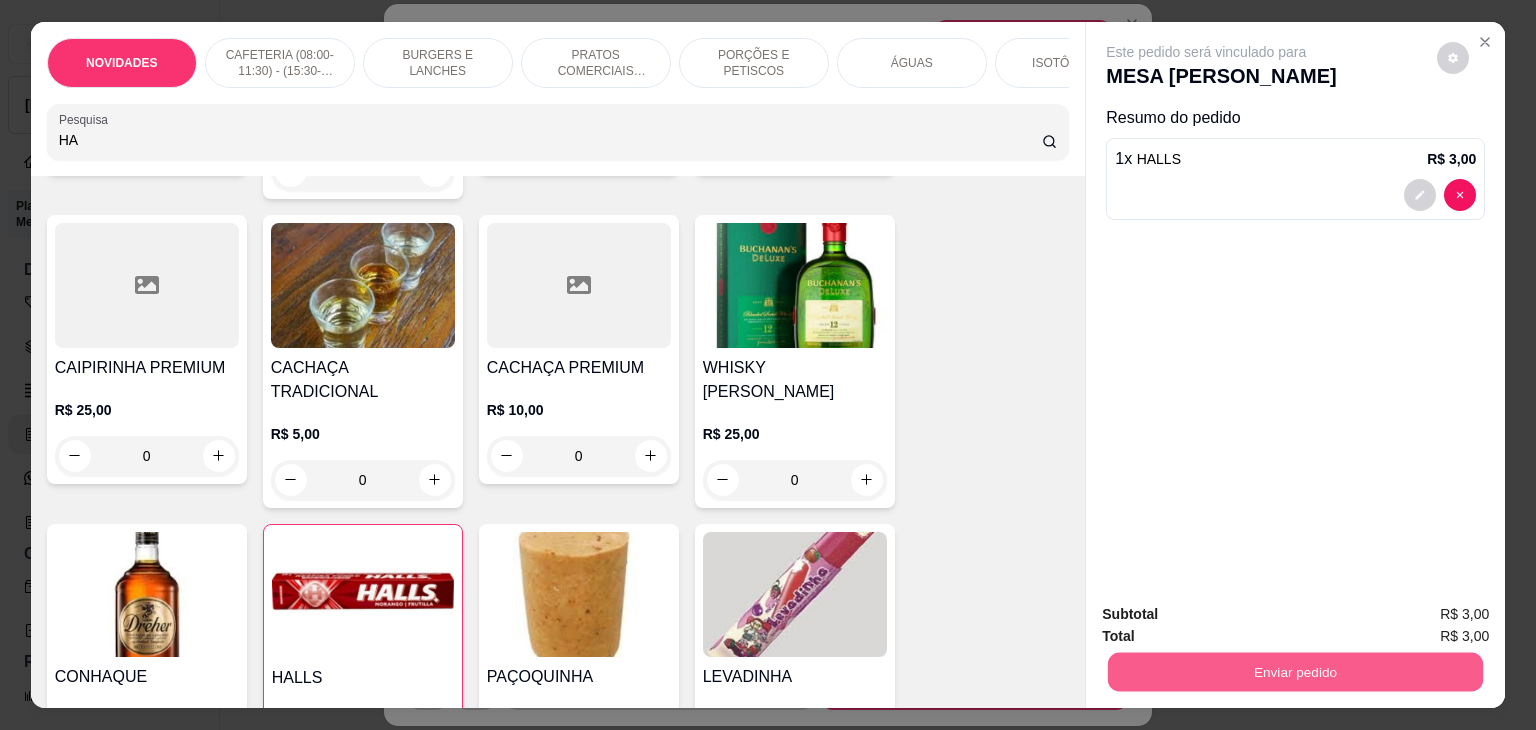 click on "Enviar pedido" at bounding box center (1295, 672) 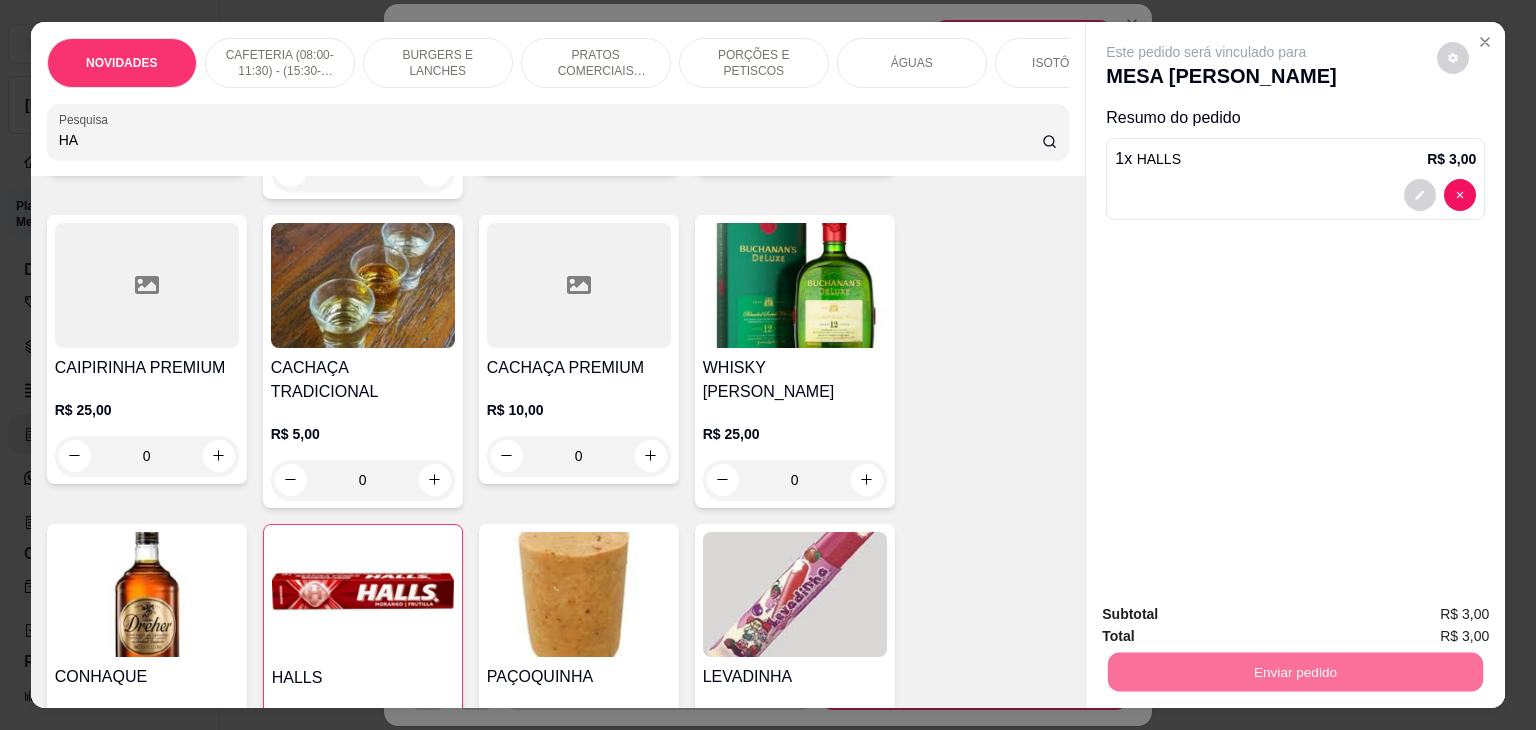 click on "Não registrar e enviar pedido" at bounding box center [1229, 614] 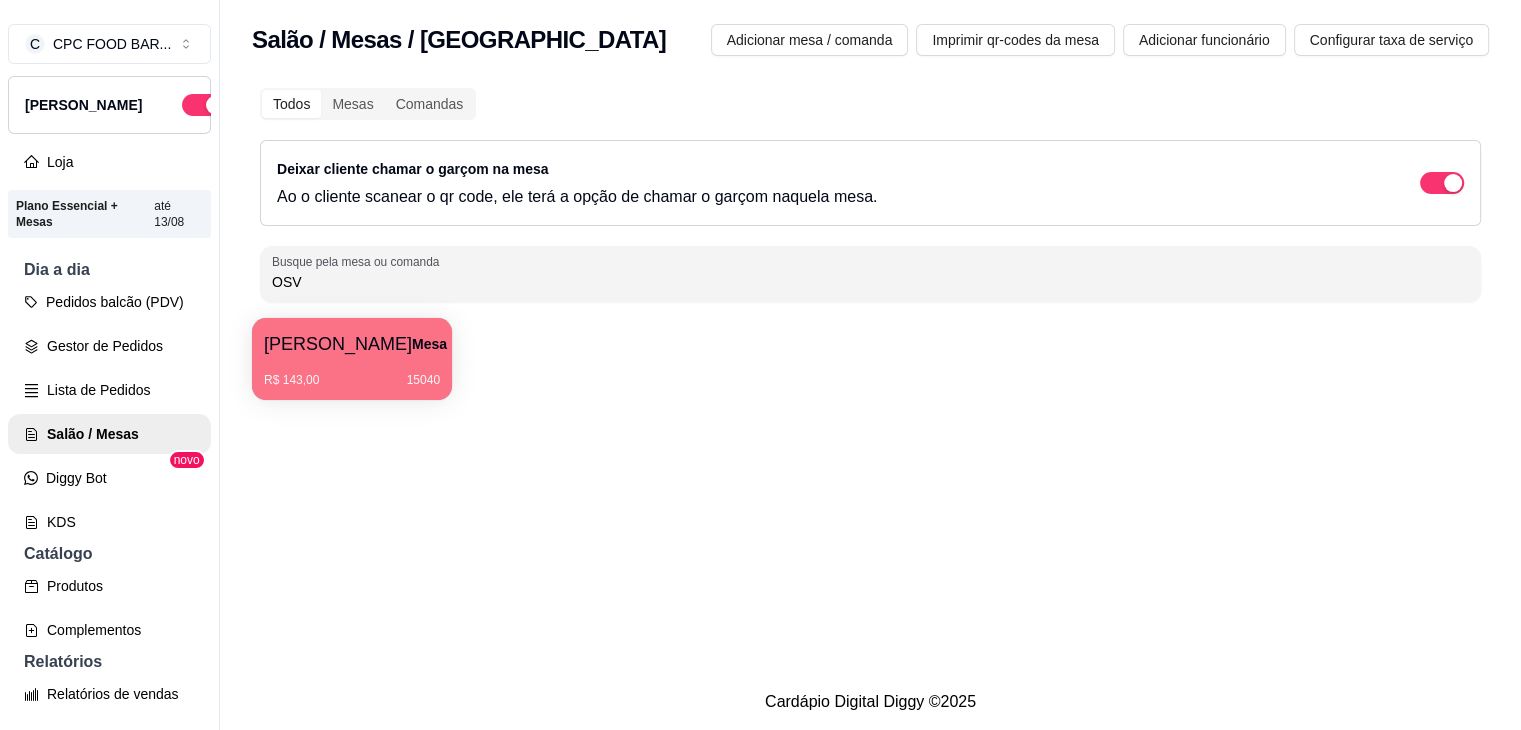 drag, startPoint x: 640, startPoint y: 290, endPoint x: 97, endPoint y: 298, distance: 543.0589 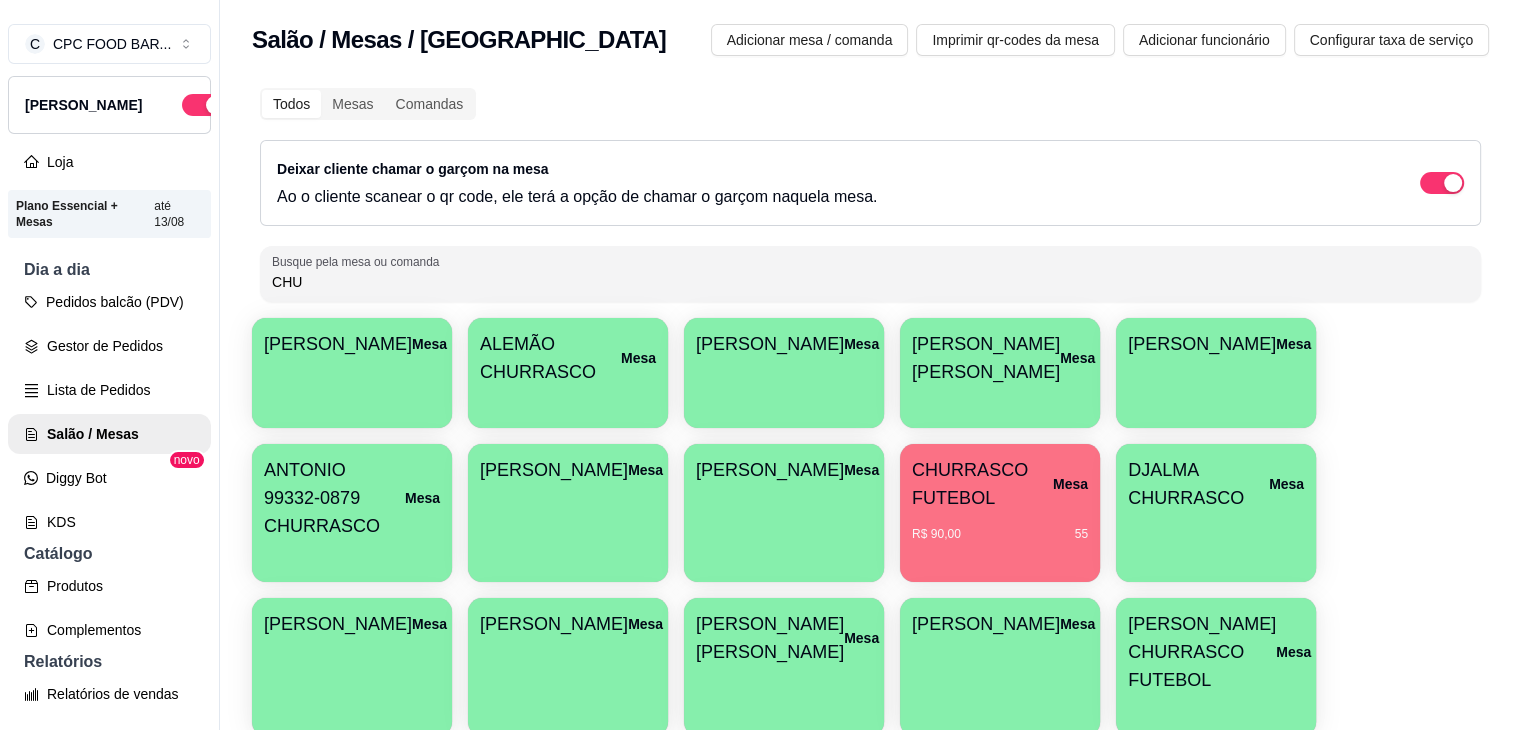 type on "CHU" 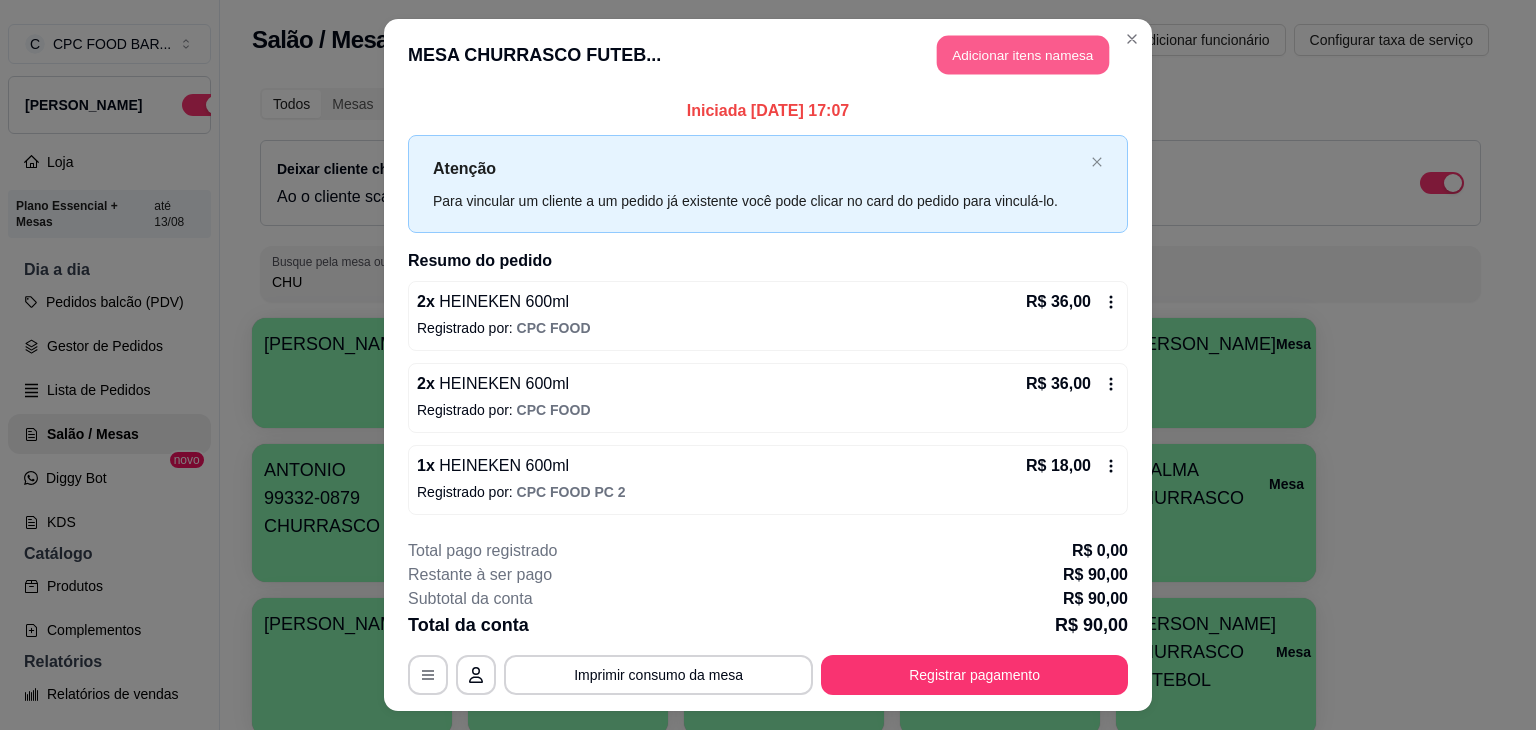 click on "Adicionar itens na  mesa" at bounding box center (1023, 55) 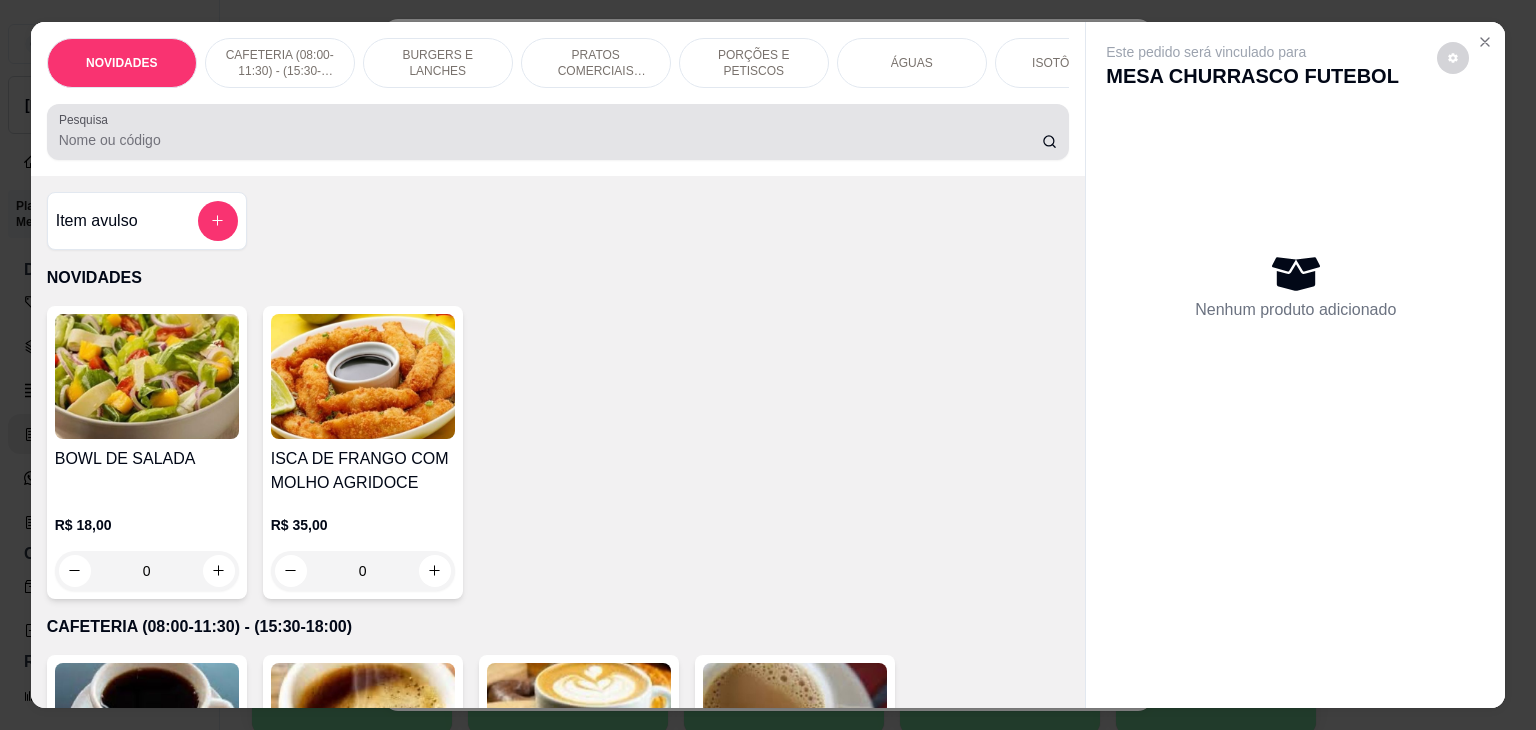 click on "Pesquisa" at bounding box center [550, 140] 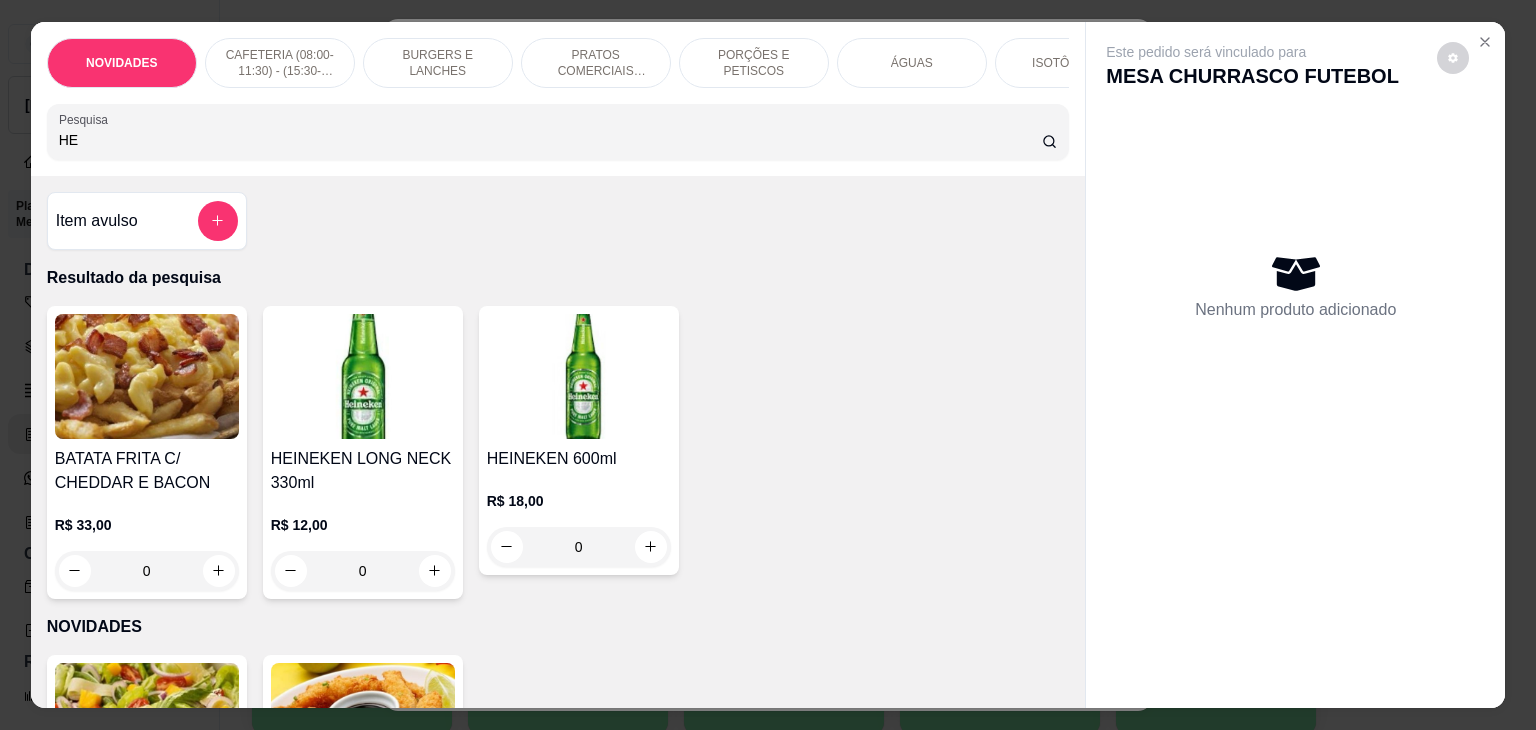 type on "HE" 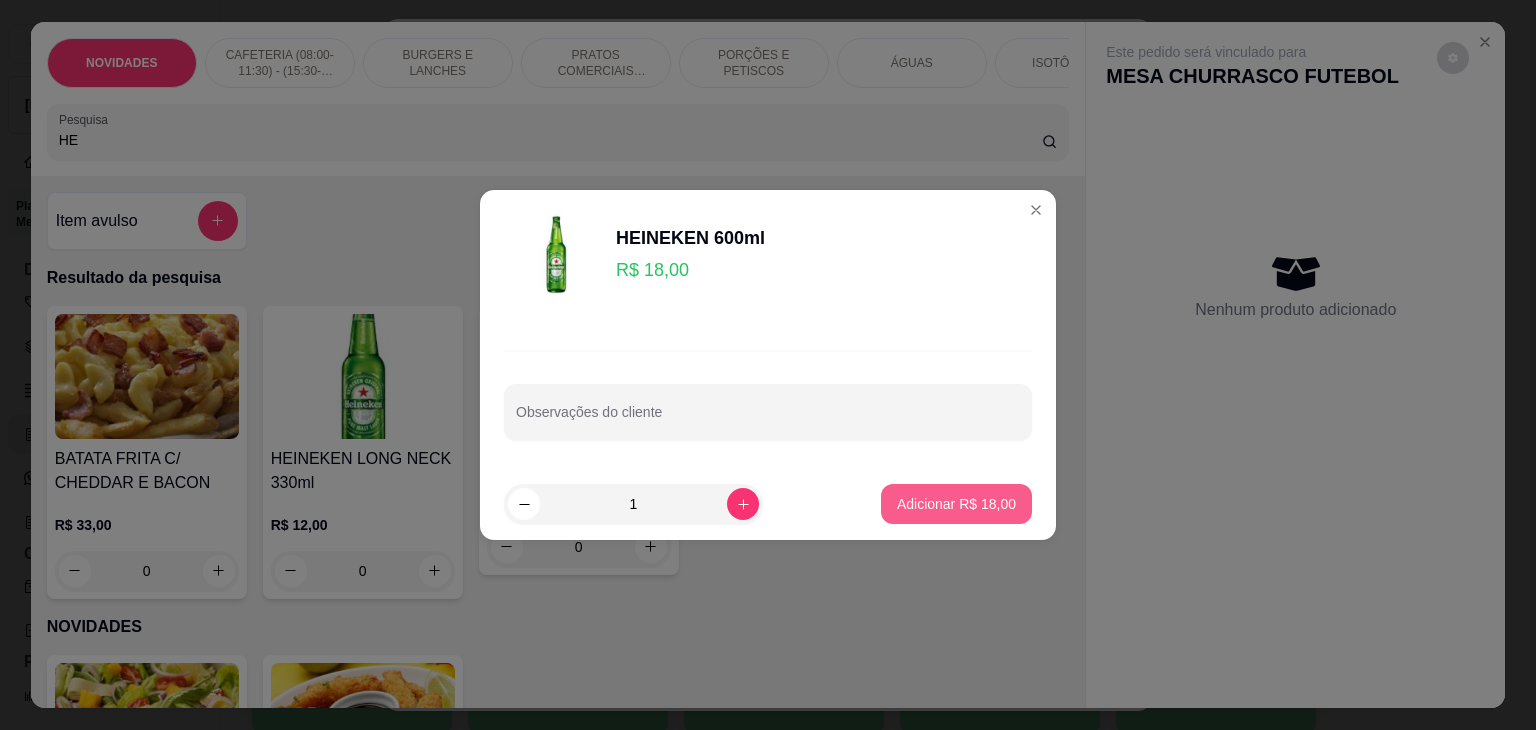 click on "Adicionar   R$ 18,00" at bounding box center [956, 504] 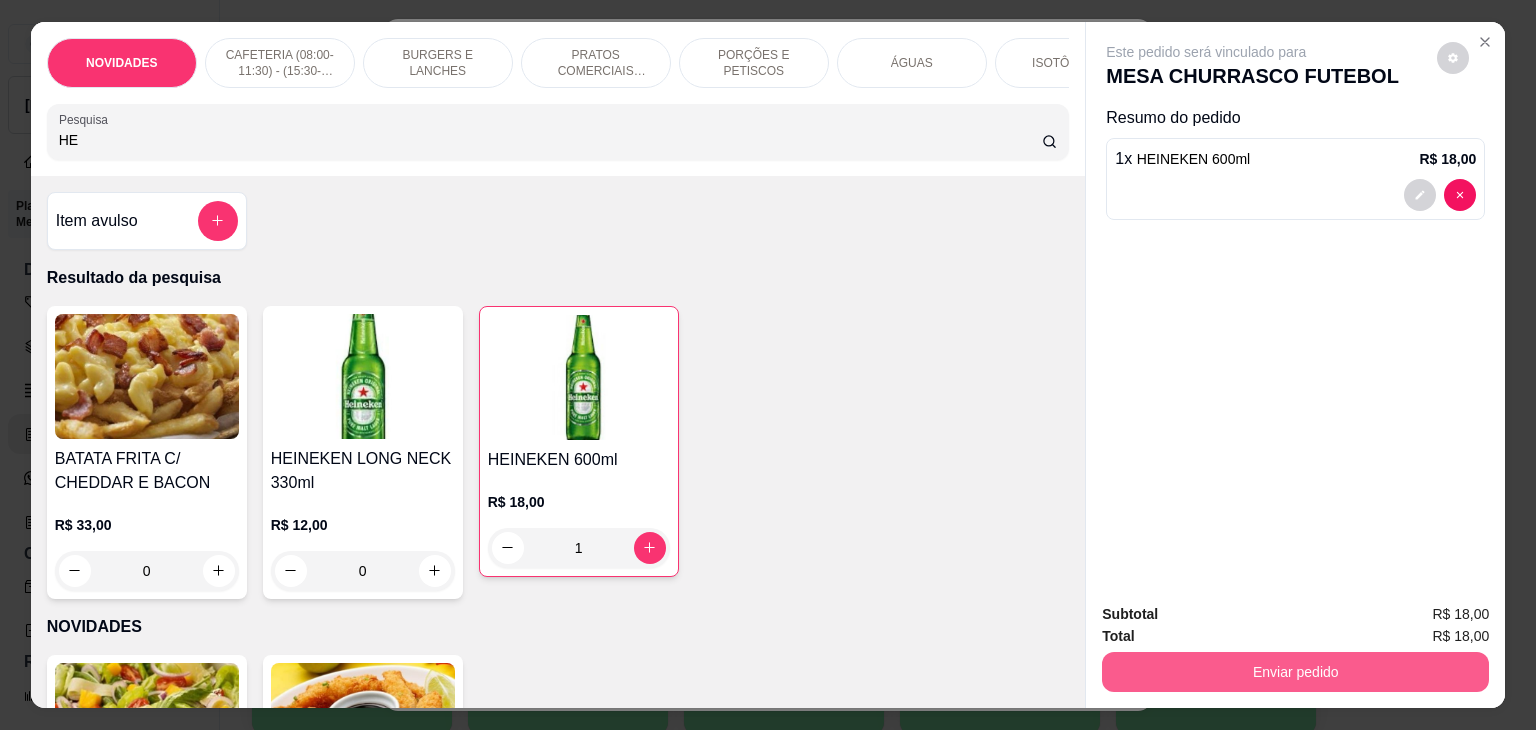click on "Enviar pedido" at bounding box center (1295, 672) 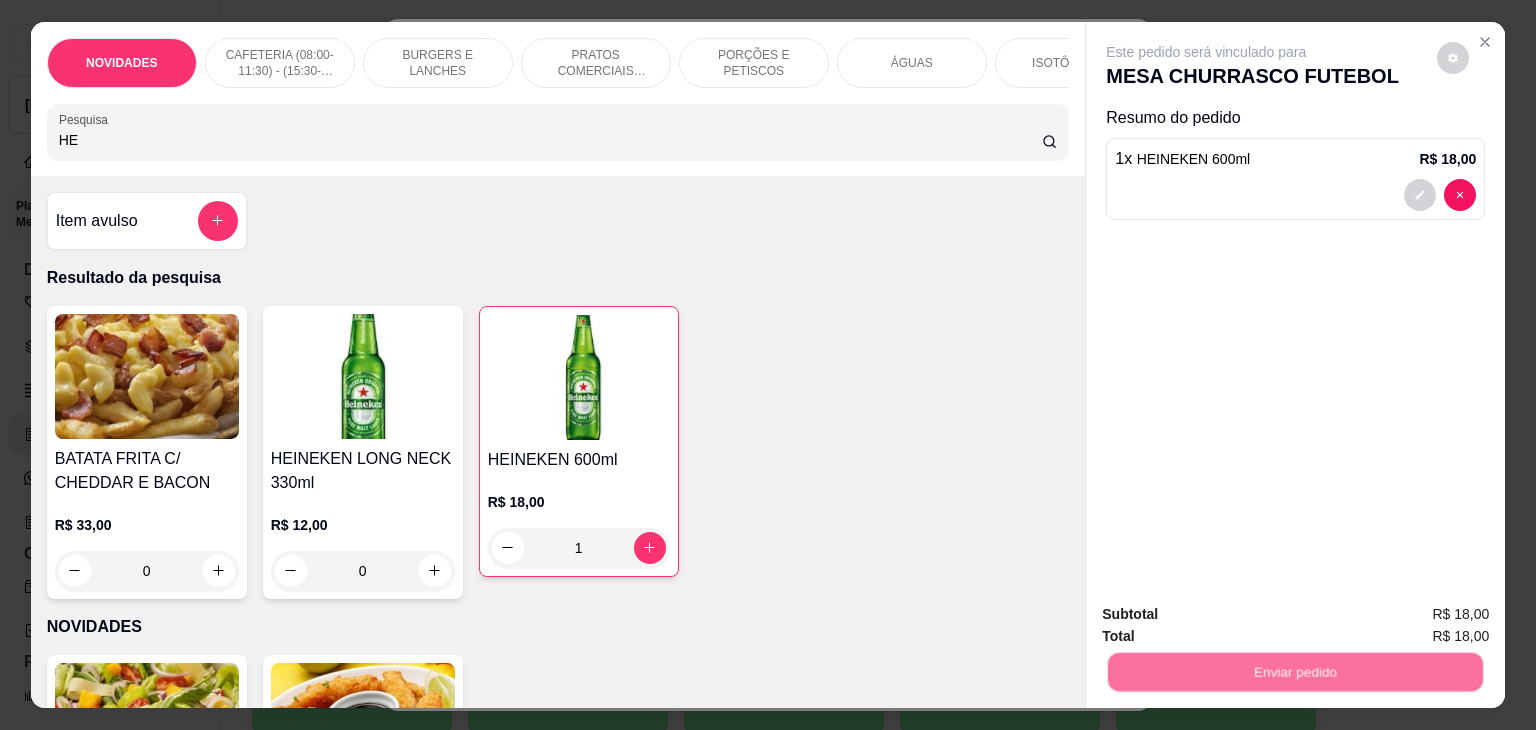 click on "Não registrar e enviar pedido" at bounding box center [1229, 615] 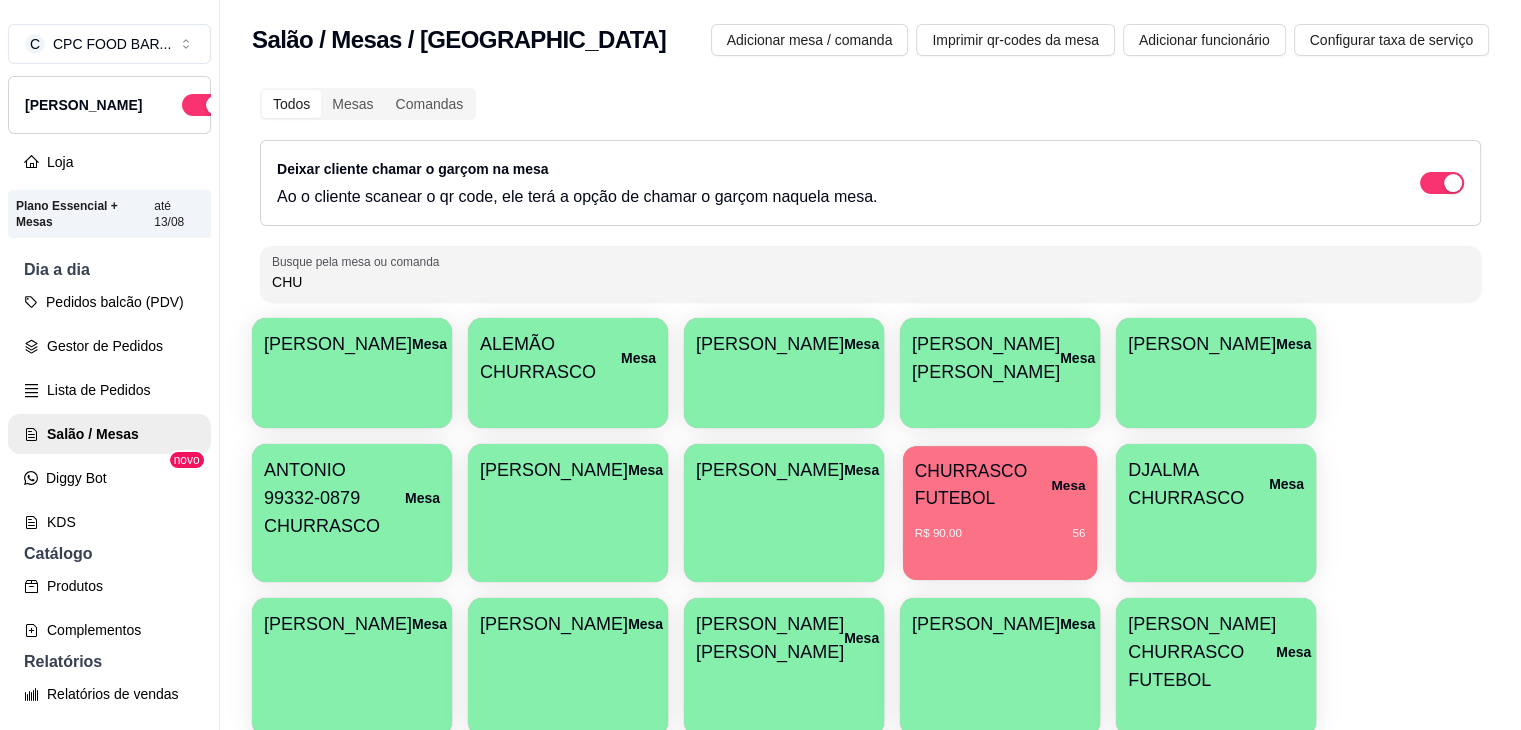 click on "R$ 90,00" at bounding box center (938, 534) 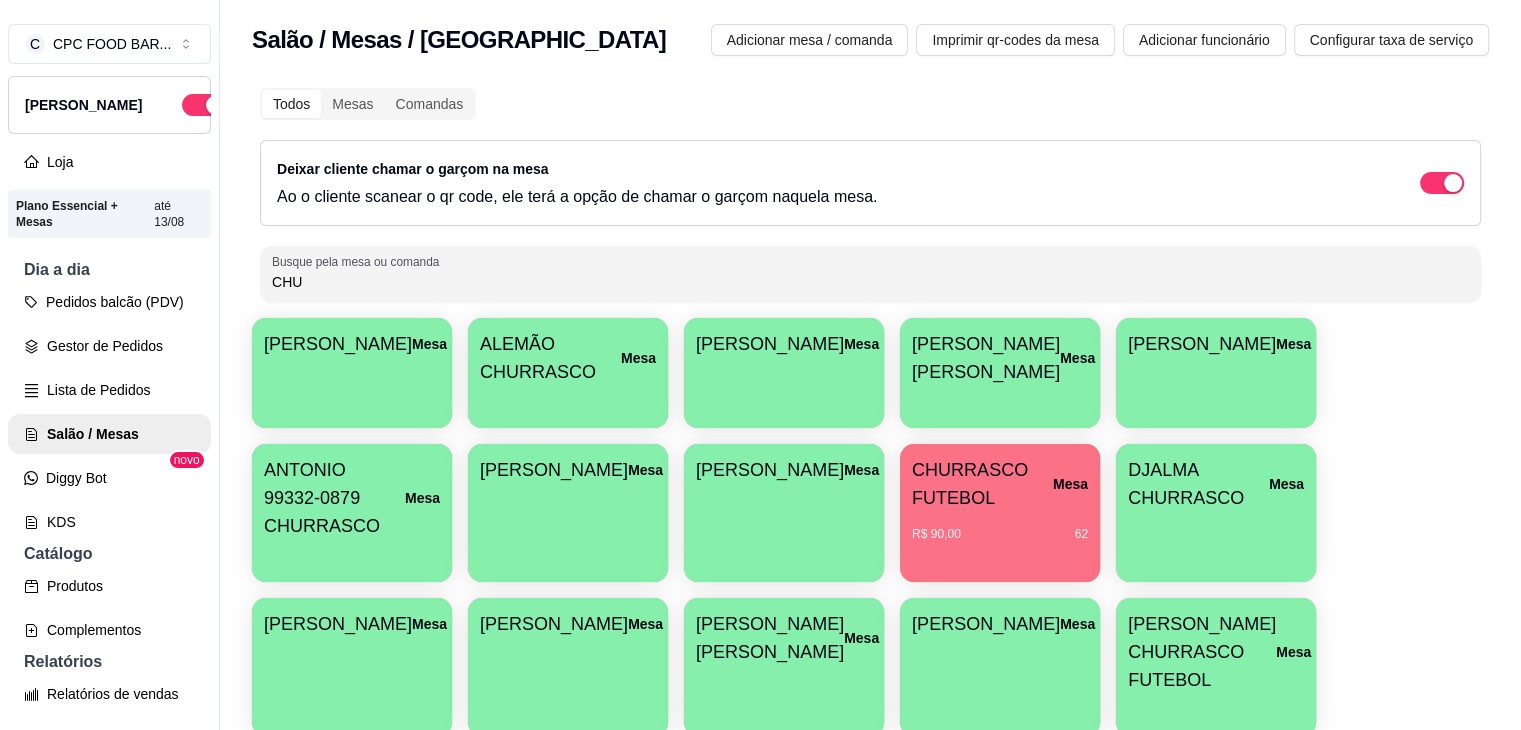 drag, startPoint x: 575, startPoint y: 246, endPoint x: 230, endPoint y: 269, distance: 345.7658 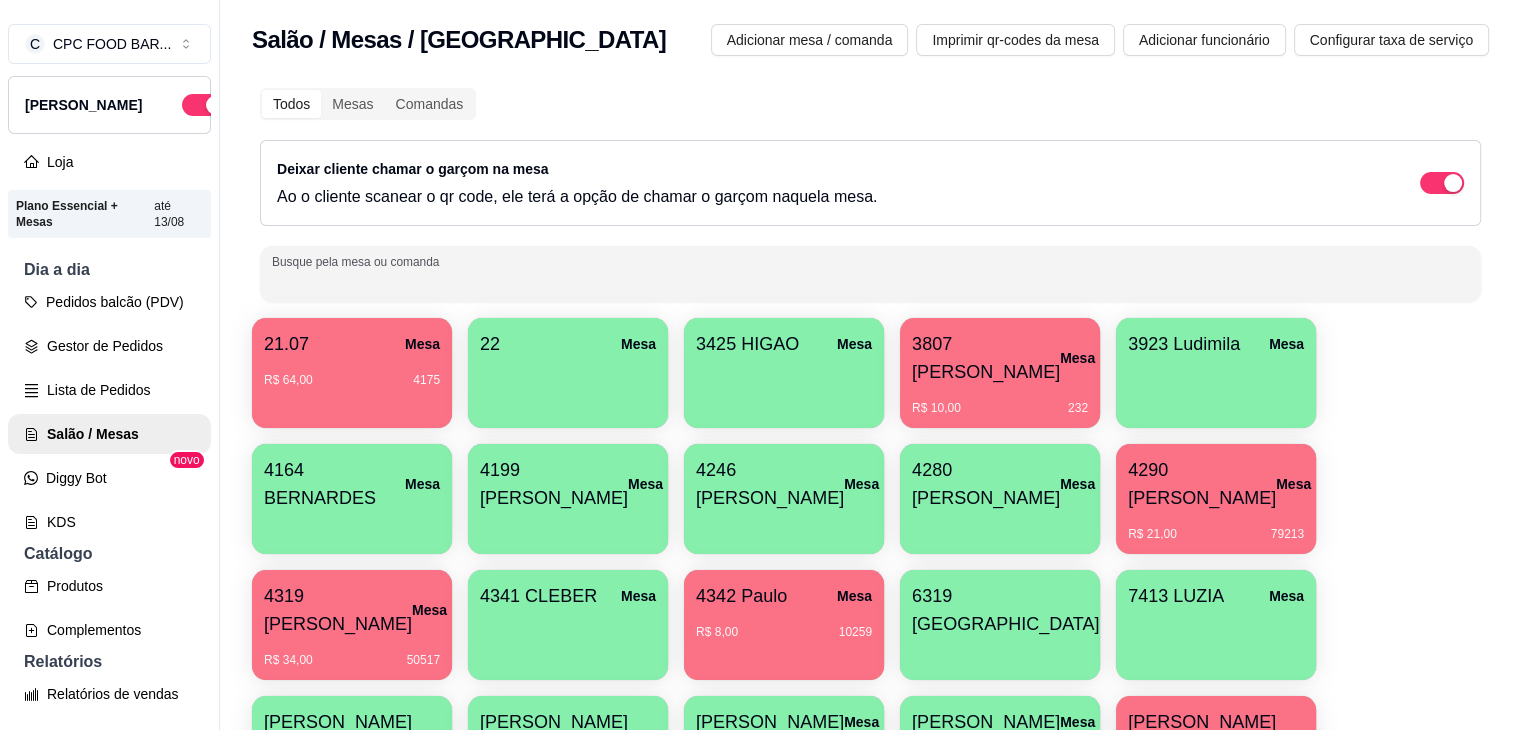 click on "R$ 64,00 4175" at bounding box center [352, 373] 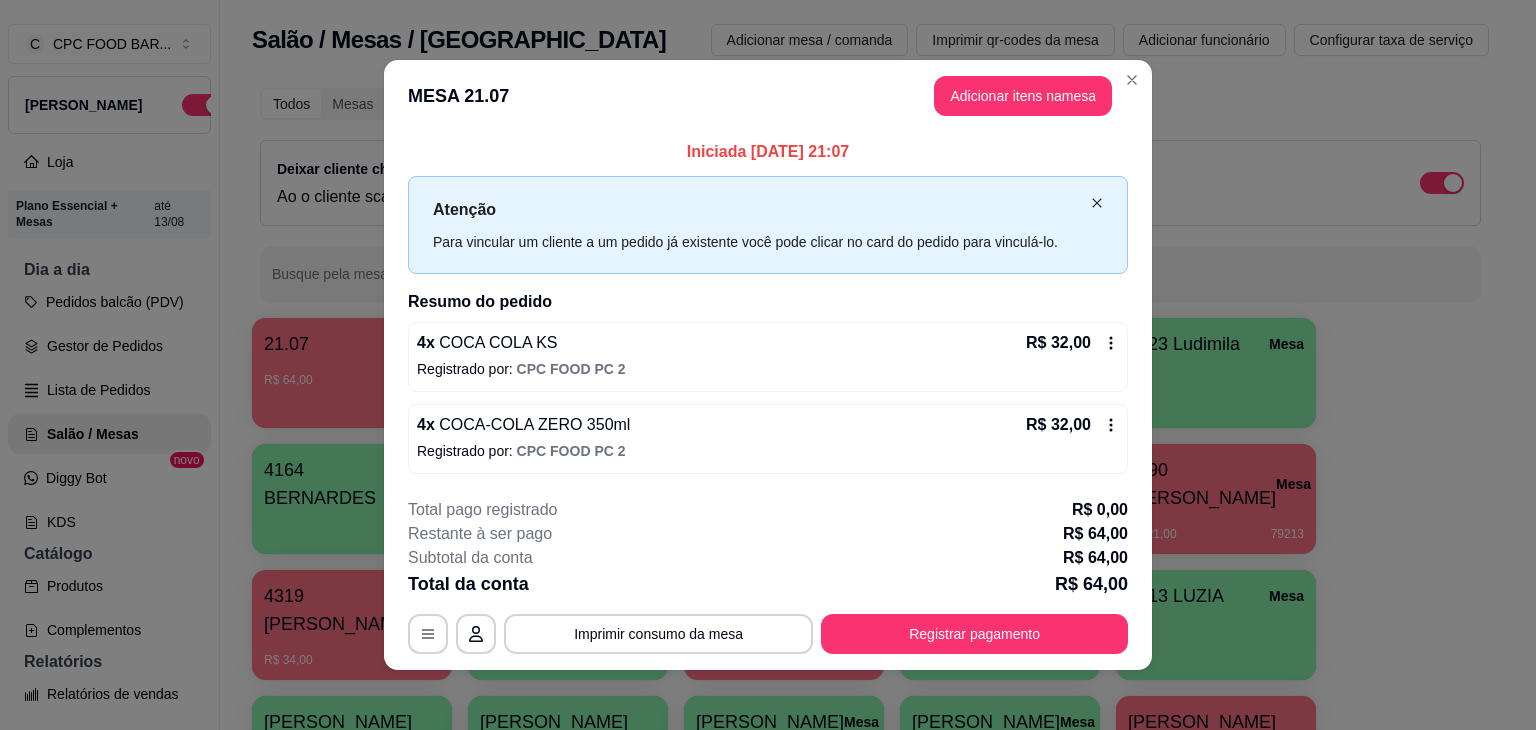 click 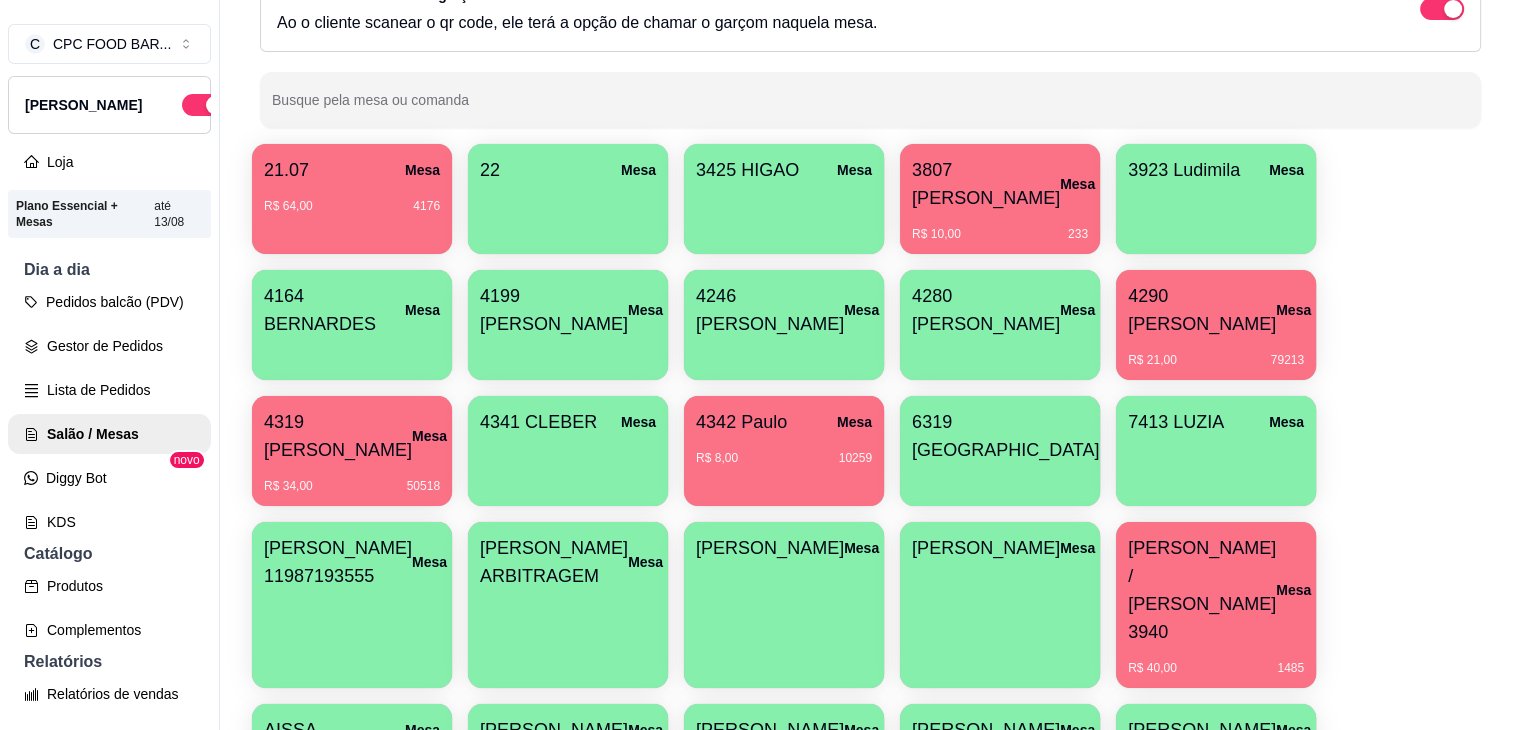 scroll, scrollTop: 200, scrollLeft: 0, axis: vertical 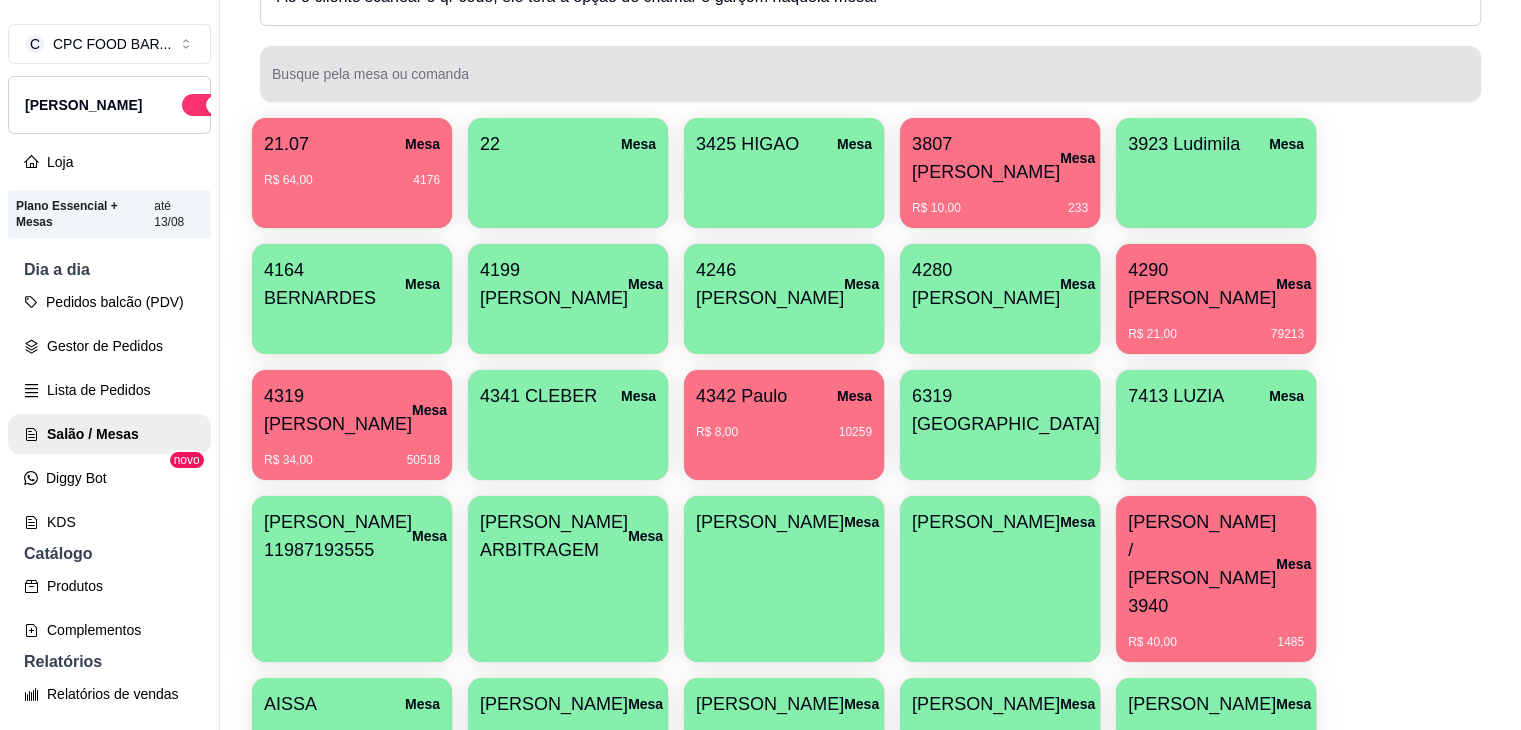 click on "Busque pela mesa ou comanda" at bounding box center [870, 82] 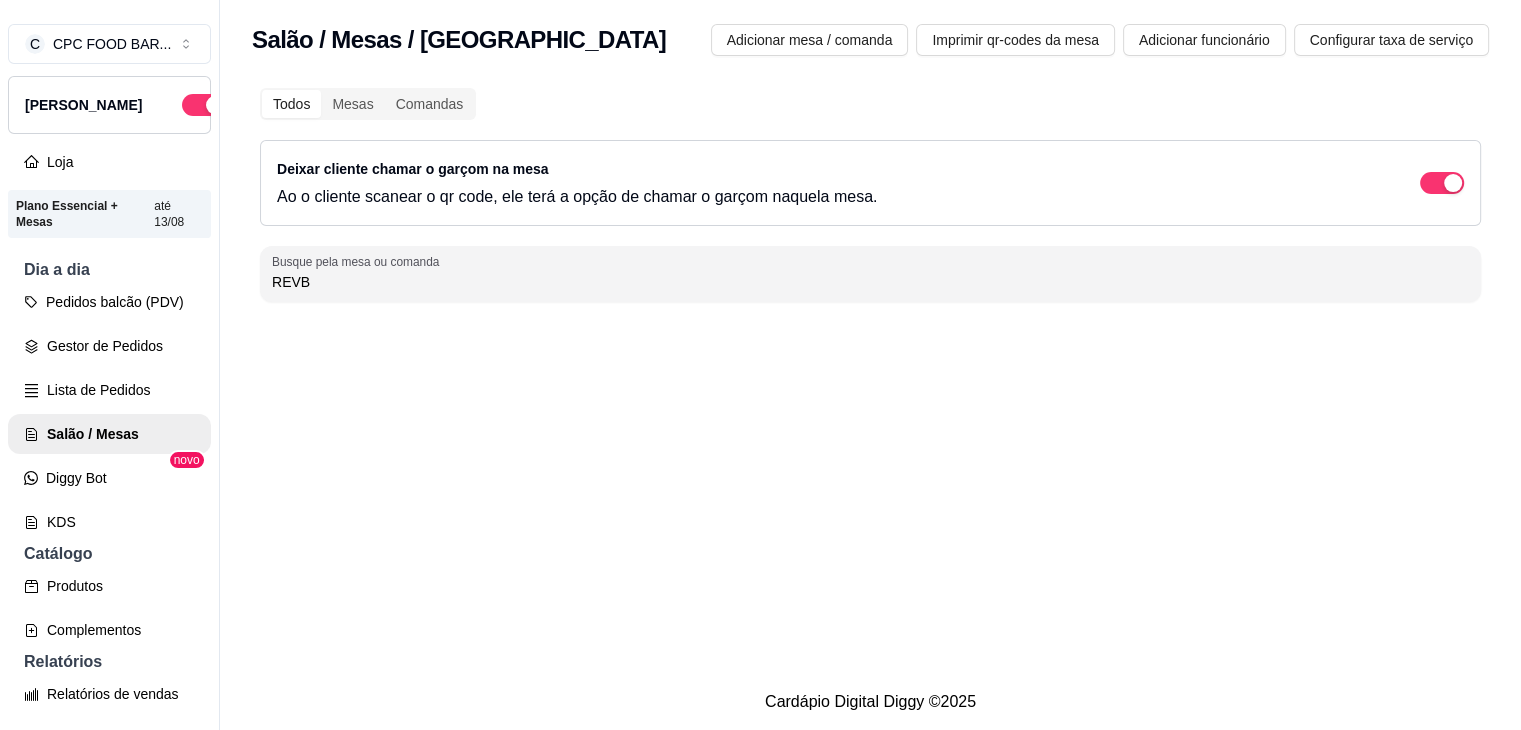 scroll, scrollTop: 0, scrollLeft: 0, axis: both 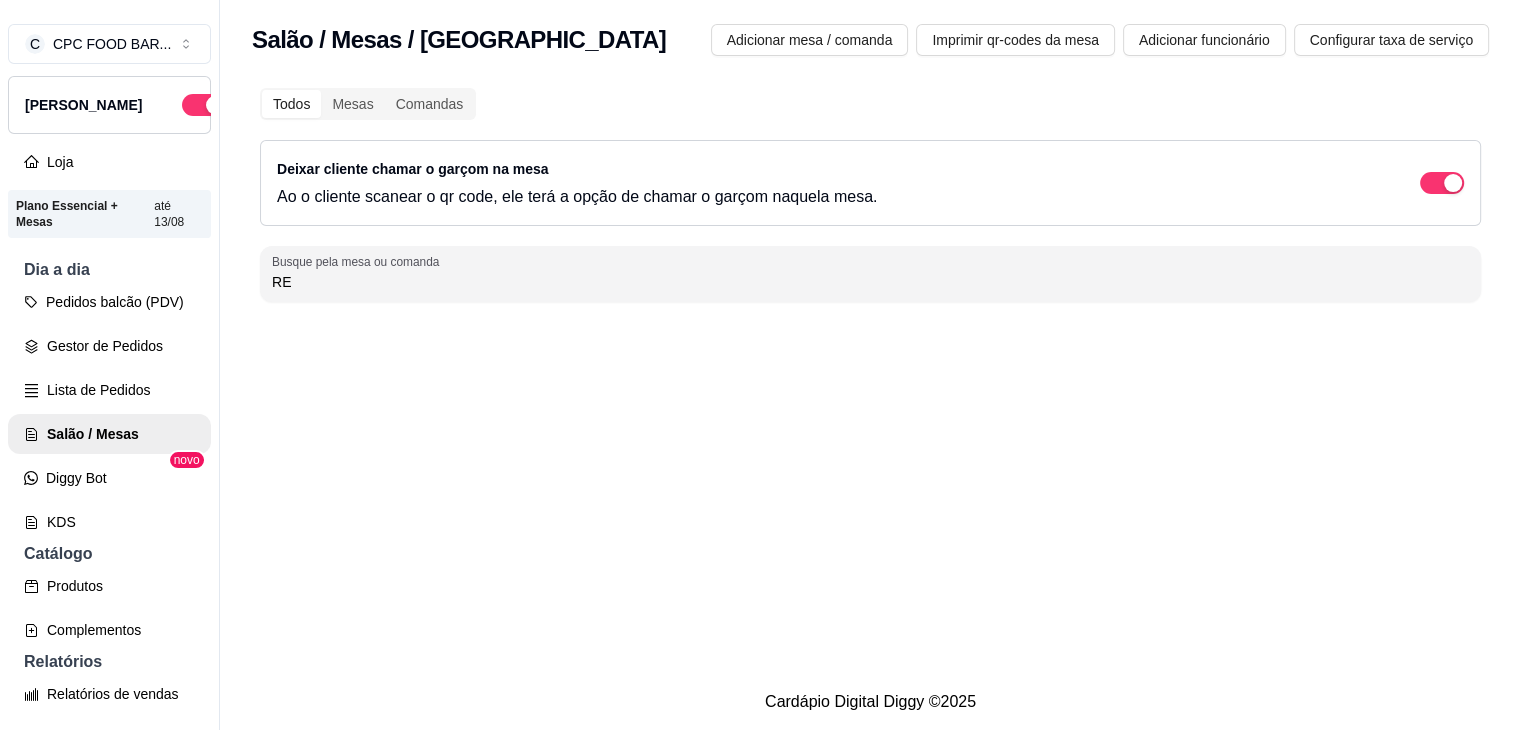 type on "R" 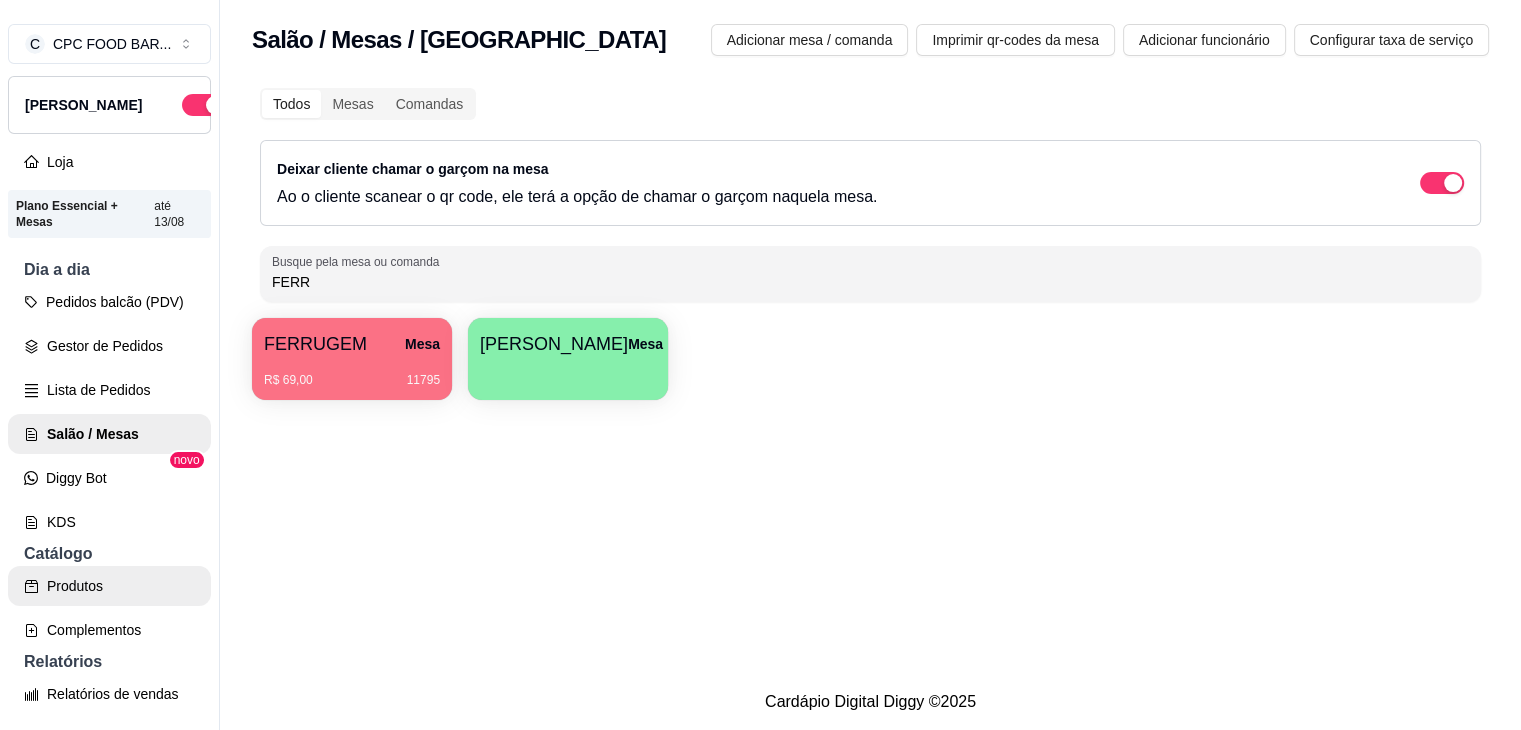 type on "FERR" 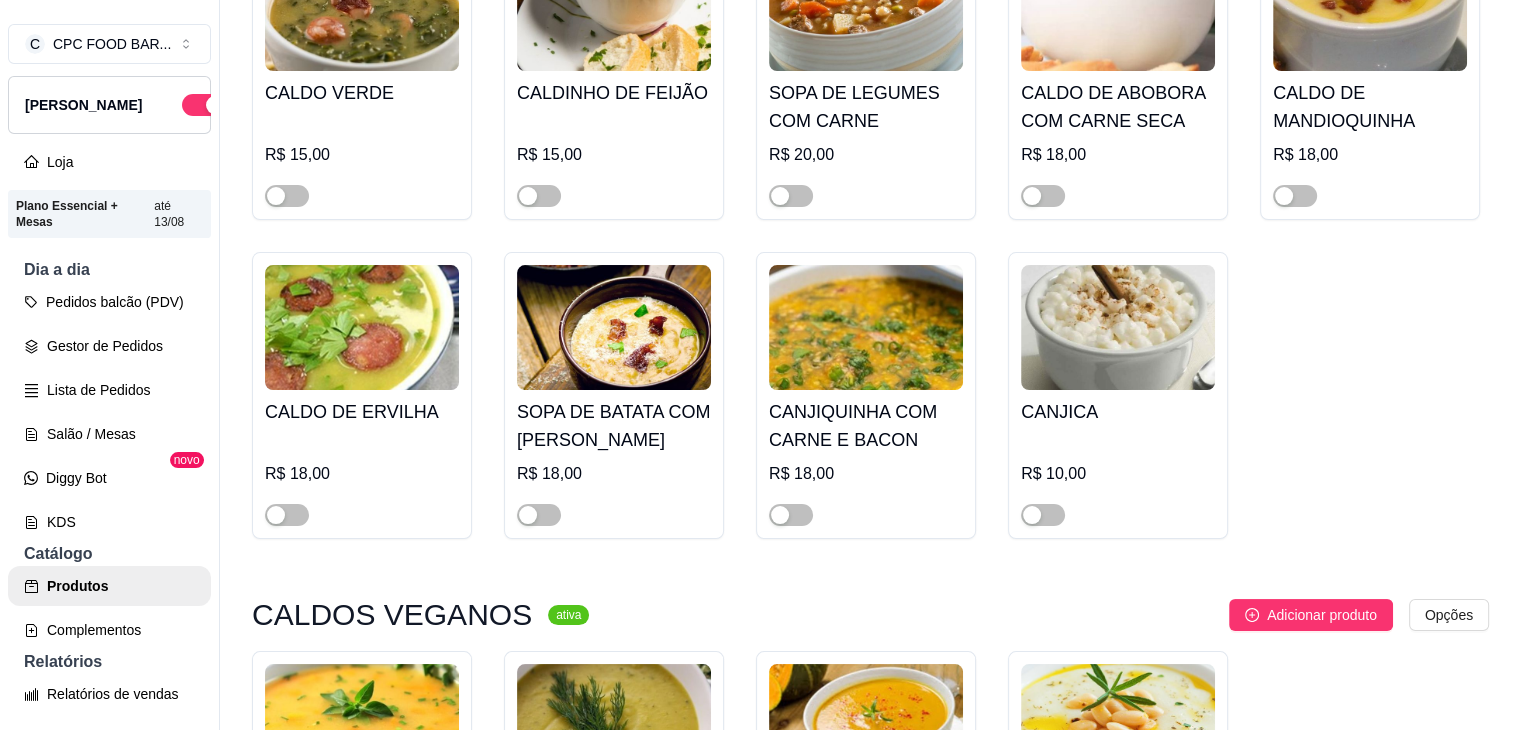scroll, scrollTop: 1400, scrollLeft: 0, axis: vertical 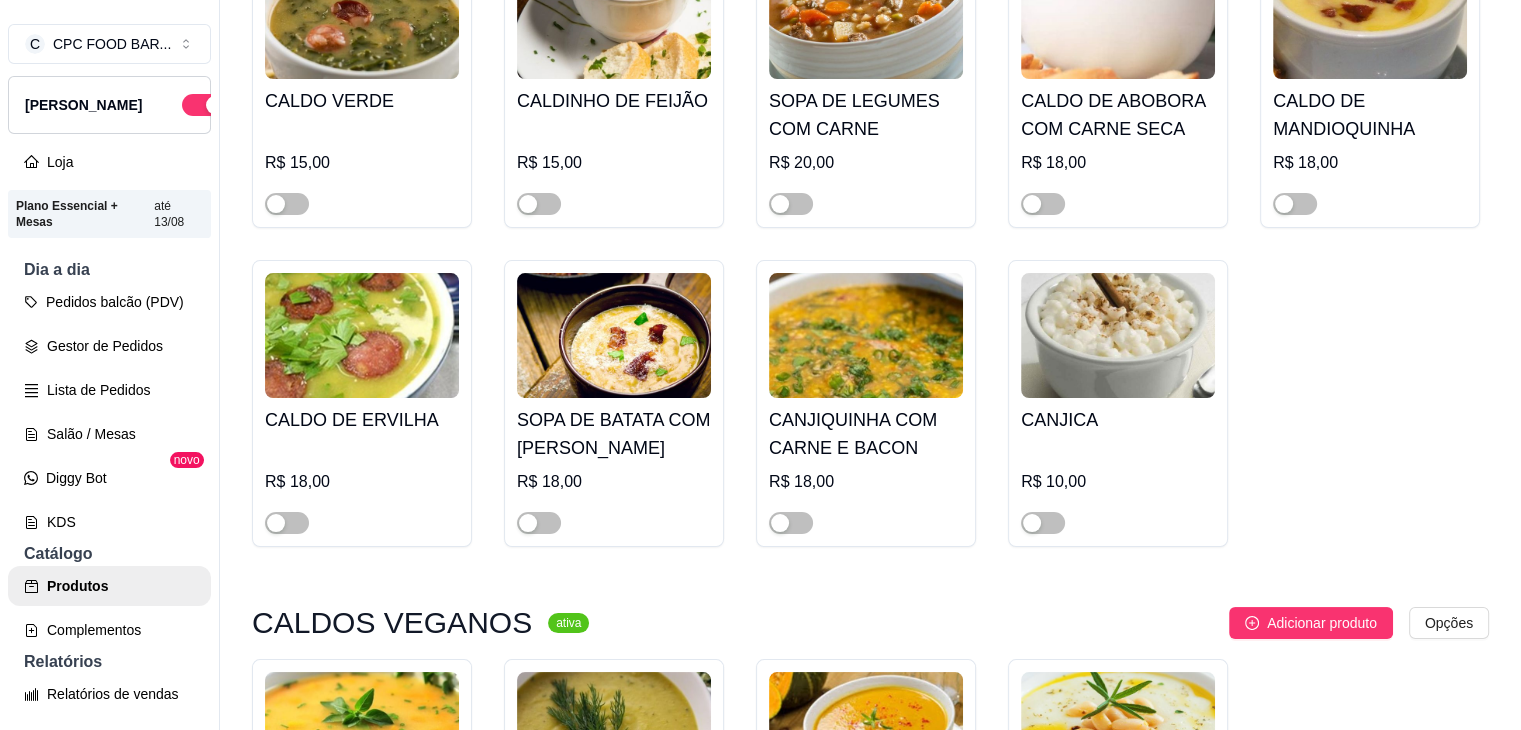 drag, startPoint x: 472, startPoint y: 213, endPoint x: 251, endPoint y: 191, distance: 222.09232 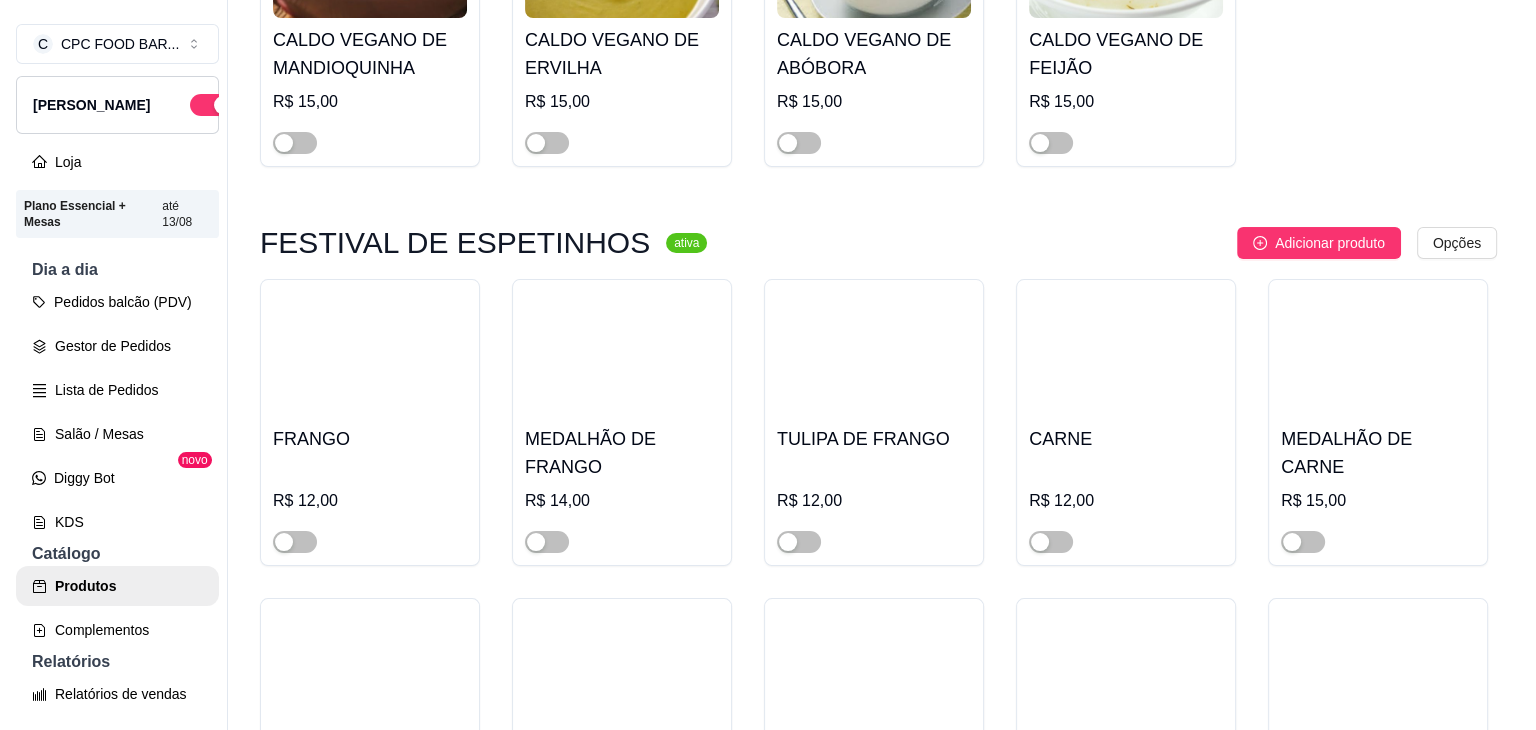 scroll, scrollTop: 2200, scrollLeft: 0, axis: vertical 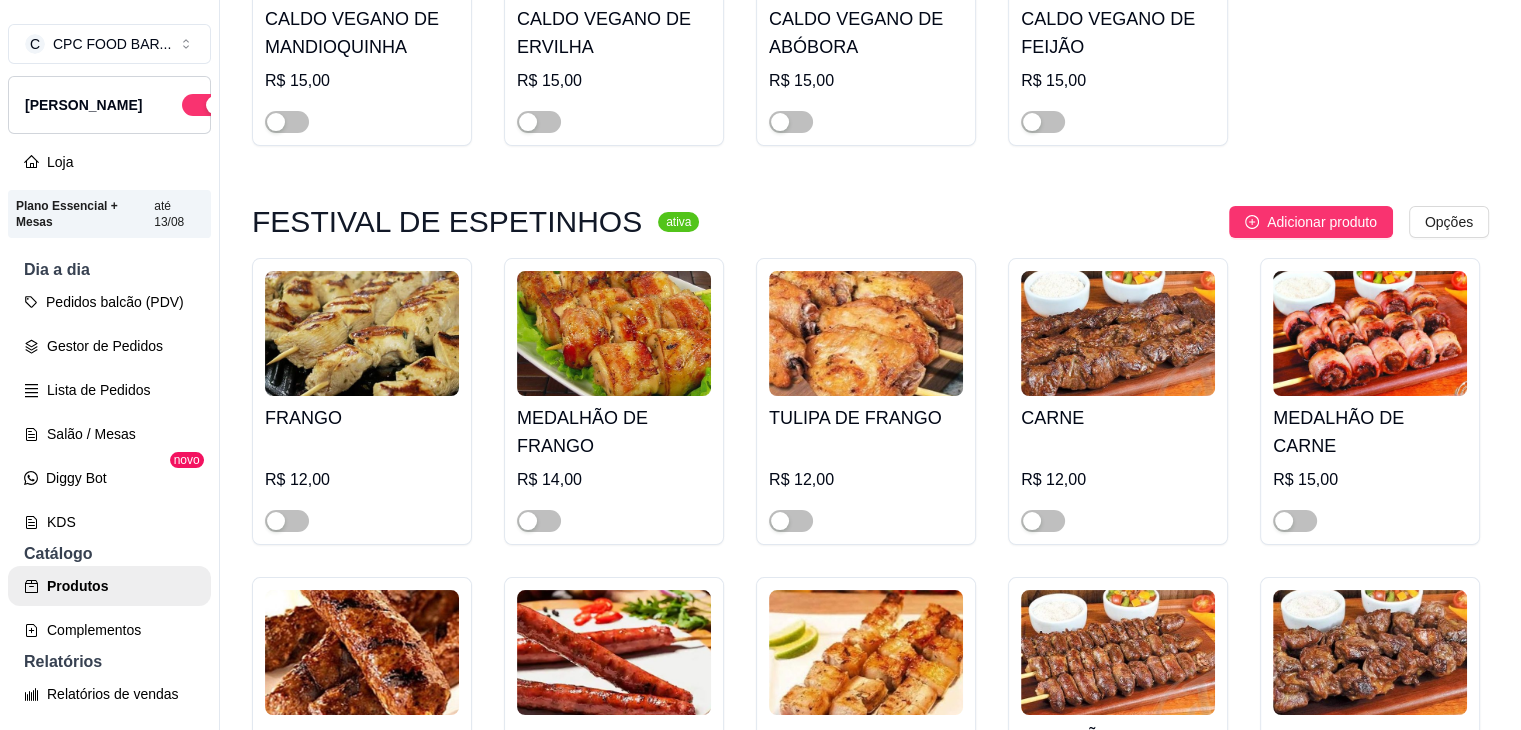 drag, startPoint x: 491, startPoint y: 409, endPoint x: 328, endPoint y: 378, distance: 165.92166 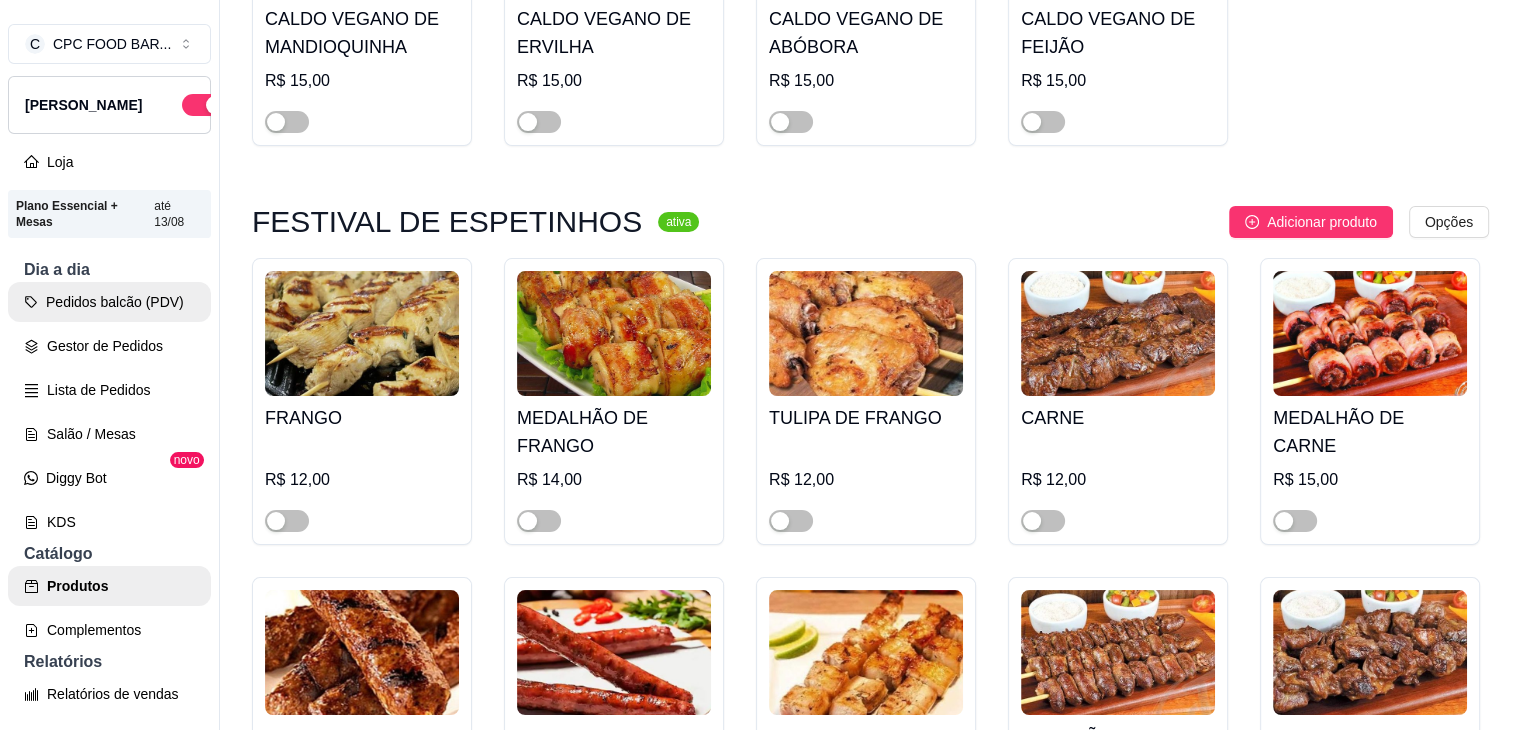 click on "Pedidos balcão (PDV)" at bounding box center [109, 302] 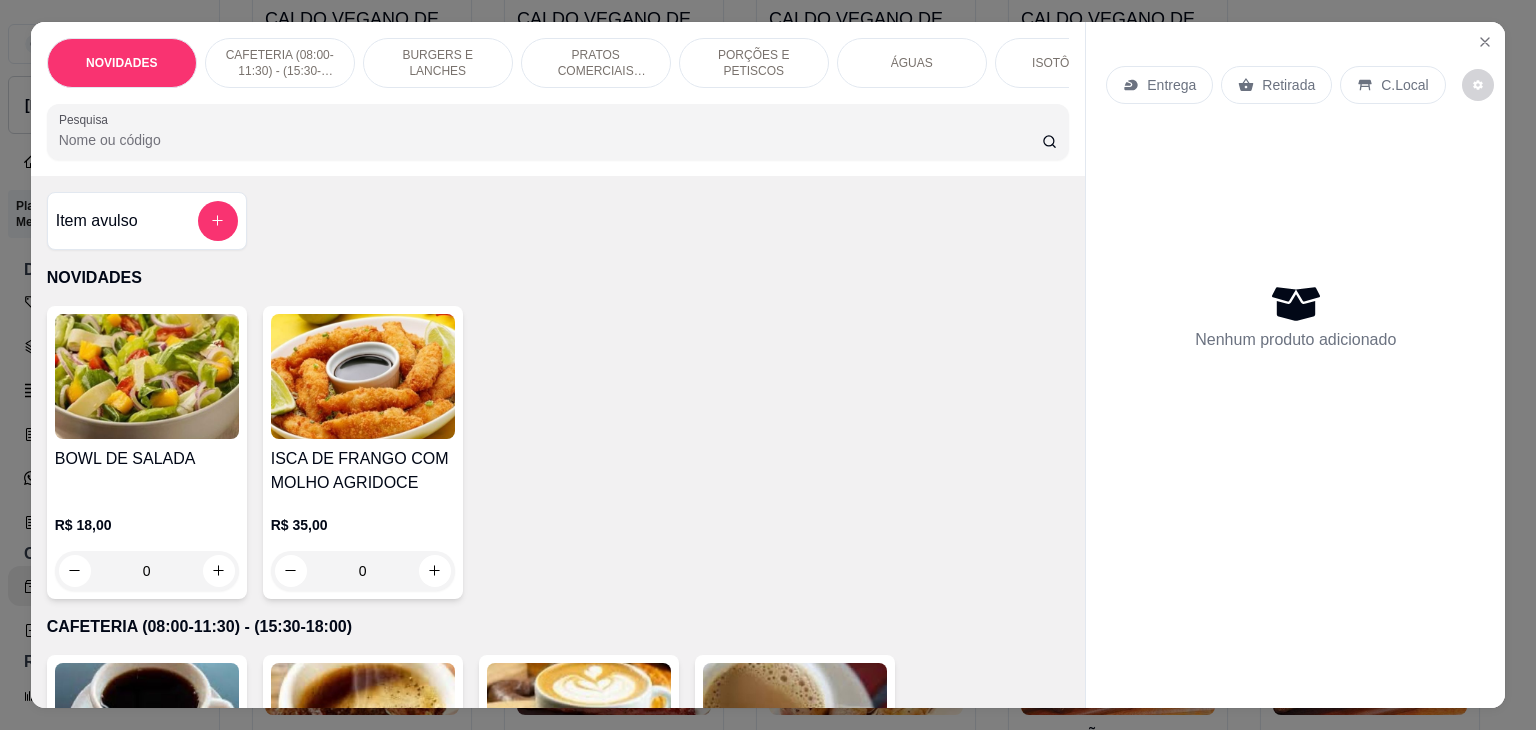 click on "NOVIDADES  CAFETERIA (08:00-11:30) - (15:30-18:00) BURGERS E LANCHES  PRATOS COMERCIAIS (11:30-15:30) PORÇÕES E PETISCOS  ÁGUAS  ISOTÔNICOS ENERGÉTICOS  REFRIGERANTES  SUCOS  CERVEJAS  DRINKS  DOSES  VINHOS  AÇAÍ NO COPO GULOSEIMAS SORVETES SOBREMESA Pesquisa" at bounding box center (558, 99) 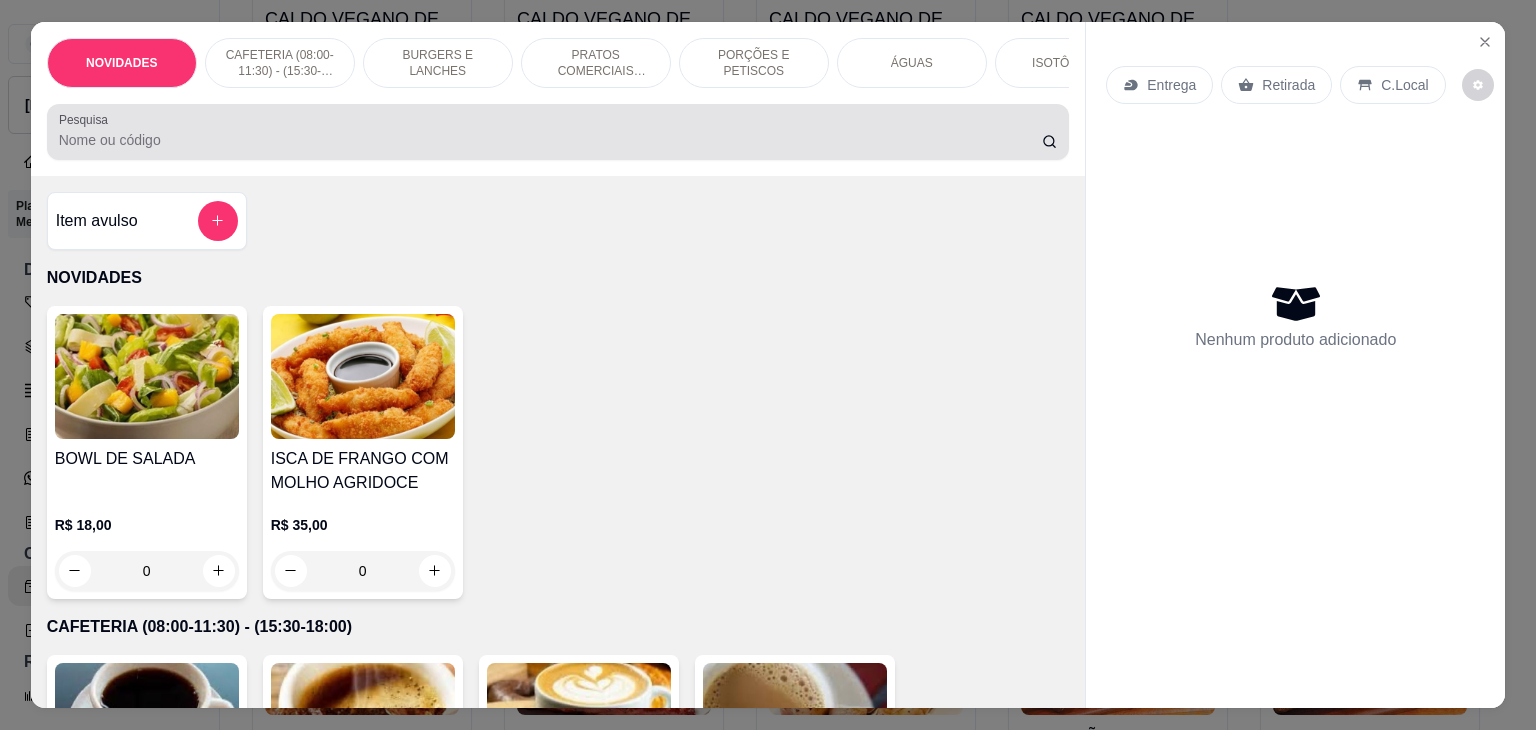 click on "Pesquisa" at bounding box center (558, 132) 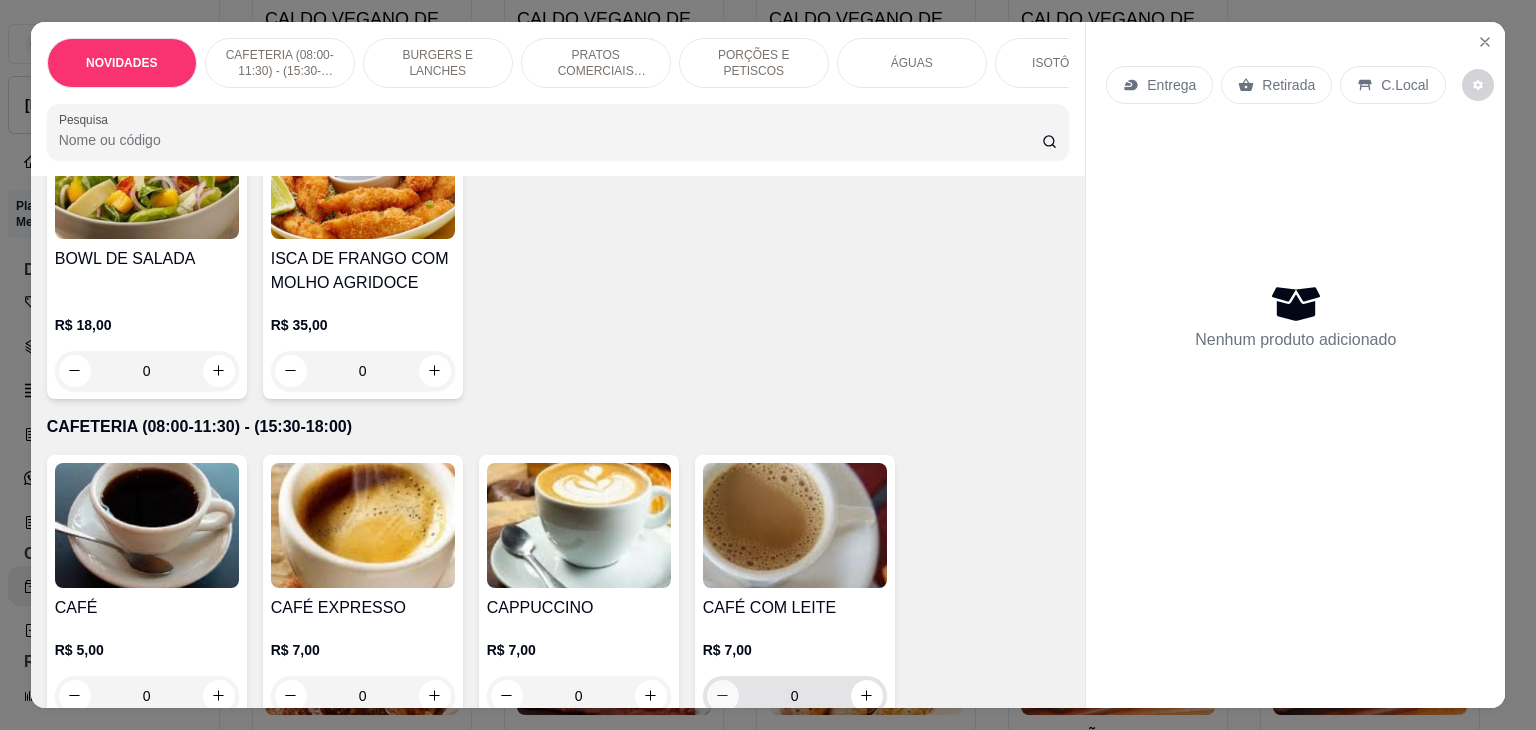 scroll, scrollTop: 0, scrollLeft: 0, axis: both 